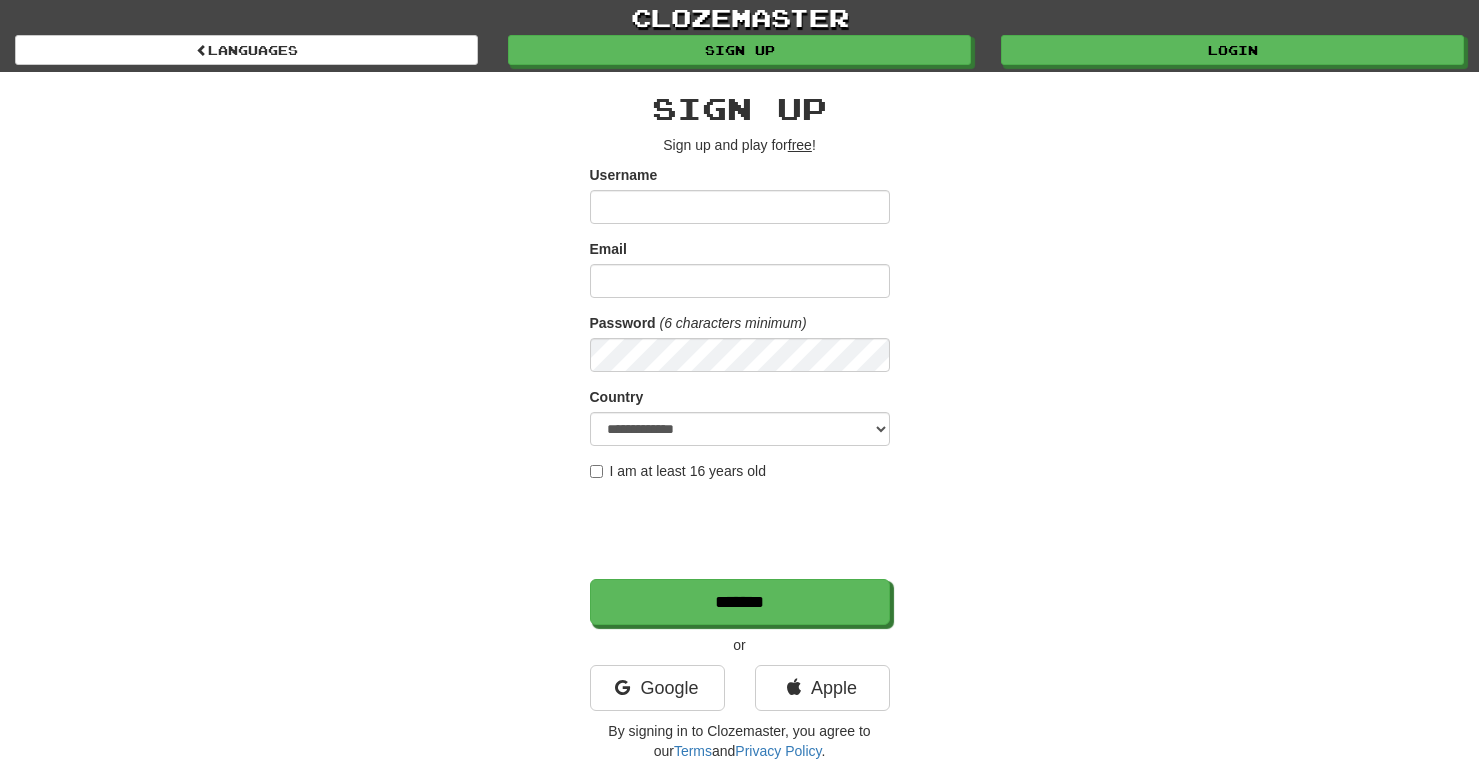 scroll, scrollTop: 0, scrollLeft: 0, axis: both 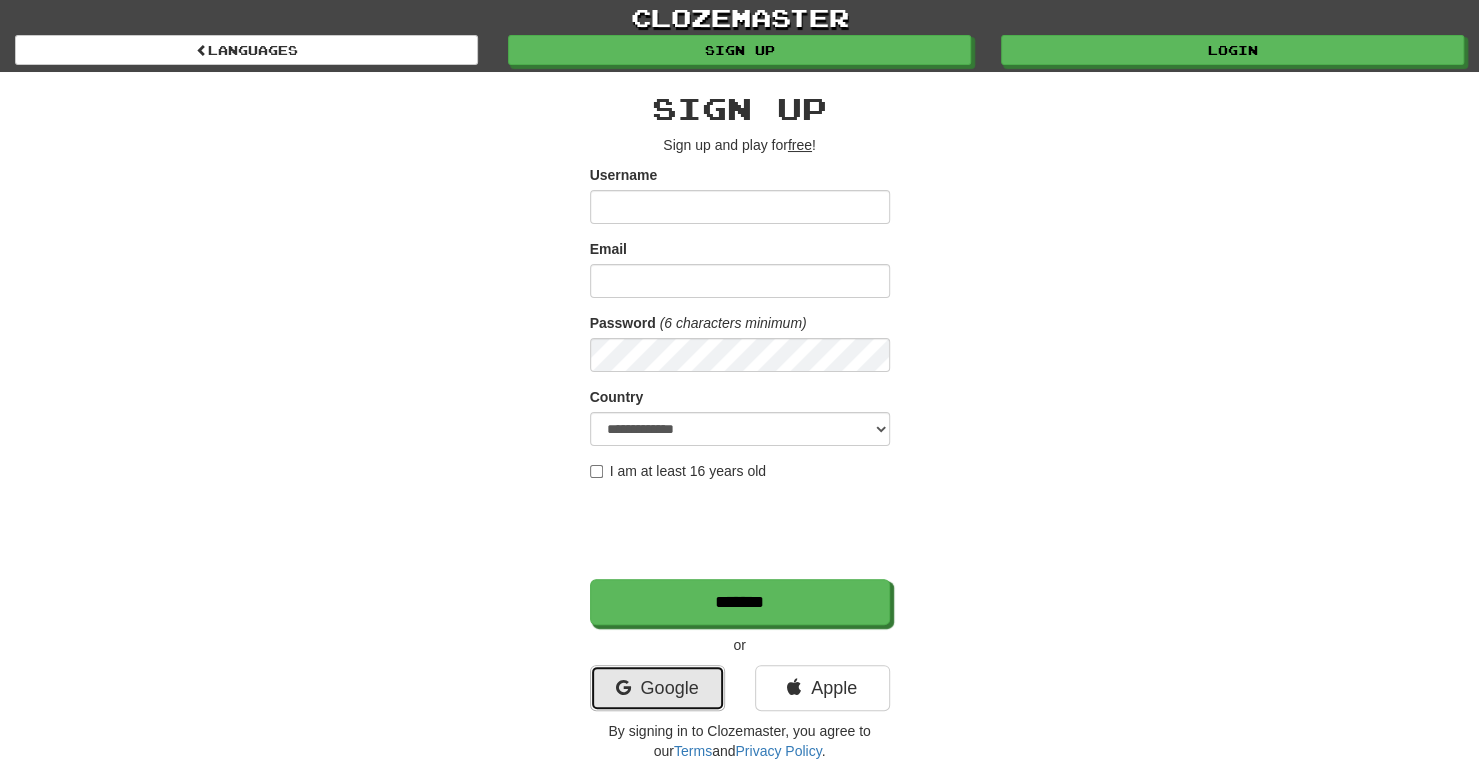 click on "Google" at bounding box center [657, 688] 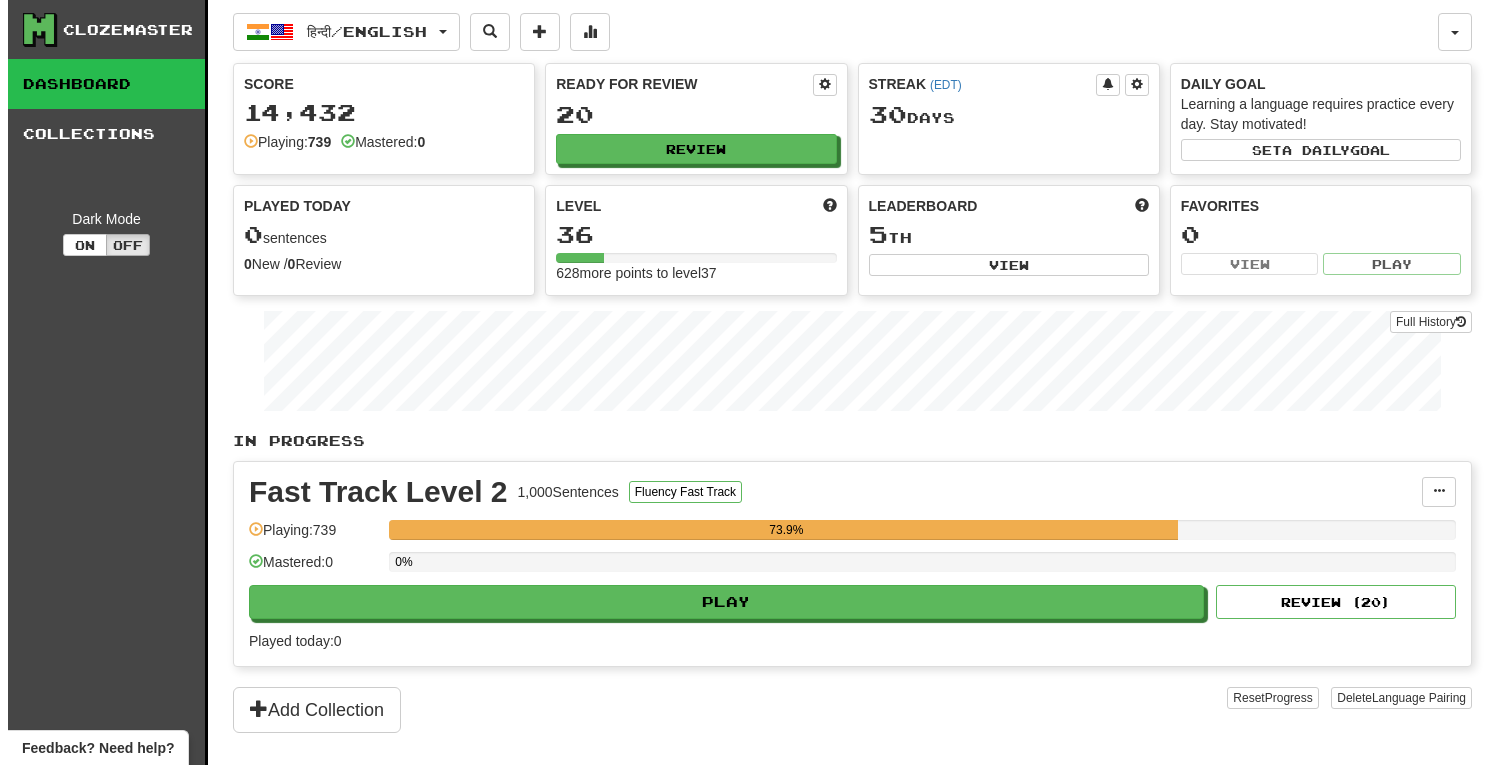 scroll, scrollTop: 0, scrollLeft: 0, axis: both 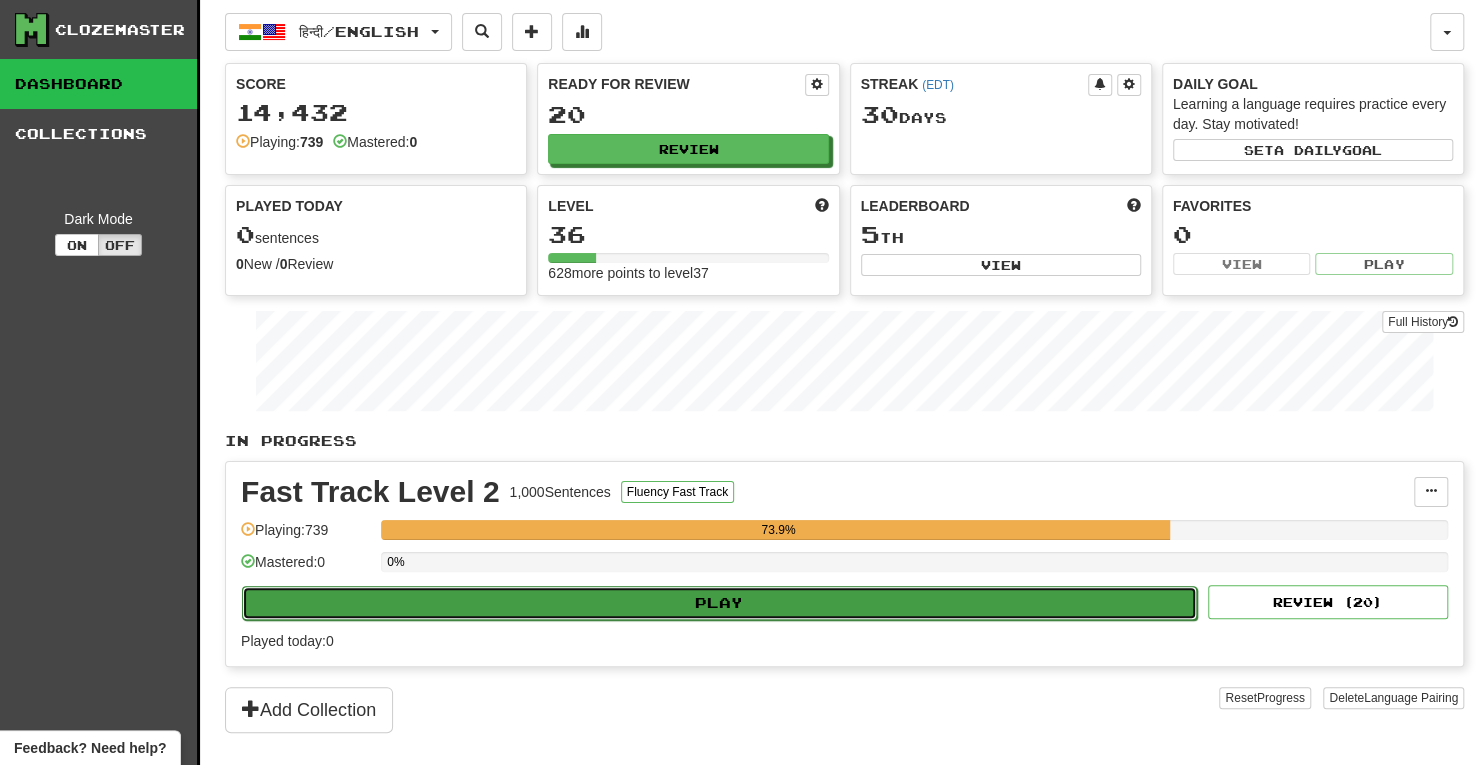 click on "Play" at bounding box center (719, 603) 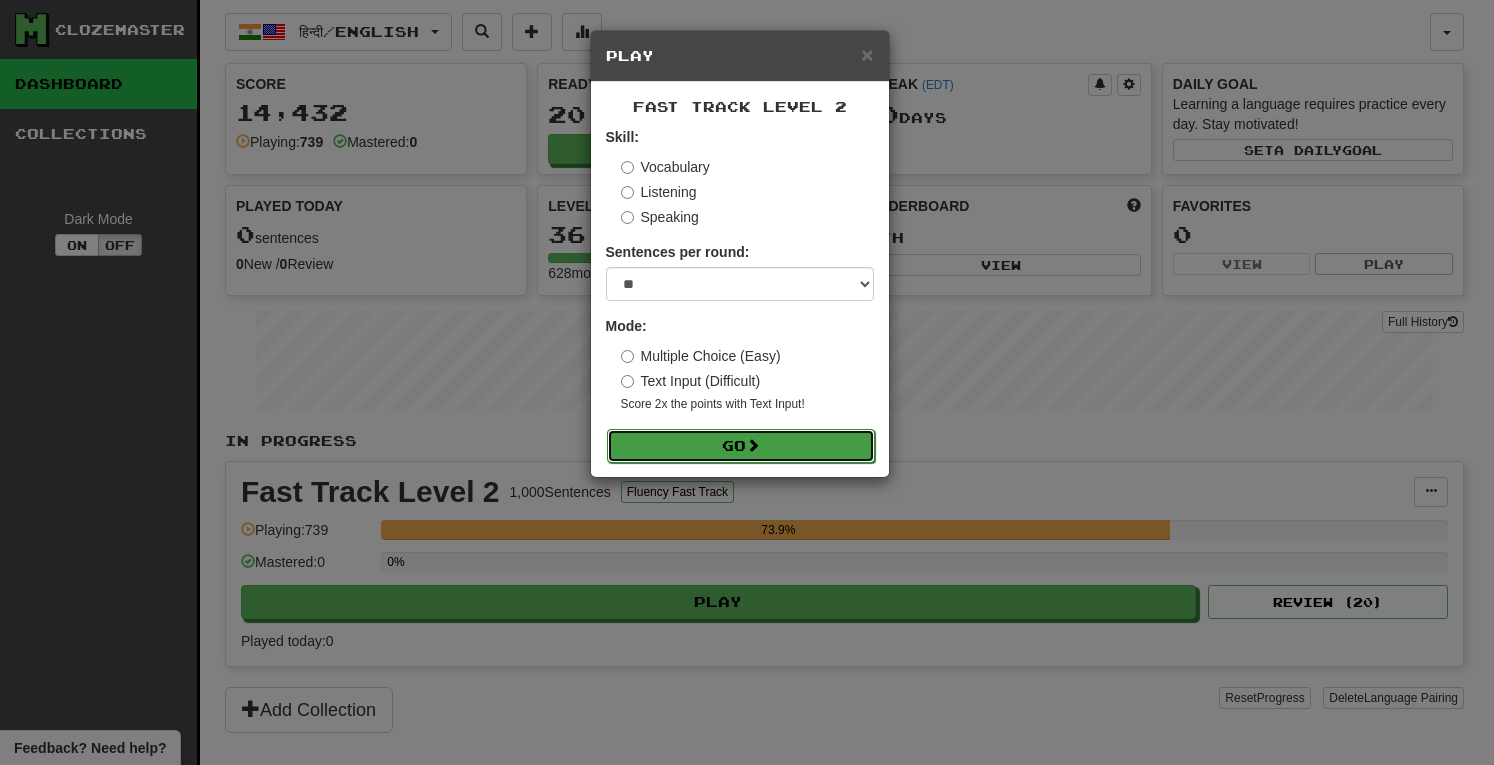 click on "Go" at bounding box center (741, 446) 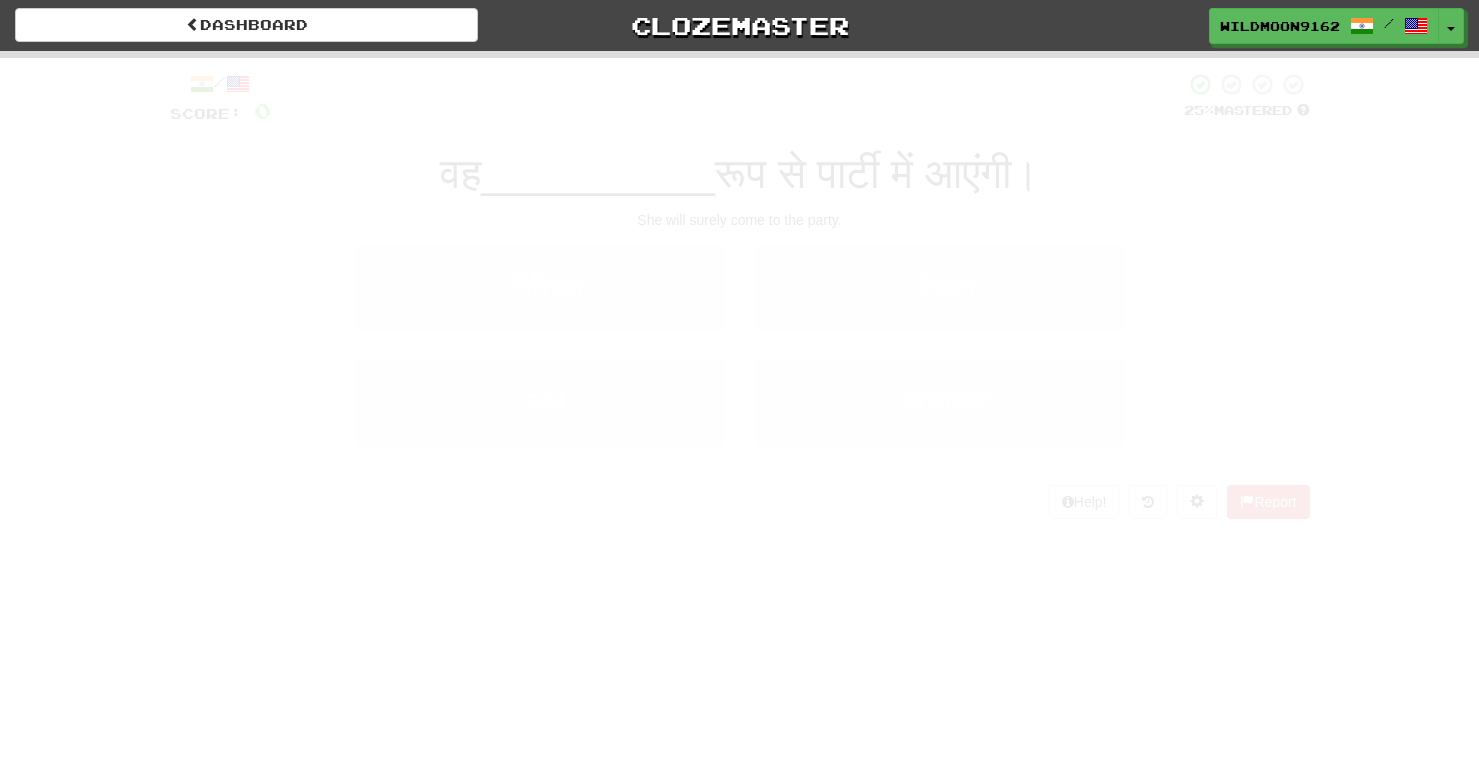 scroll, scrollTop: 0, scrollLeft: 0, axis: both 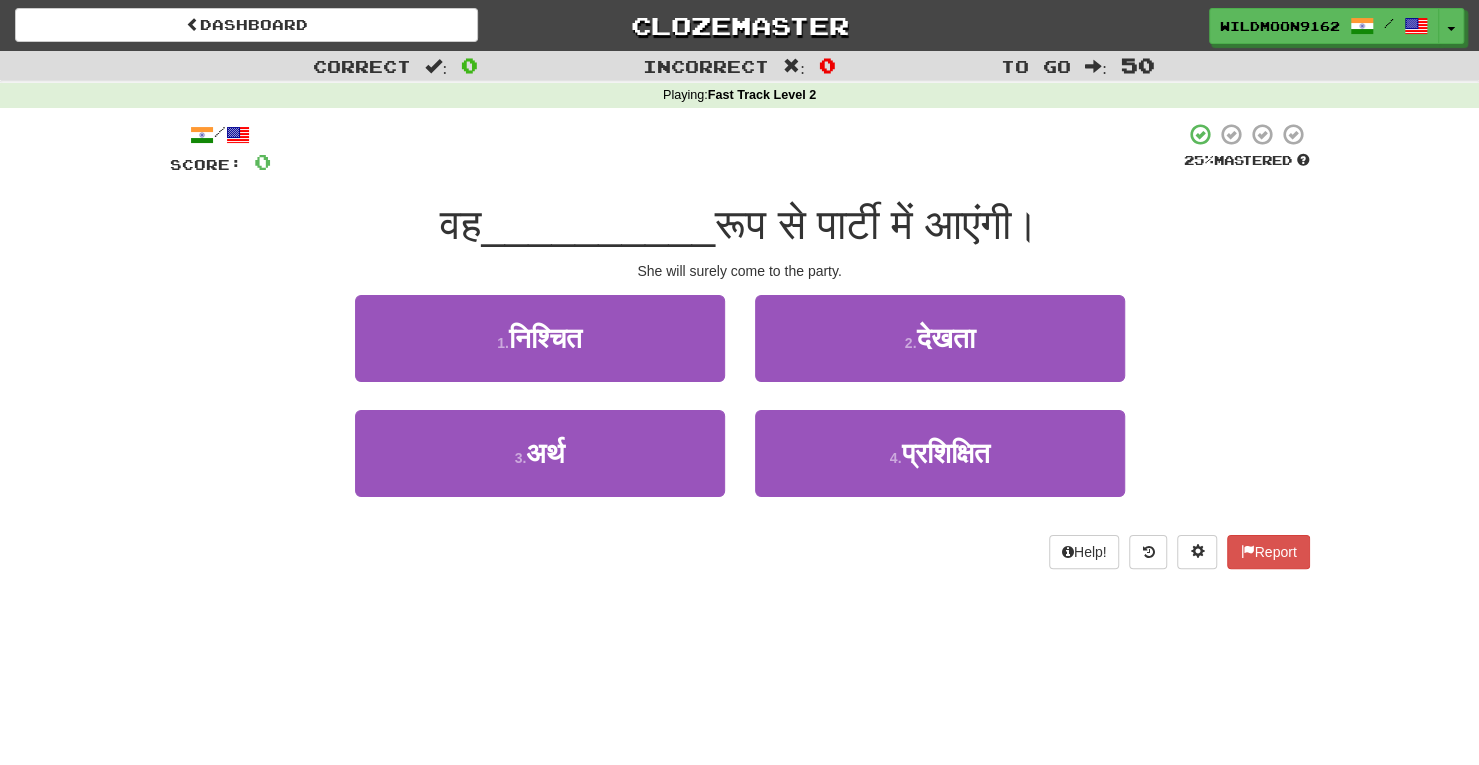 click on "Correct   :   0 Incorrect   :   0 To go   :   50 Playing :  Fast Track Level 2  /  Score:   0 25 %  Mastered वह  __________  रूप से पार्टी में आएंगी। 1 .  2 .  3 .  4 ." at bounding box center [739, 382] 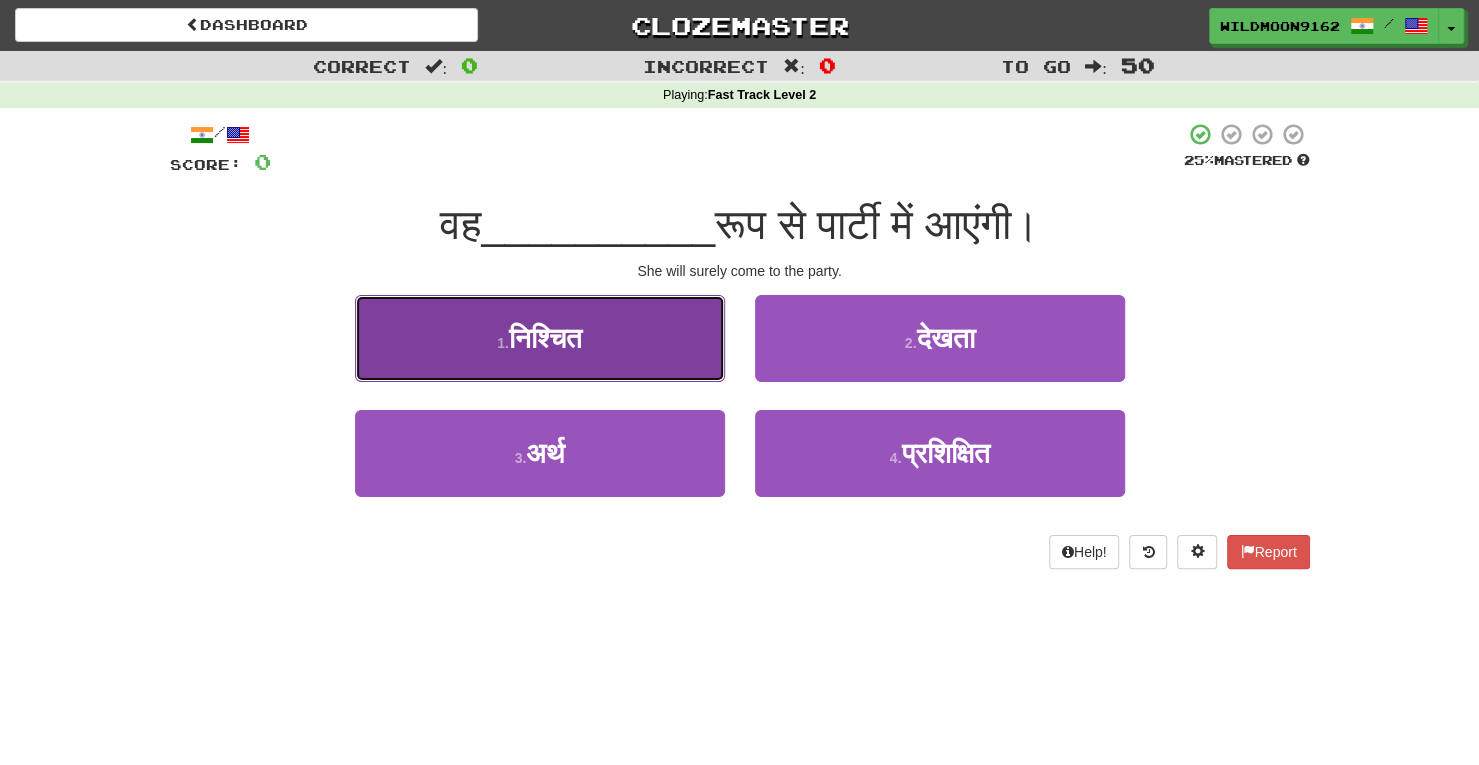 click on "1 .  निश्चित" at bounding box center [540, 338] 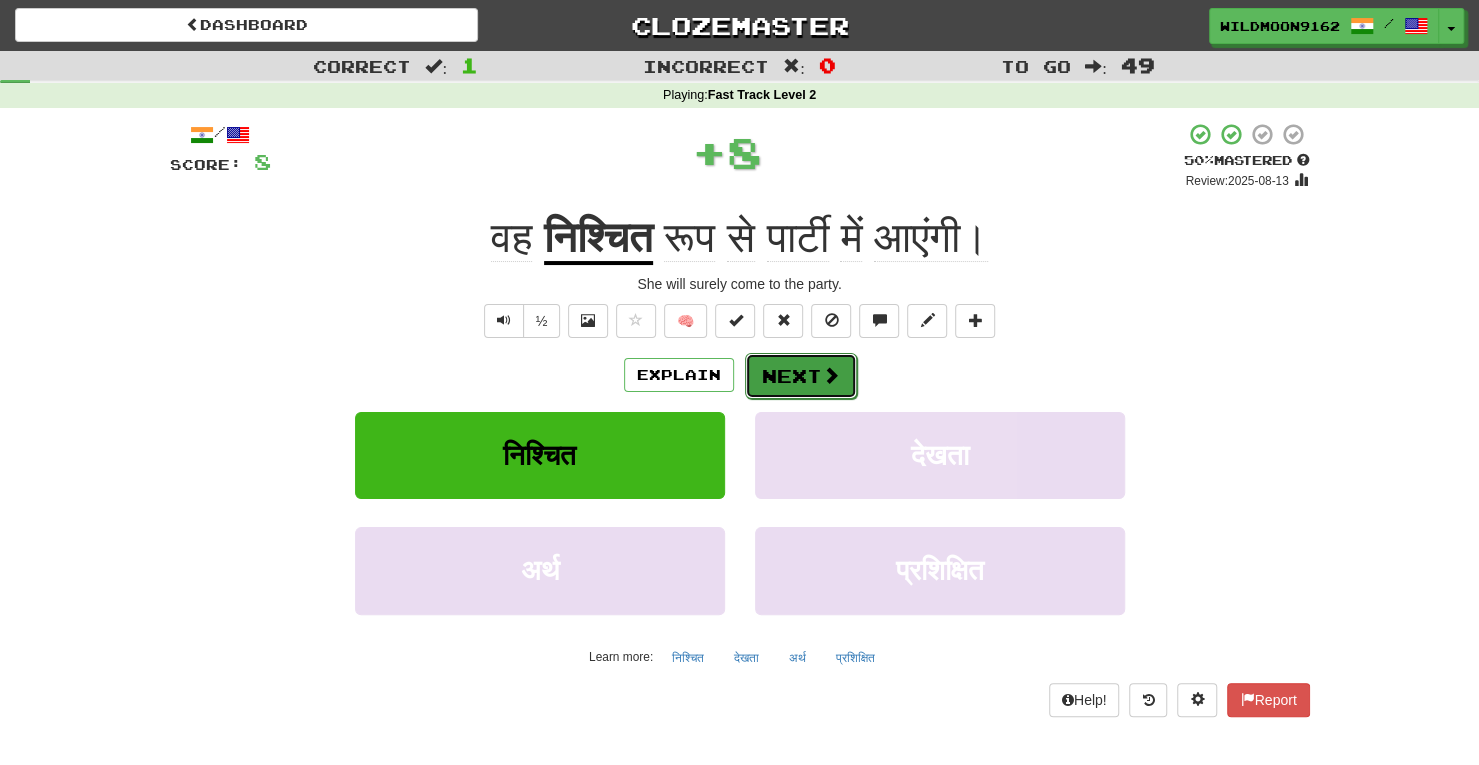 click on "Next" at bounding box center (801, 376) 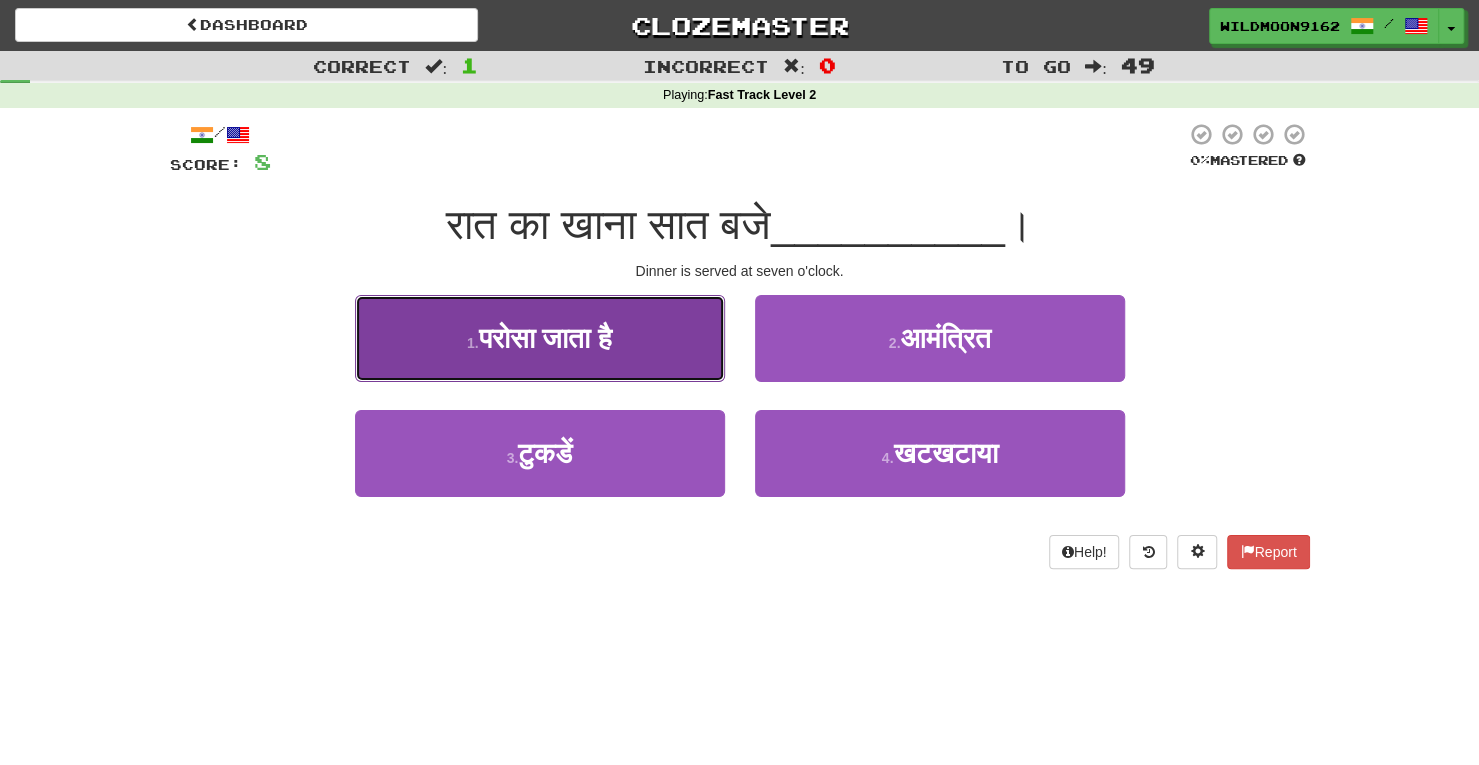click on "1 .  परोसा जाता है" at bounding box center (540, 338) 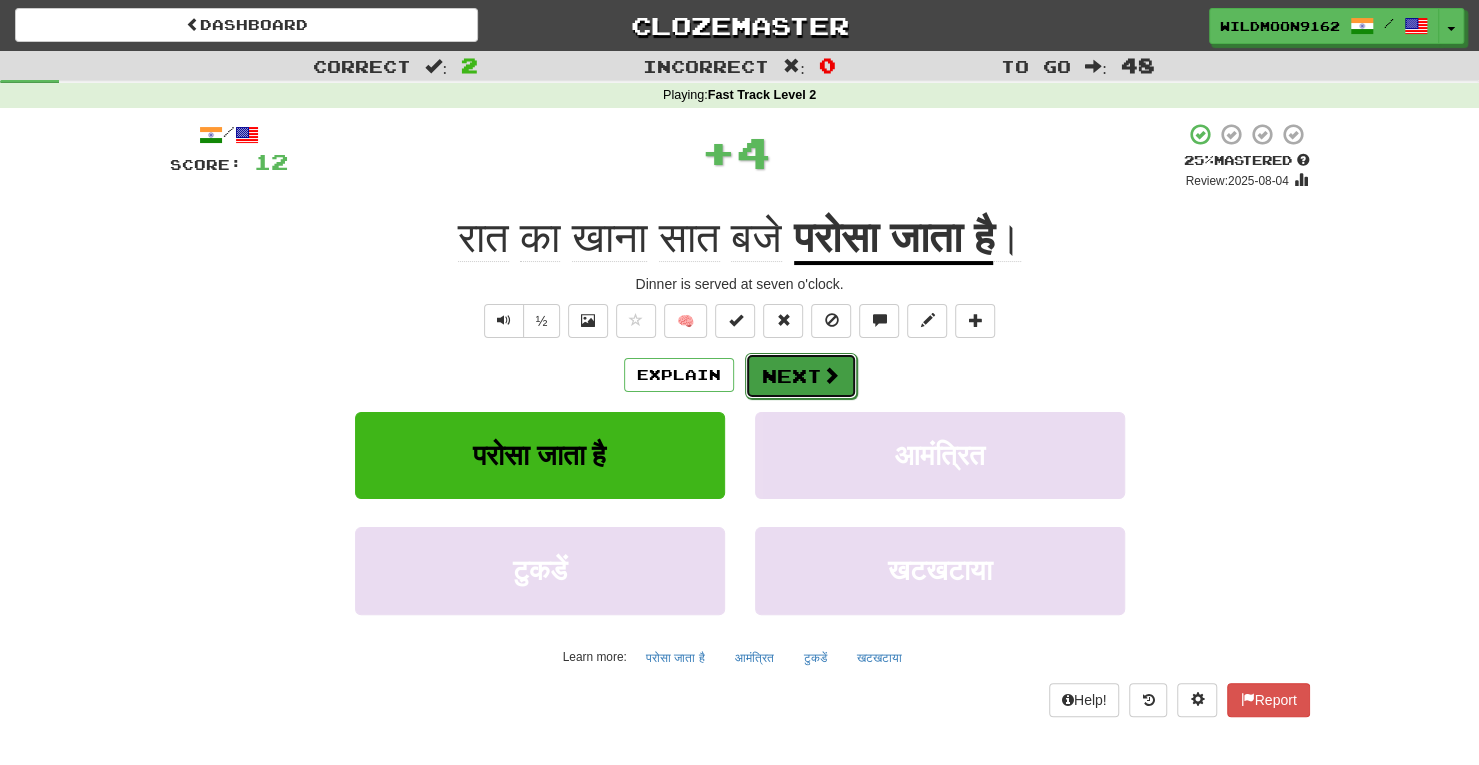 click at bounding box center (831, 375) 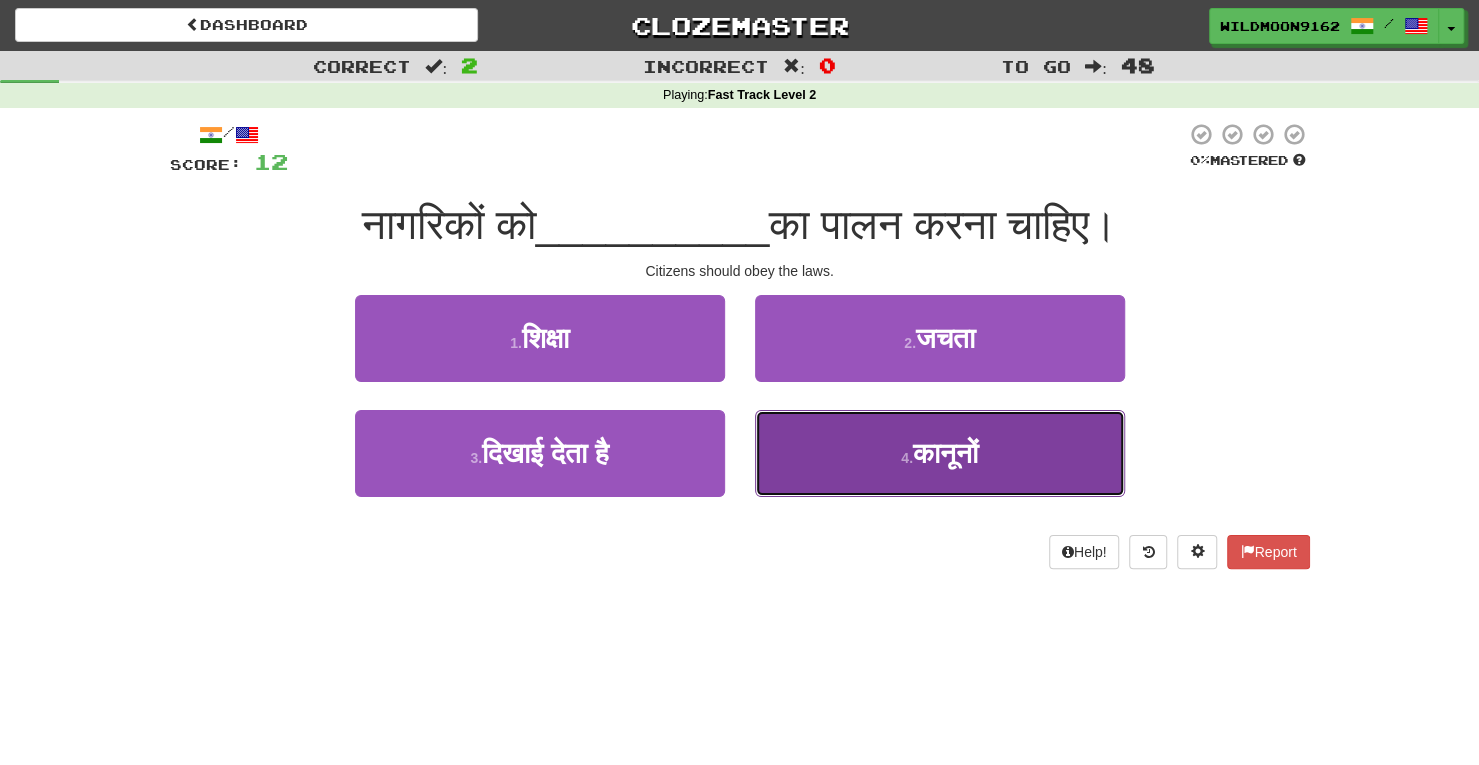 click on "4 .  कानूनों" at bounding box center [940, 453] 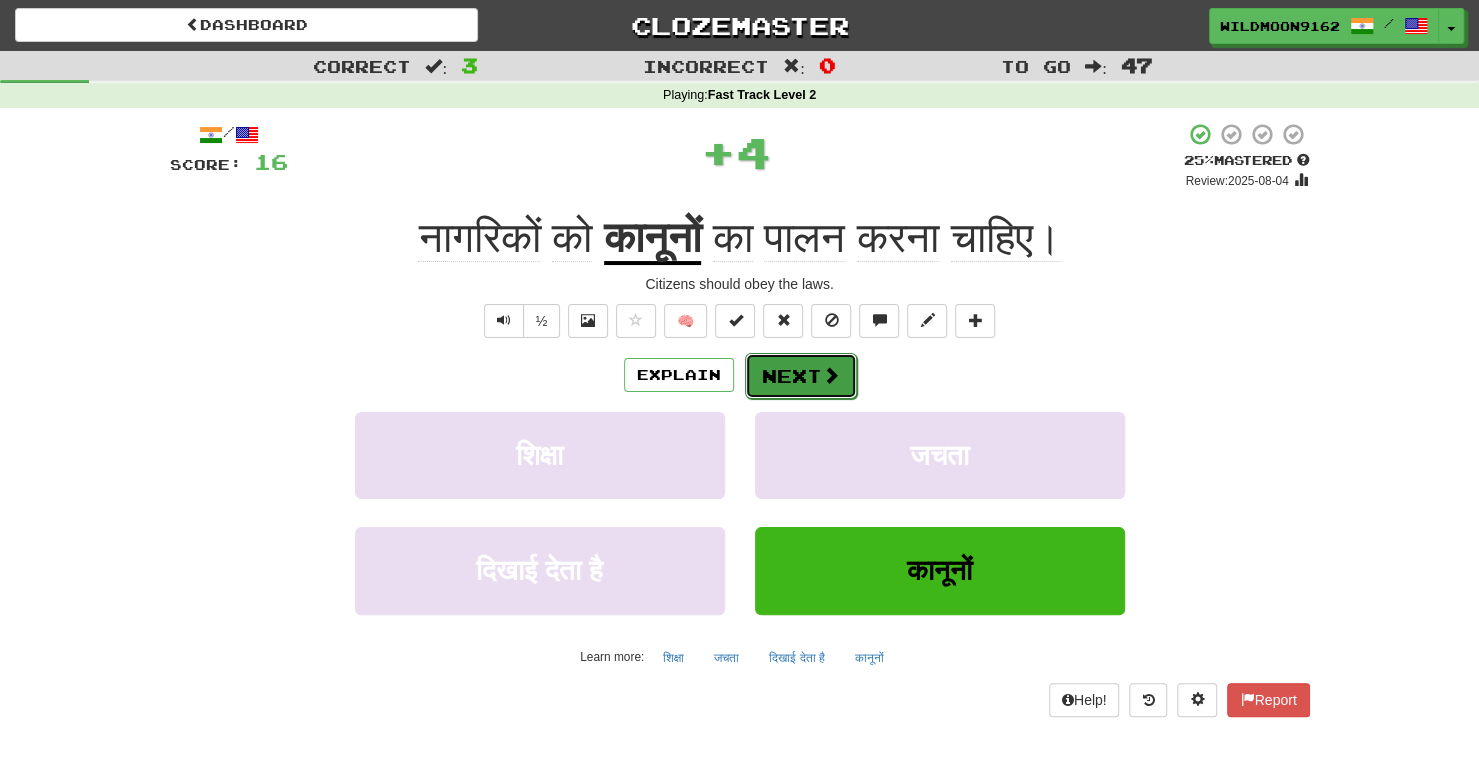 click on "Next" at bounding box center [801, 376] 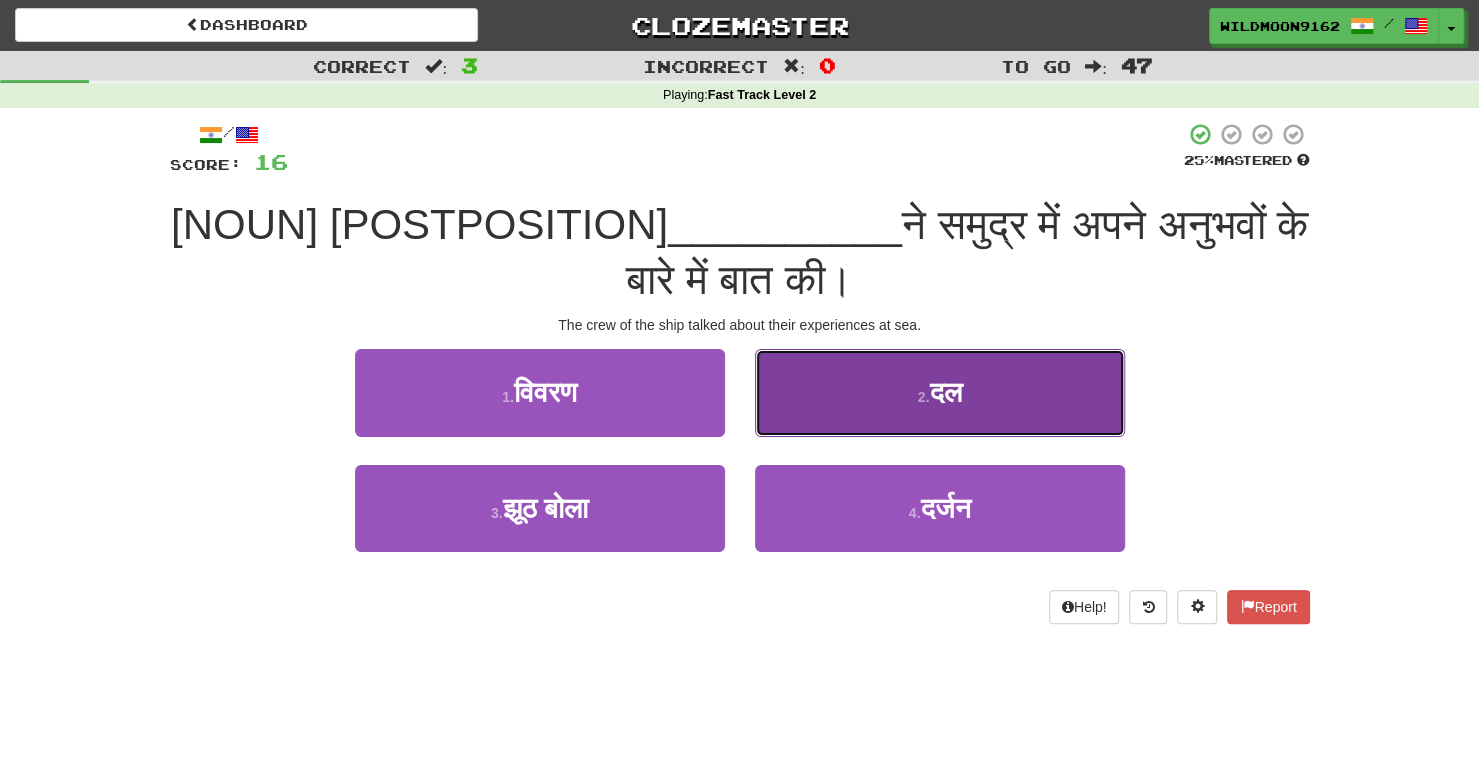 click on "2 .  दल" at bounding box center (940, 392) 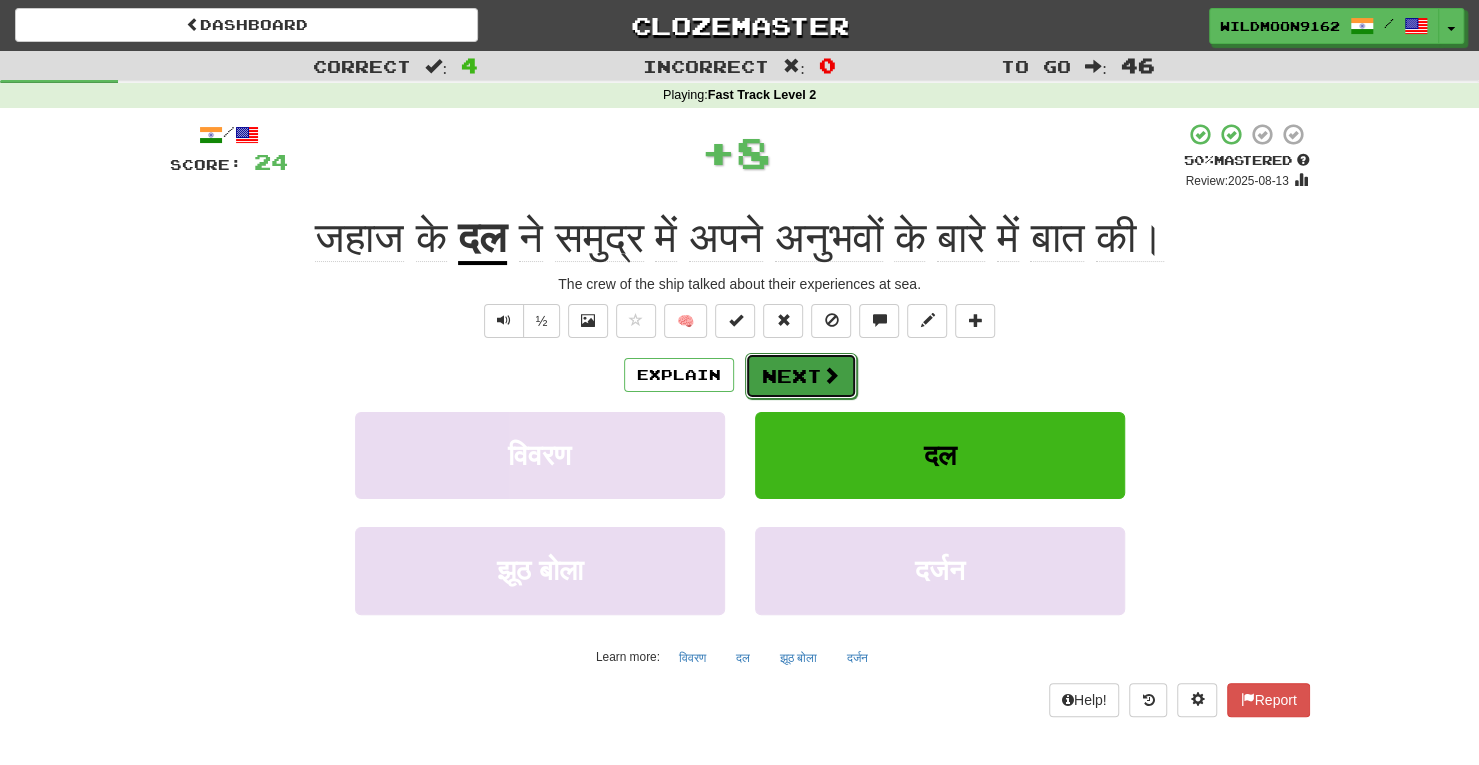 click on "Next" at bounding box center (801, 376) 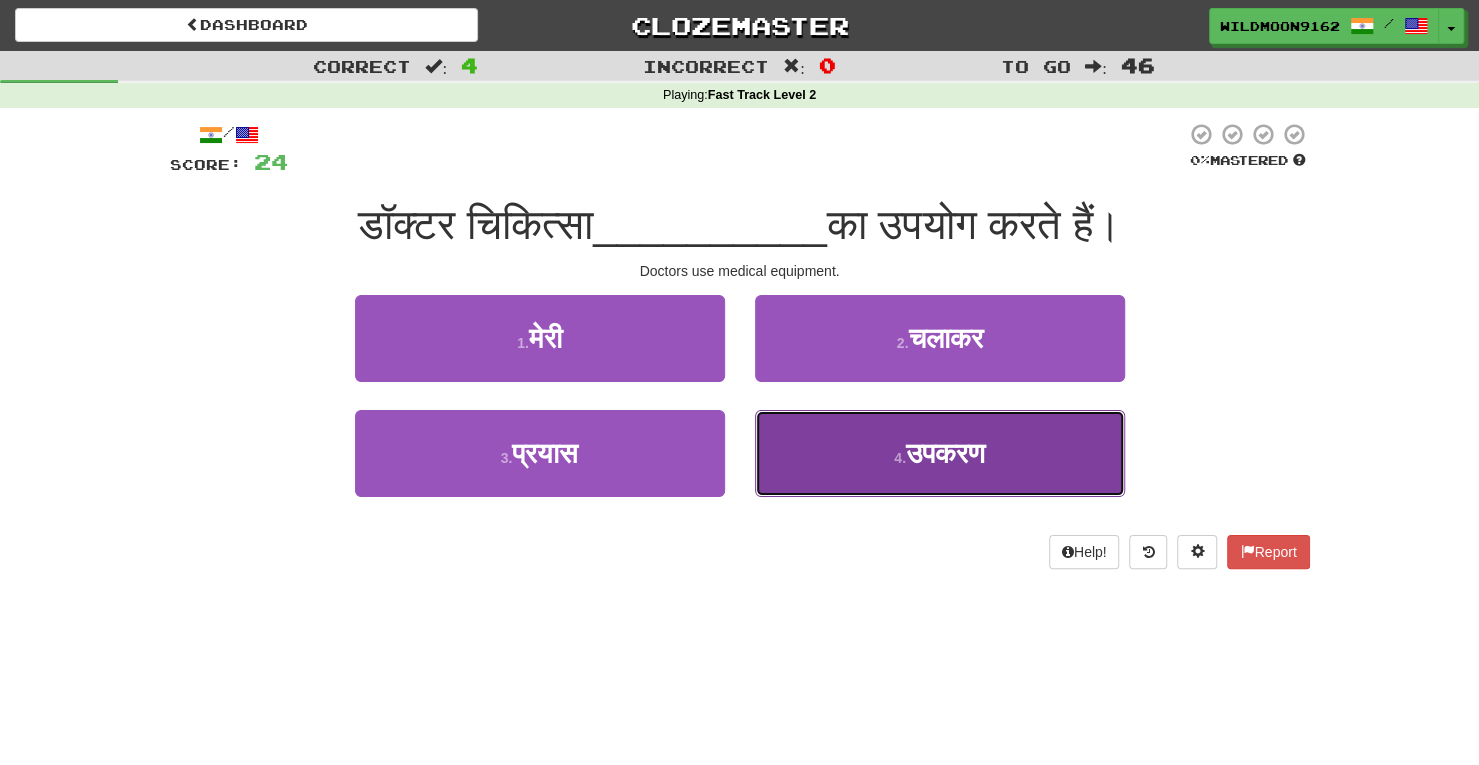 click on "4 ." at bounding box center (900, 458) 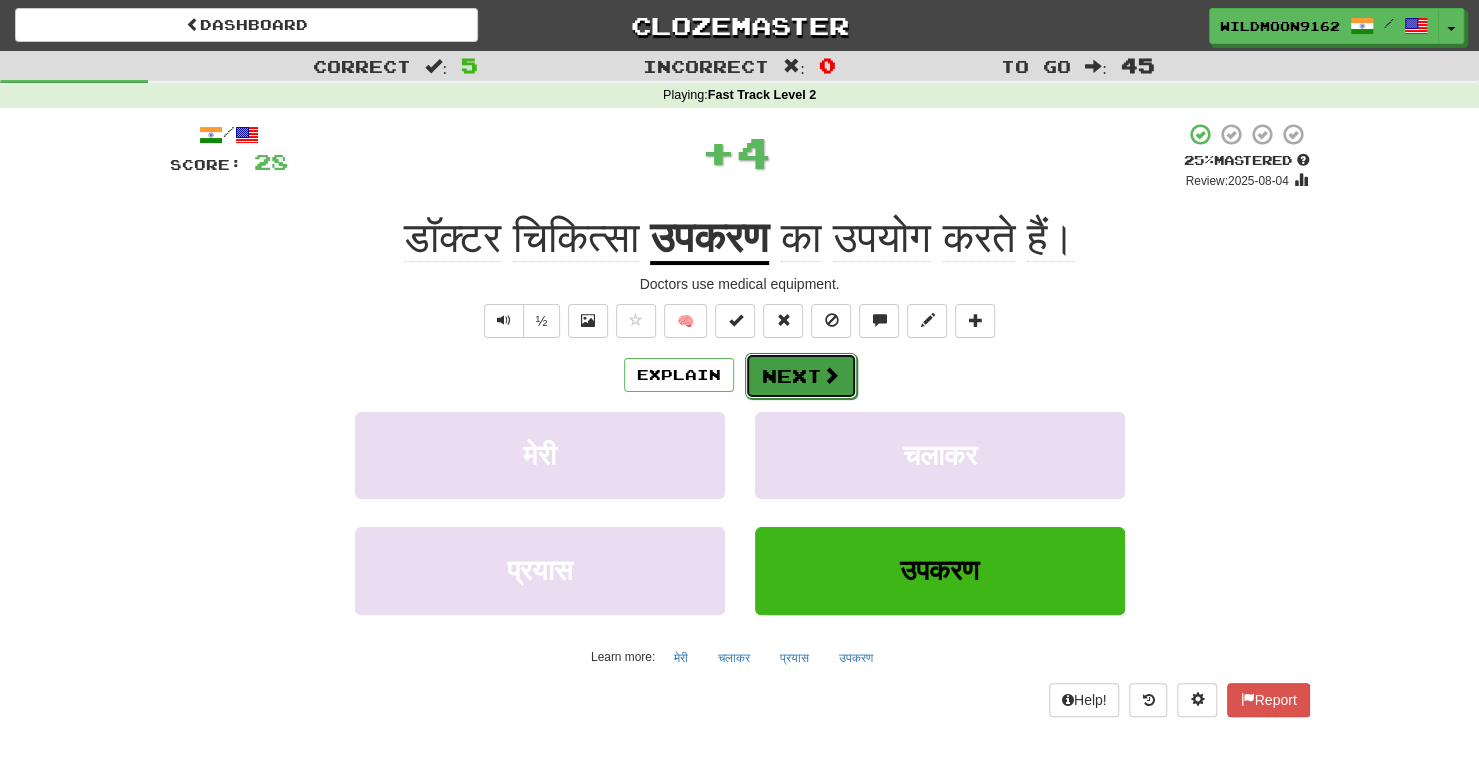 click on "Next" at bounding box center (801, 376) 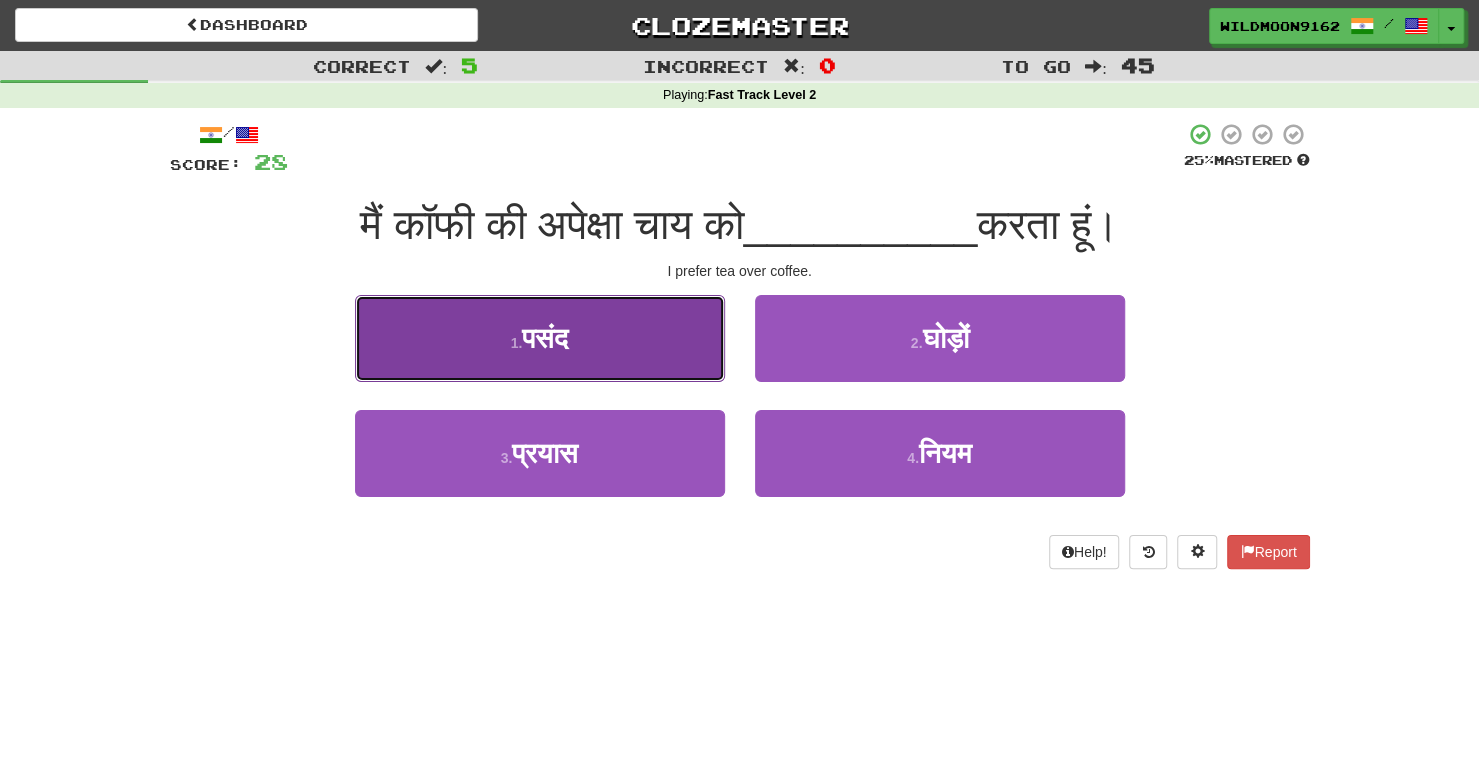 click on "1 .  पसंद" at bounding box center [540, 338] 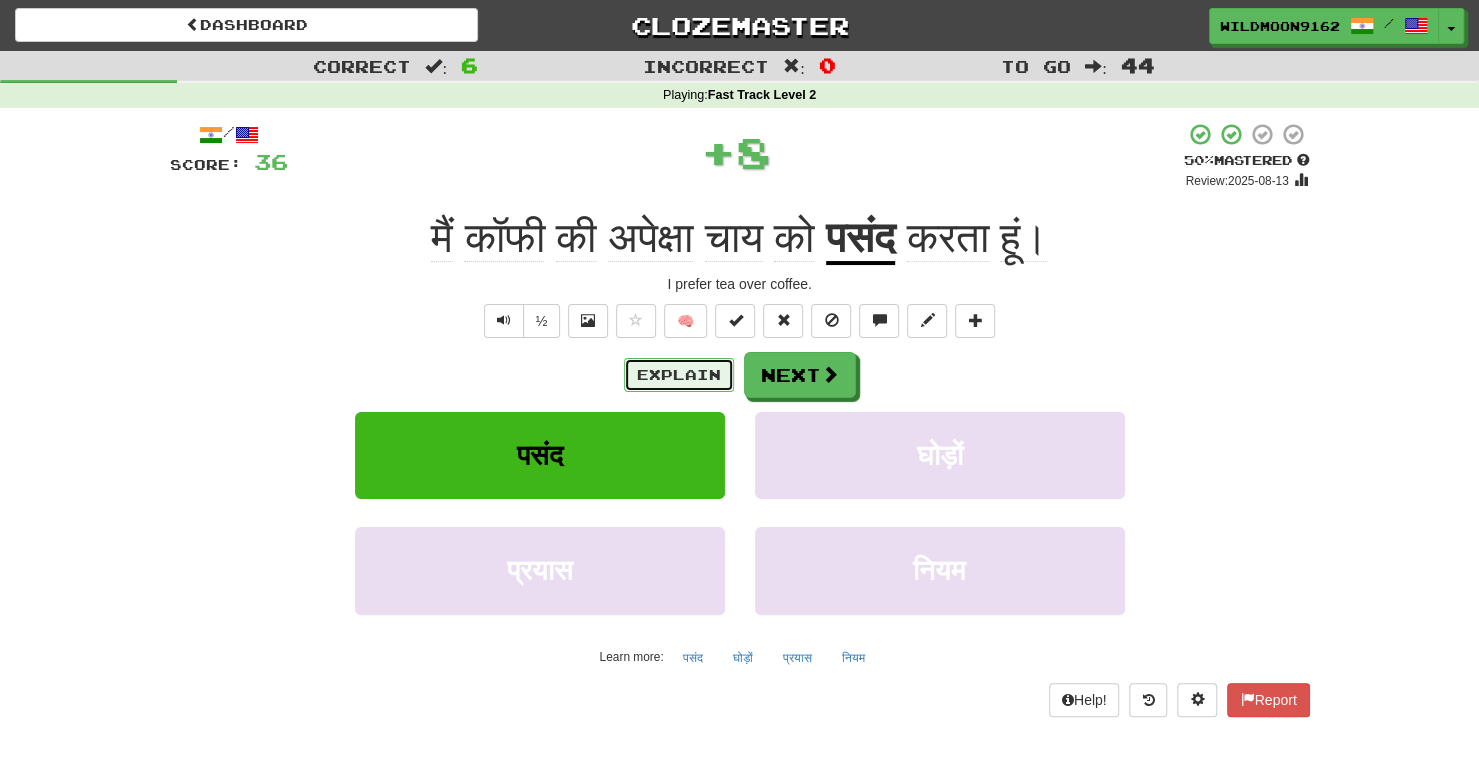 click on "Explain" at bounding box center [679, 375] 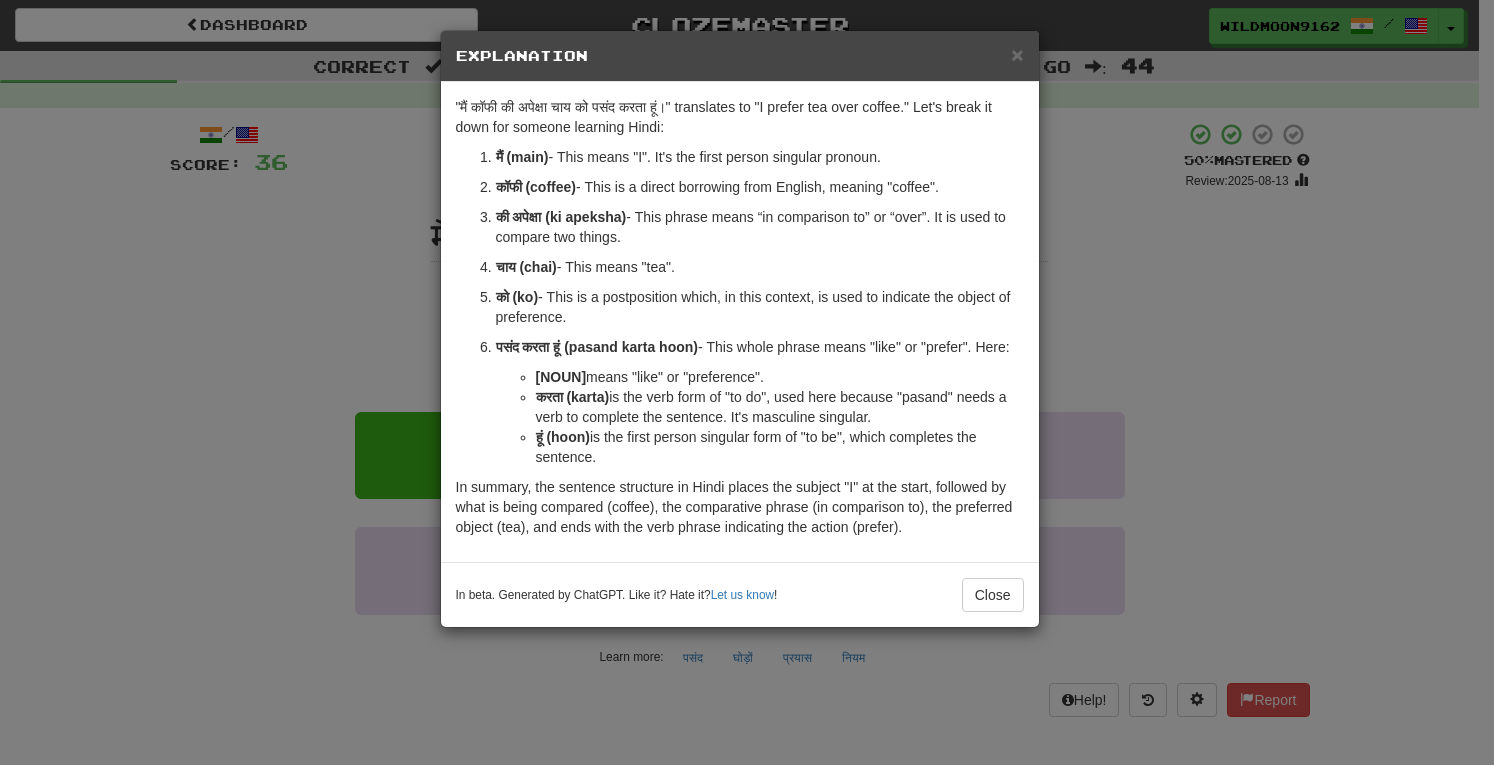 click on "की अपेक्षा (ki apeksha)" at bounding box center [561, 217] 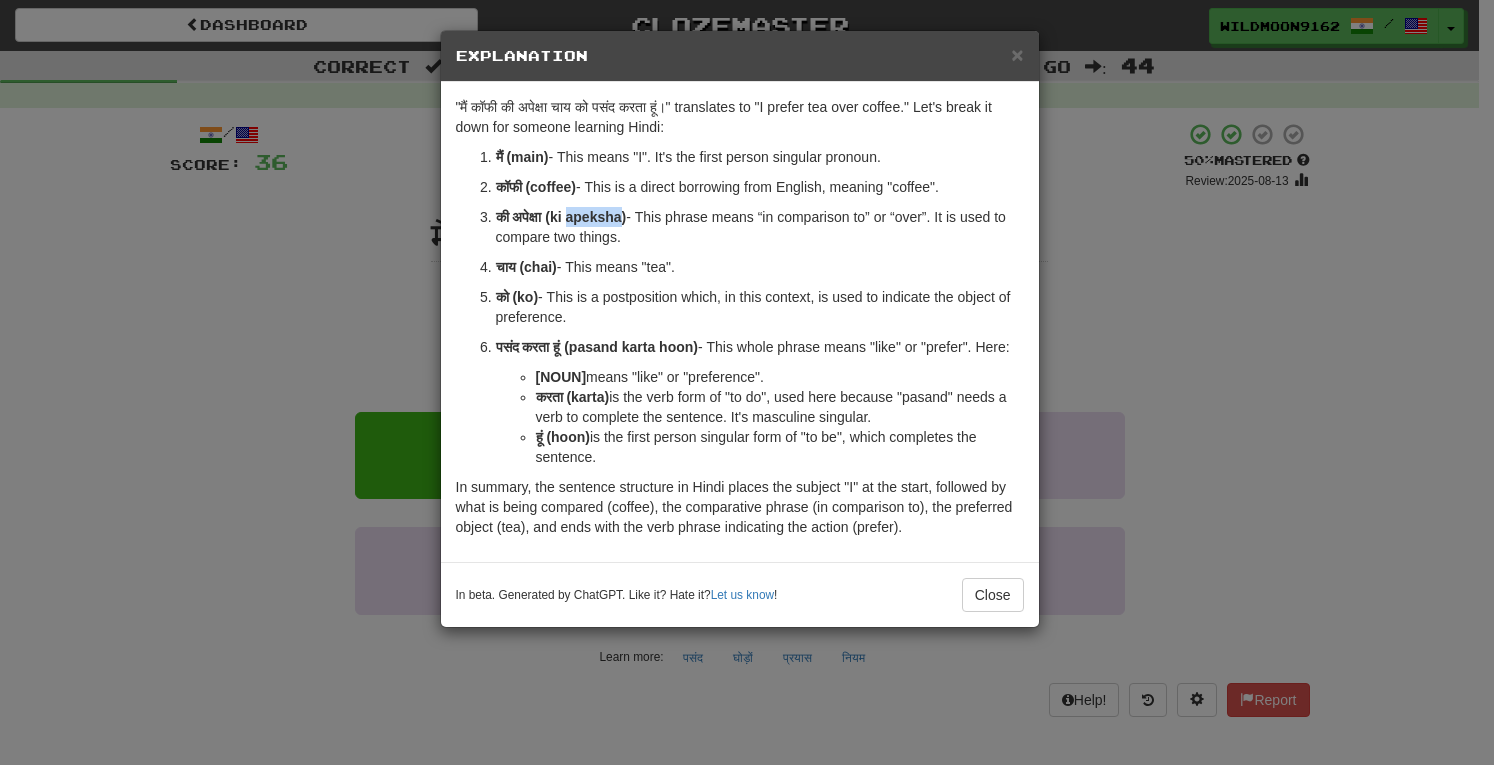 click on "की अपेक्षा (ki apeksha)" at bounding box center (561, 217) 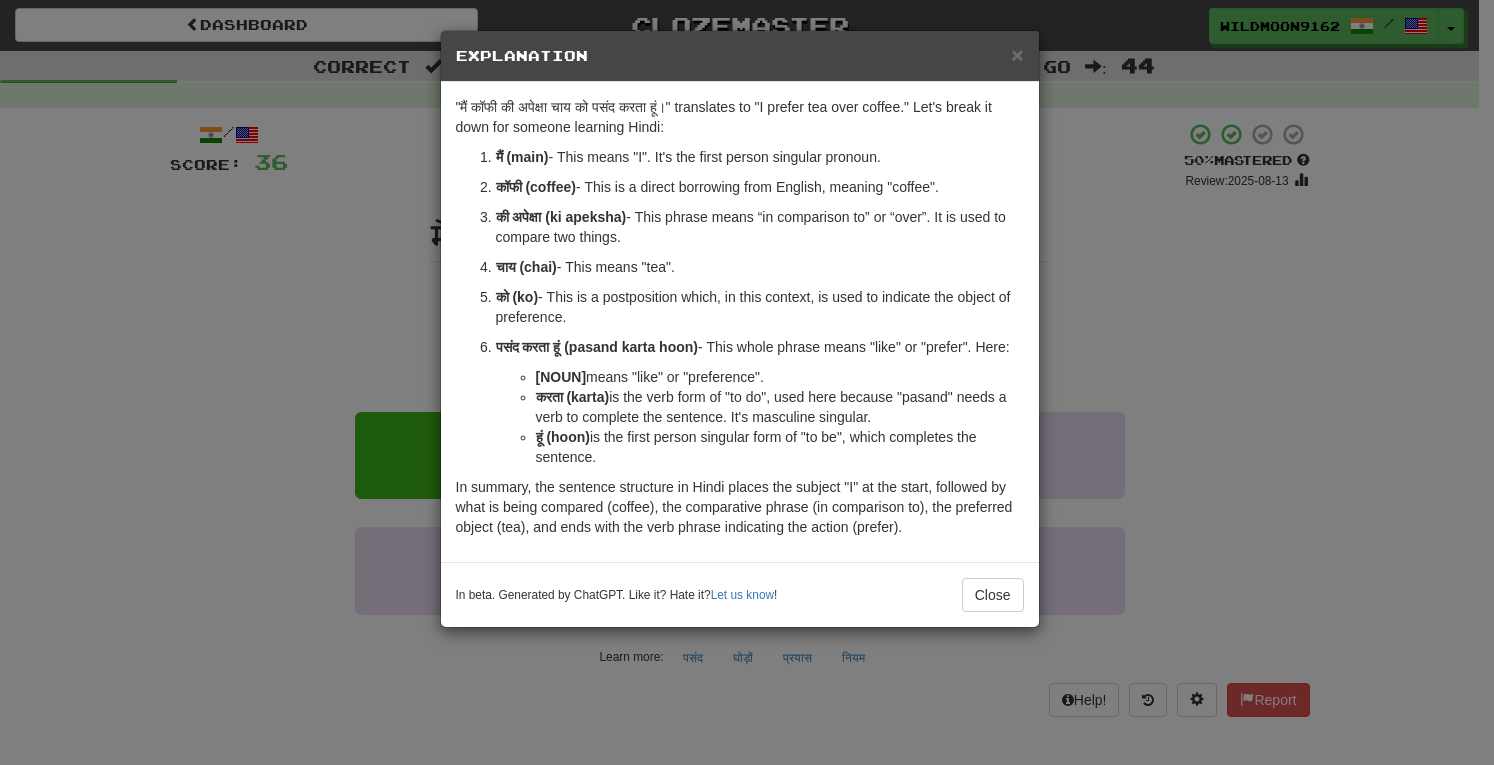 click on "की अपेक्षा (ki apeksha)" at bounding box center (561, 217) 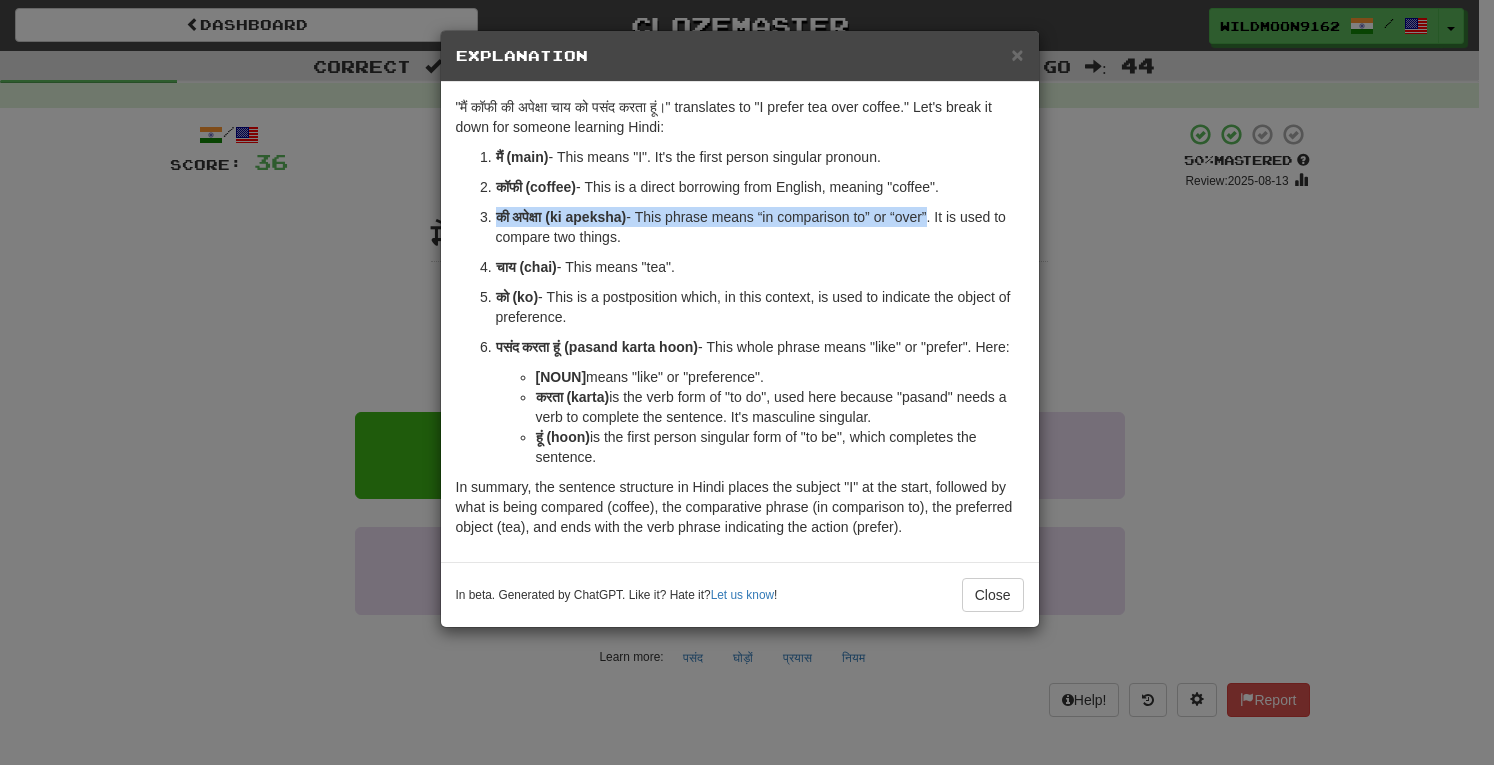 drag, startPoint x: 495, startPoint y: 214, endPoint x: 936, endPoint y: 207, distance: 441.05554 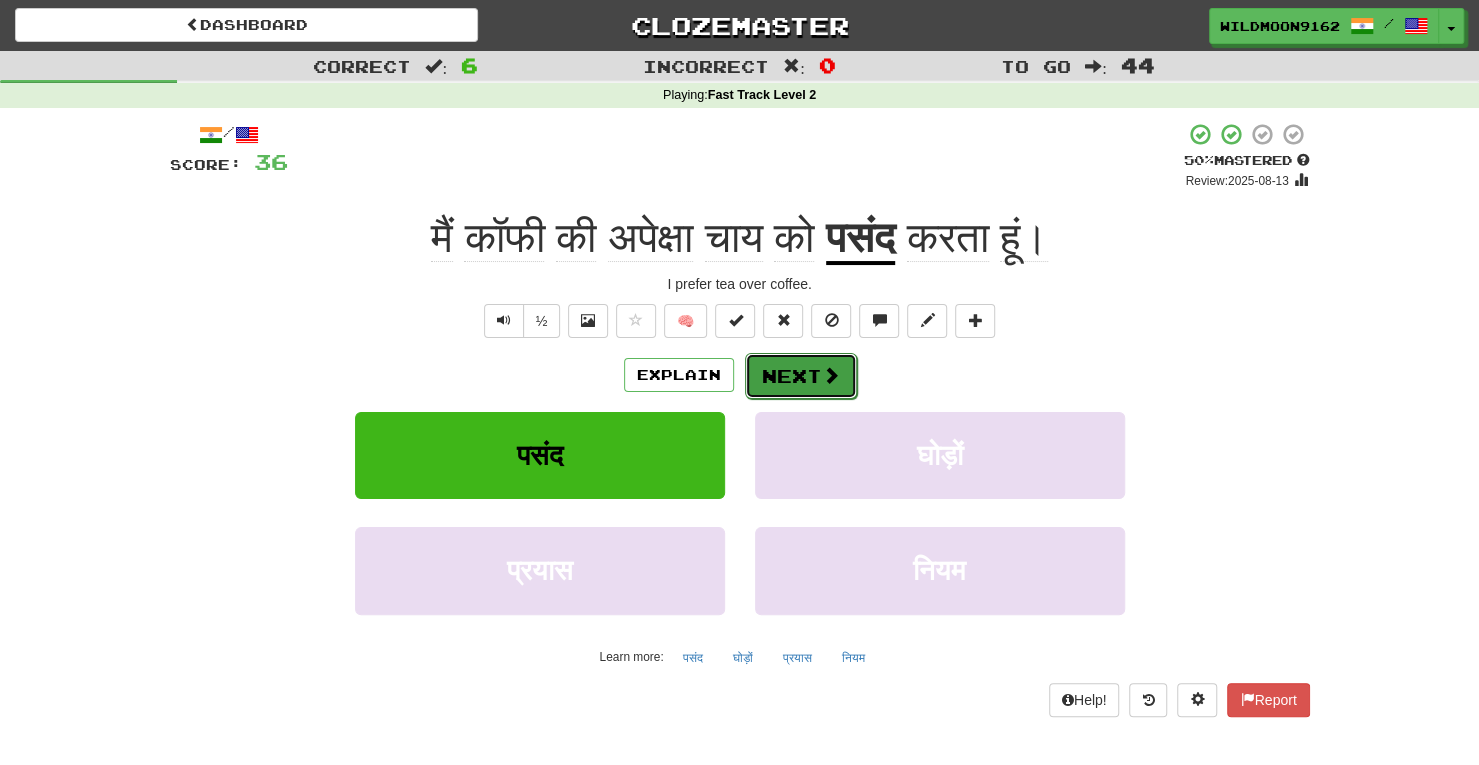 click on "Next" at bounding box center (801, 376) 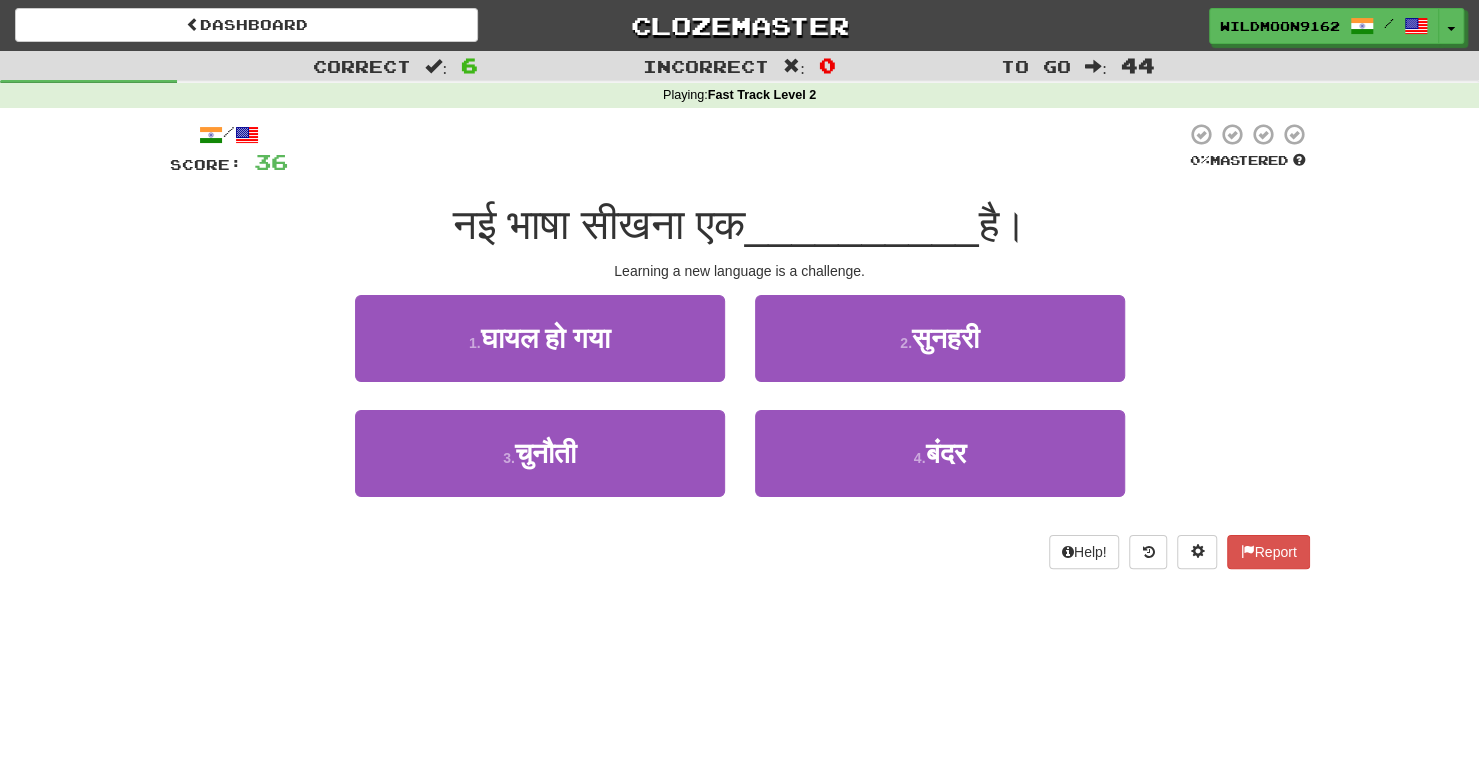 click on "Dashboard
Clozemaster
WildMoon9162
/
Toggle Dropdown
Dashboard
Leaderboard
Activity Feed
Notifications
Profile
Discussions
हिन्दी
/
English
Streak:
30
Review:
20
Points Today: 0
Languages
Account
Logout
WildMoon9162
/
Toggle Dropdown
Dashboard
Leaderboard
Activity Feed
Notifications
Profile
Discussions
हिन्दी
/
English
Streak:
30
Review:
20
Points Today: 0
Languages
Account
Logout
clozemaster
Correct   :   6 Incorrect   :   0 To go   :   44 Playing :  Fast Track Level 2  /  Score:   36 0 %  Mastered नई भाषा सीखना एक  __________  है। Learning a new language is a challenge." at bounding box center (739, 382) 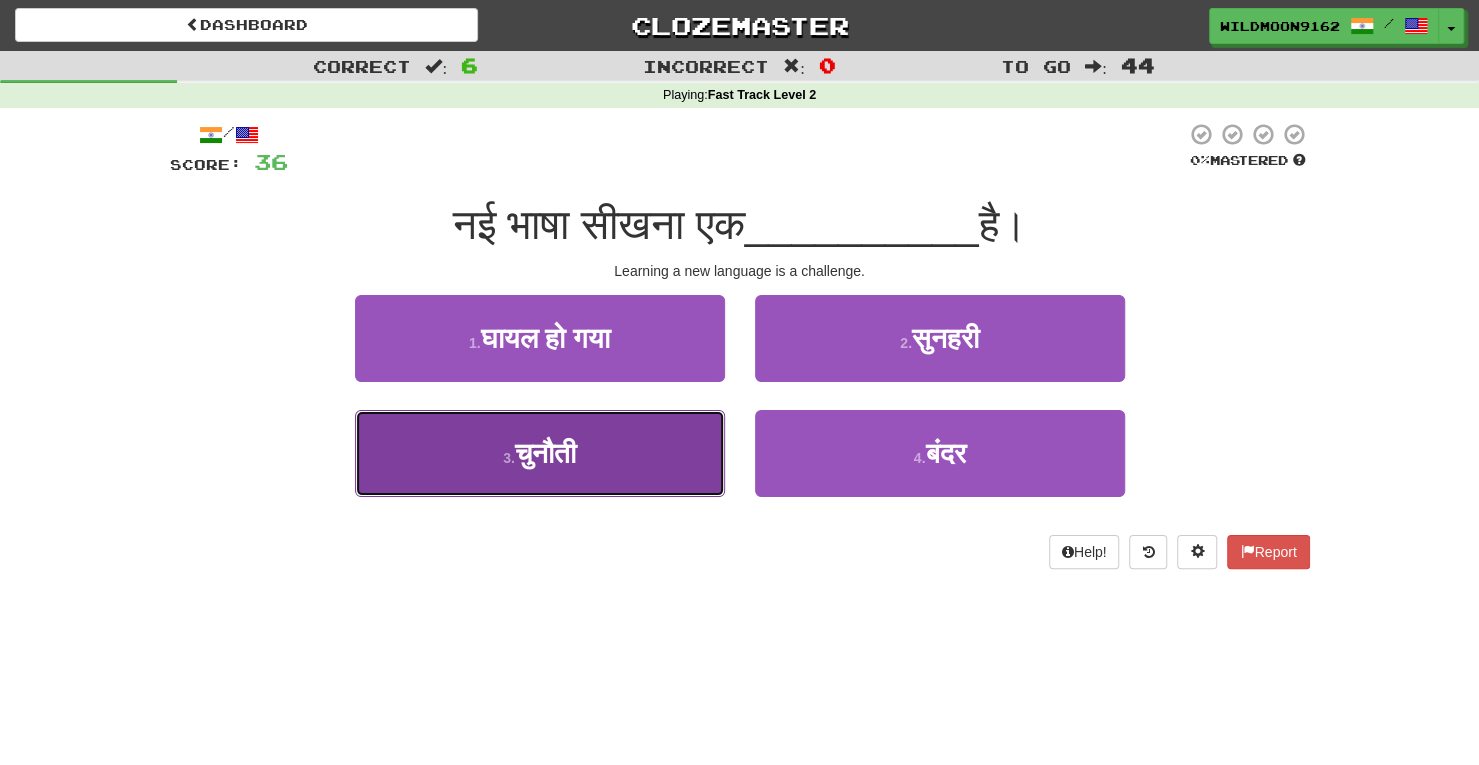 click on "3 .  चुनौती" at bounding box center [540, 453] 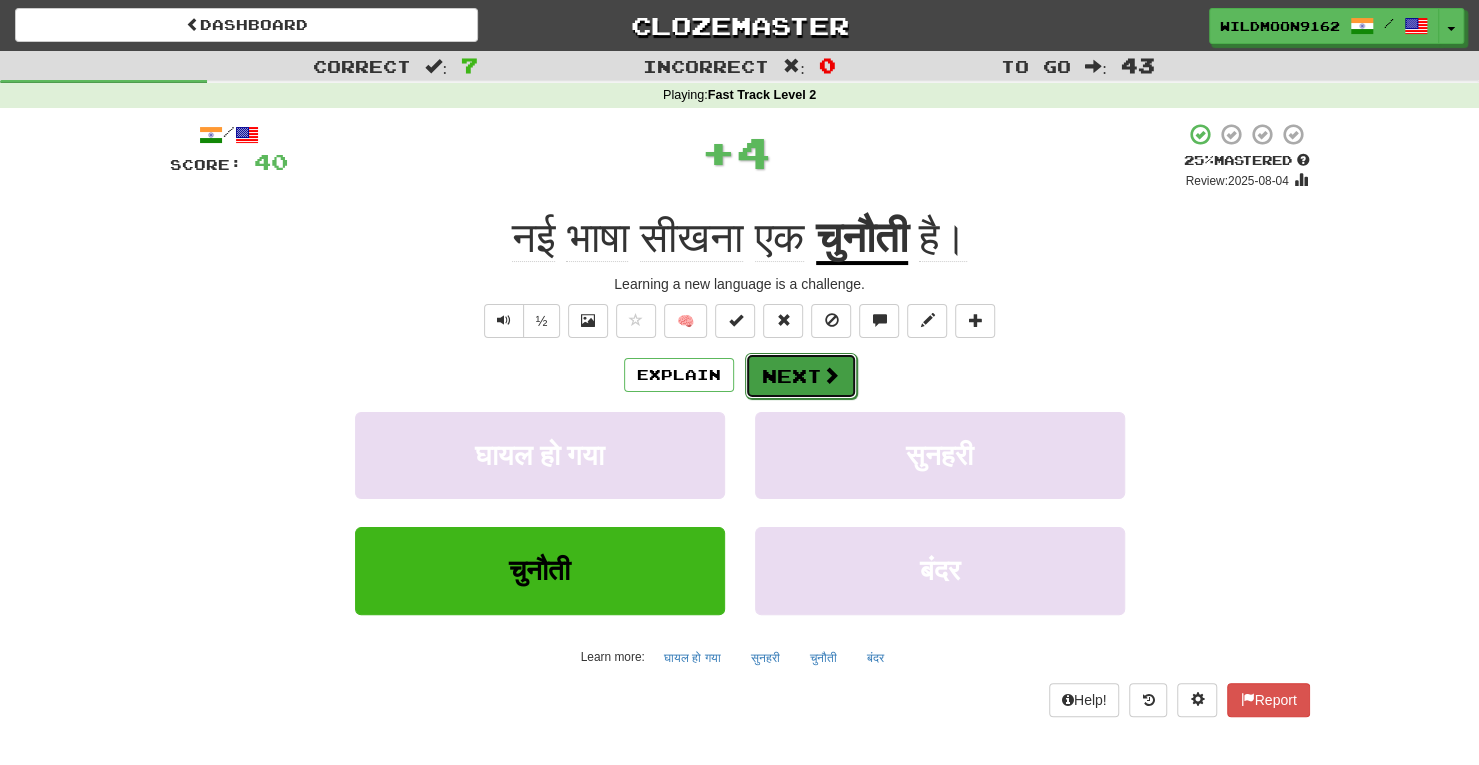 click on "Next" at bounding box center (801, 376) 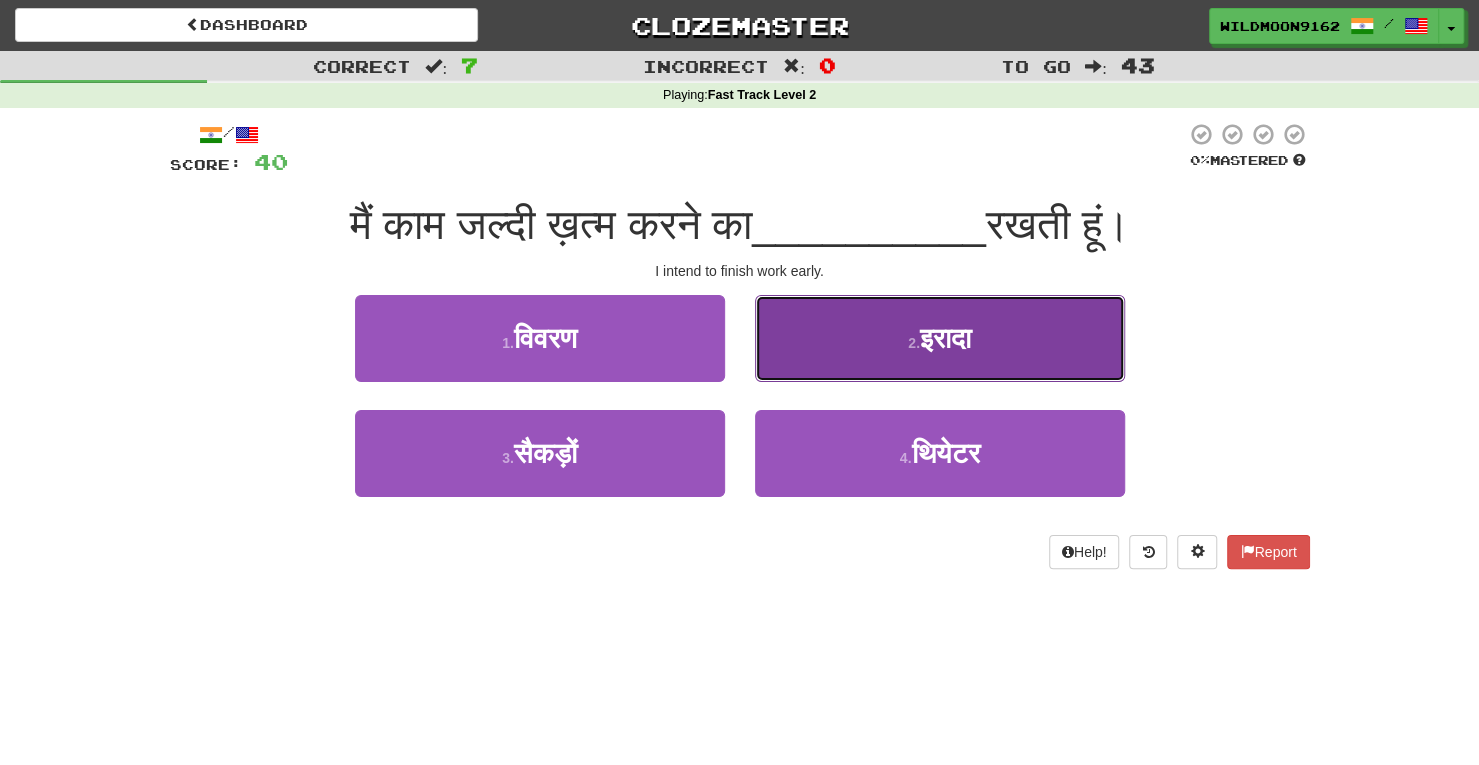 click on "2 .  इरादा" at bounding box center (940, 338) 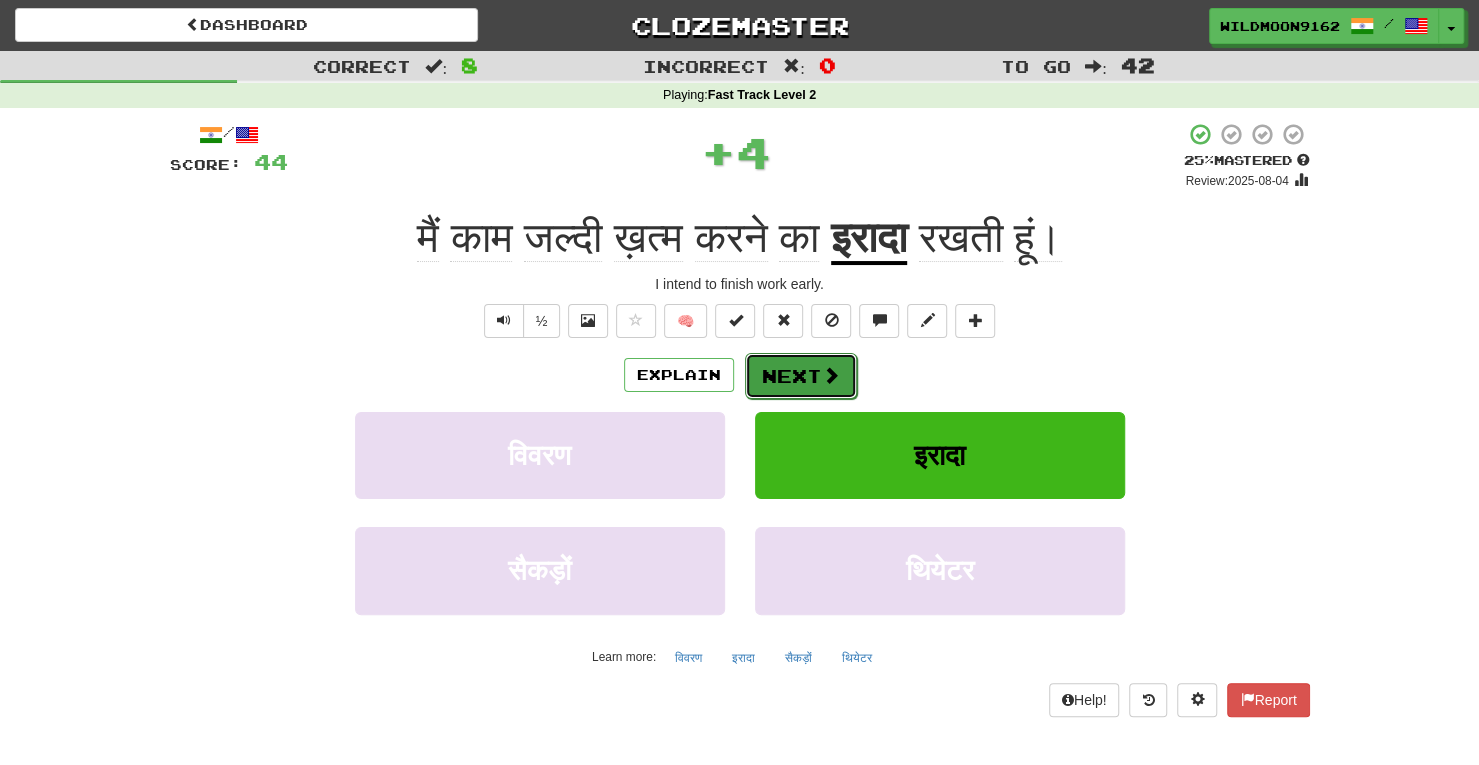 click on "Next" at bounding box center (801, 376) 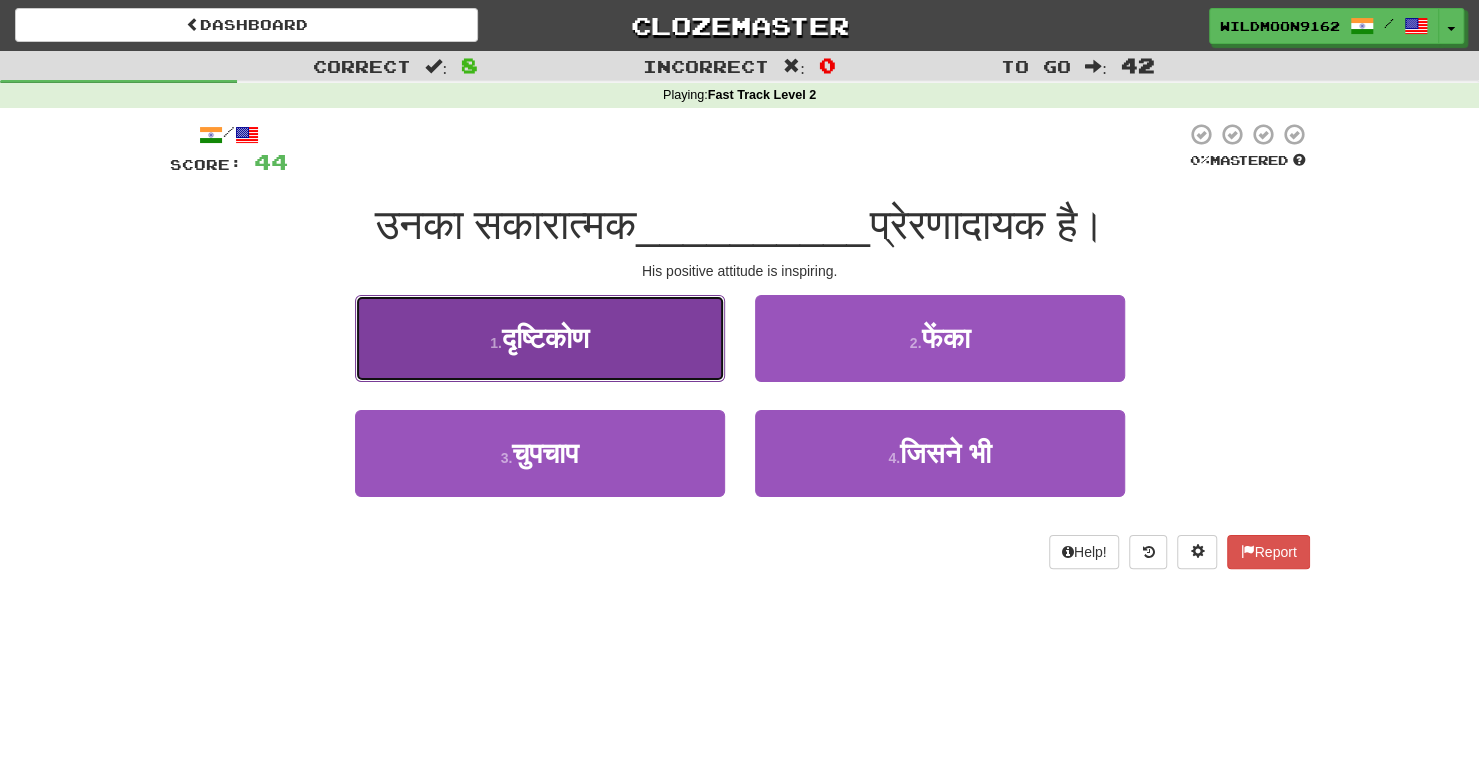click on "1 .  दृष्टिकोण" at bounding box center (540, 338) 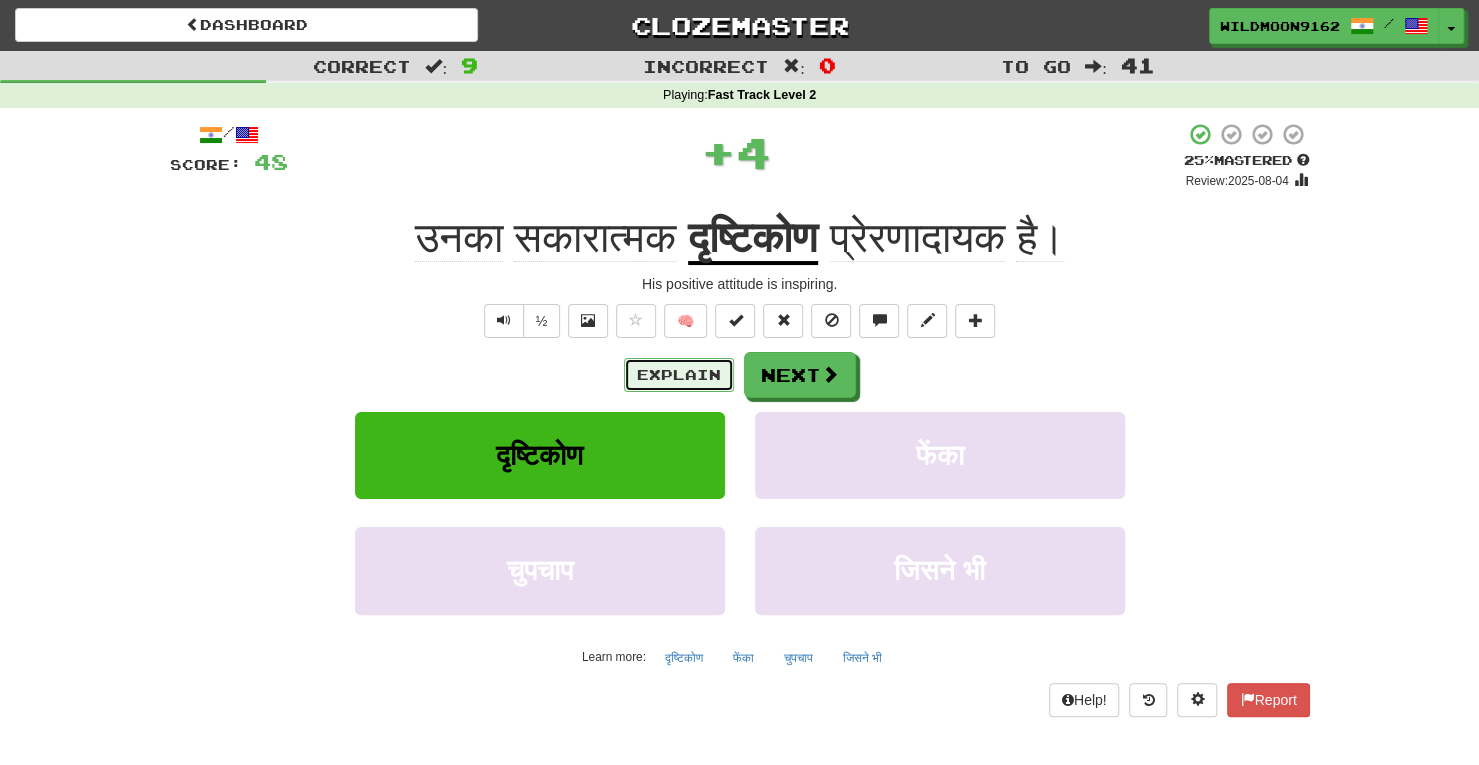click on "Explain" at bounding box center (679, 375) 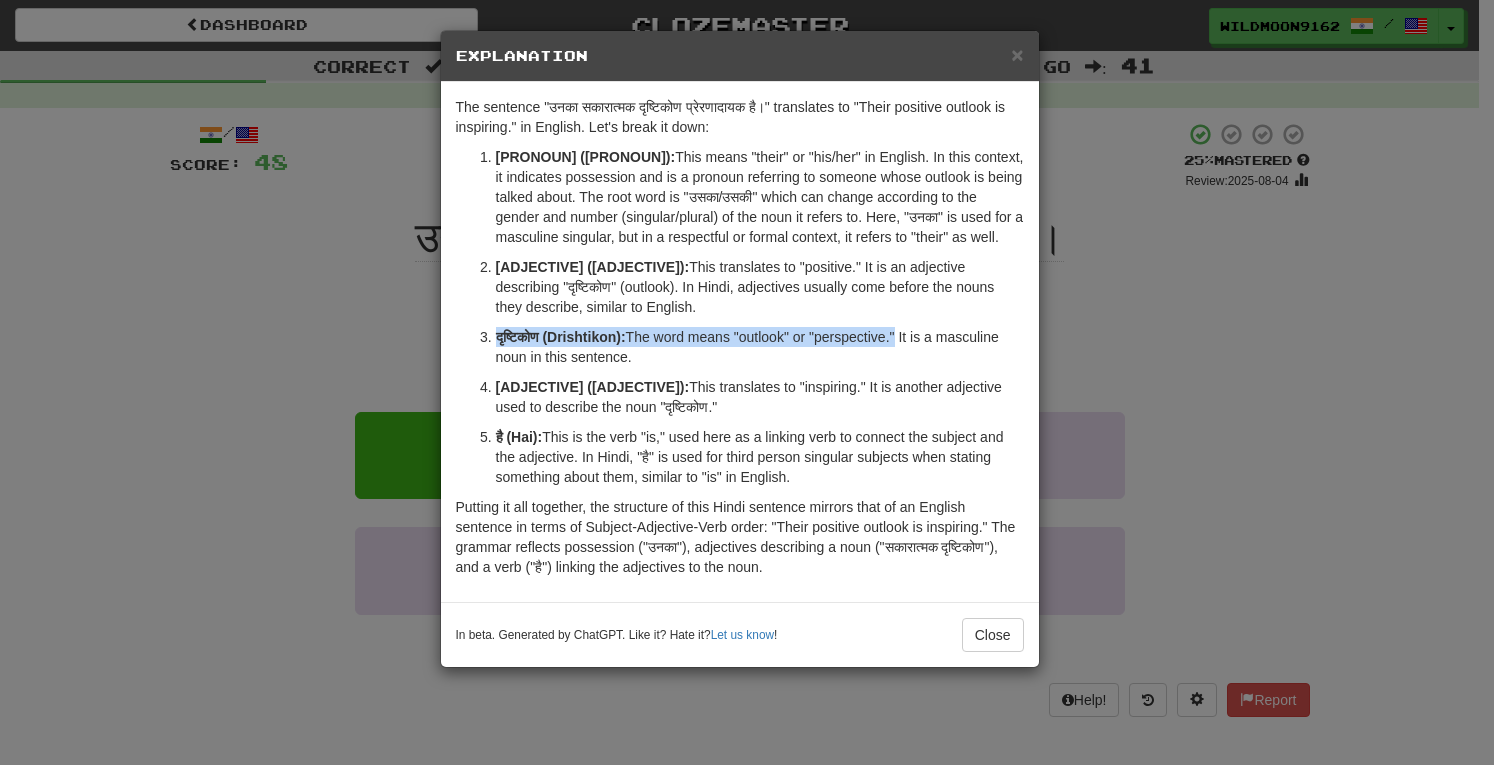 drag, startPoint x: 493, startPoint y: 333, endPoint x: 900, endPoint y: 334, distance: 407.00122 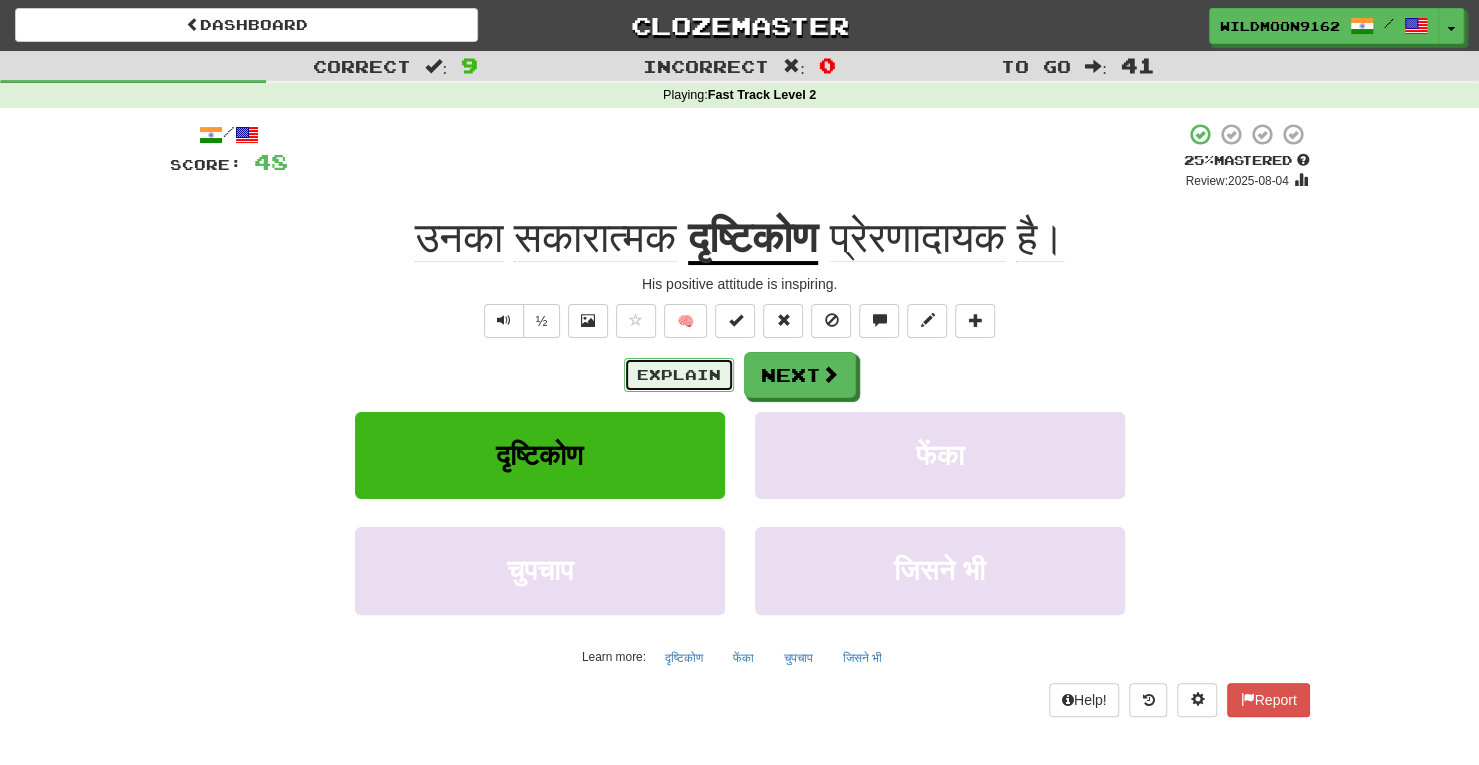 click on "Explain" at bounding box center [679, 375] 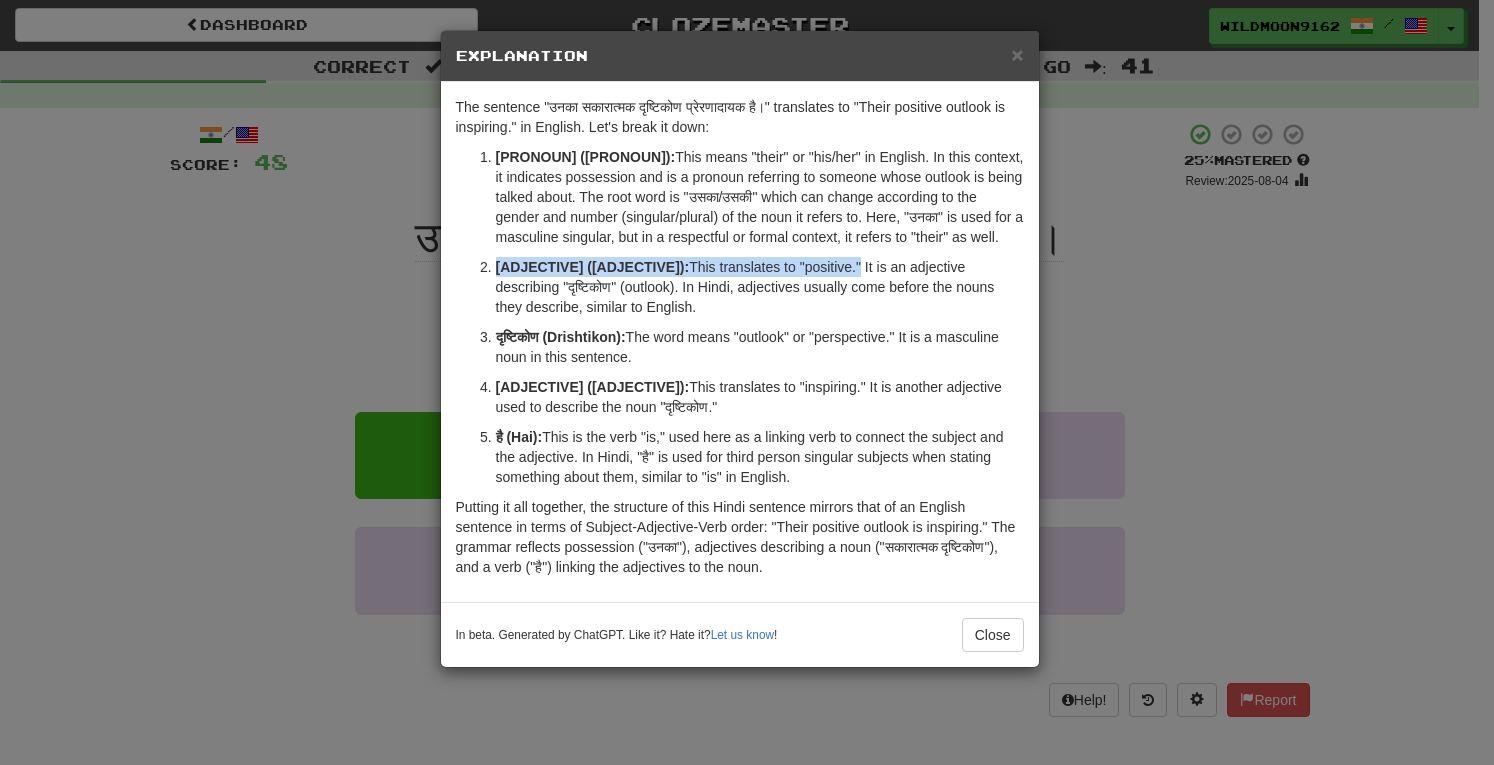 drag, startPoint x: 496, startPoint y: 267, endPoint x: 829, endPoint y: 268, distance: 333.0015 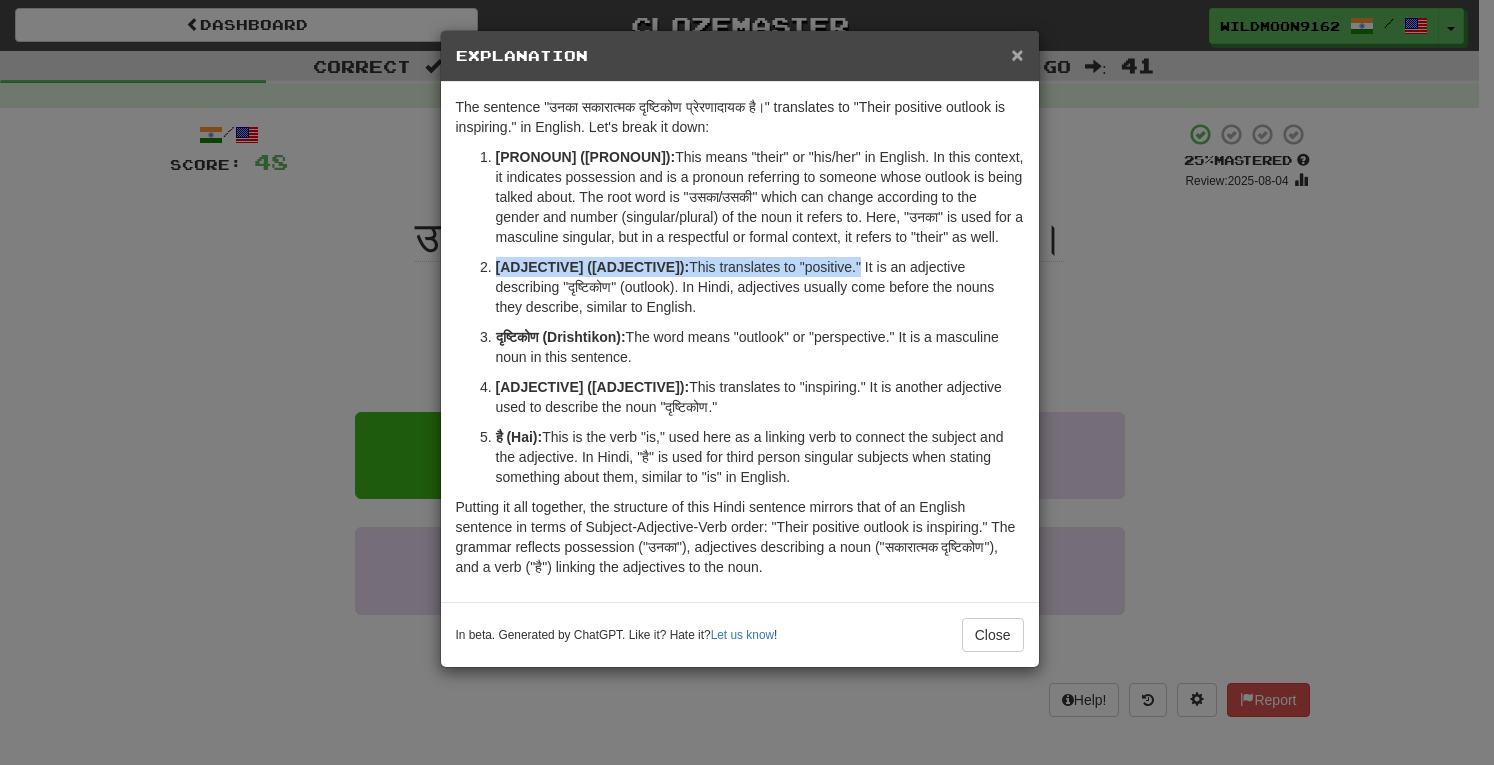 click on "×" at bounding box center [1017, 54] 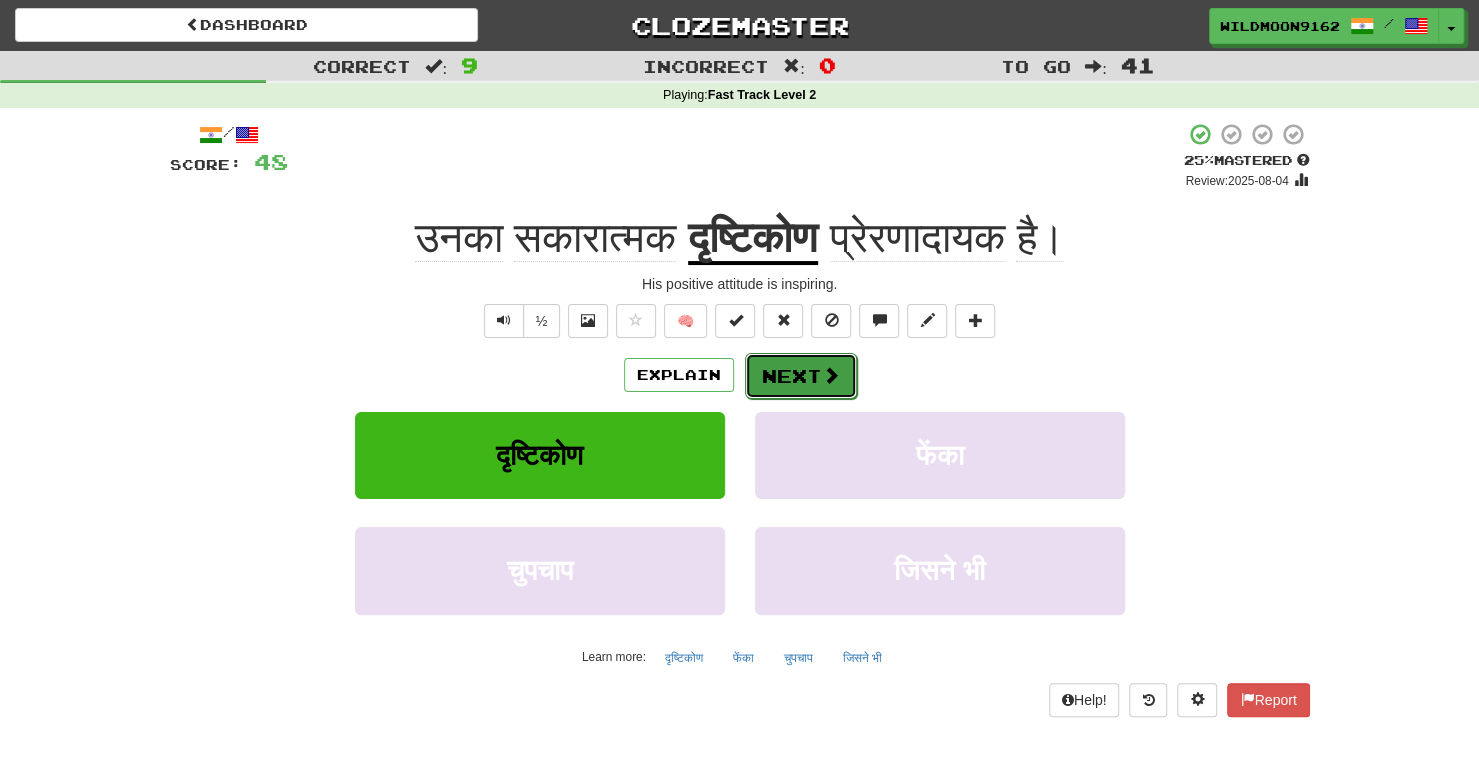 click on "Next" at bounding box center (801, 376) 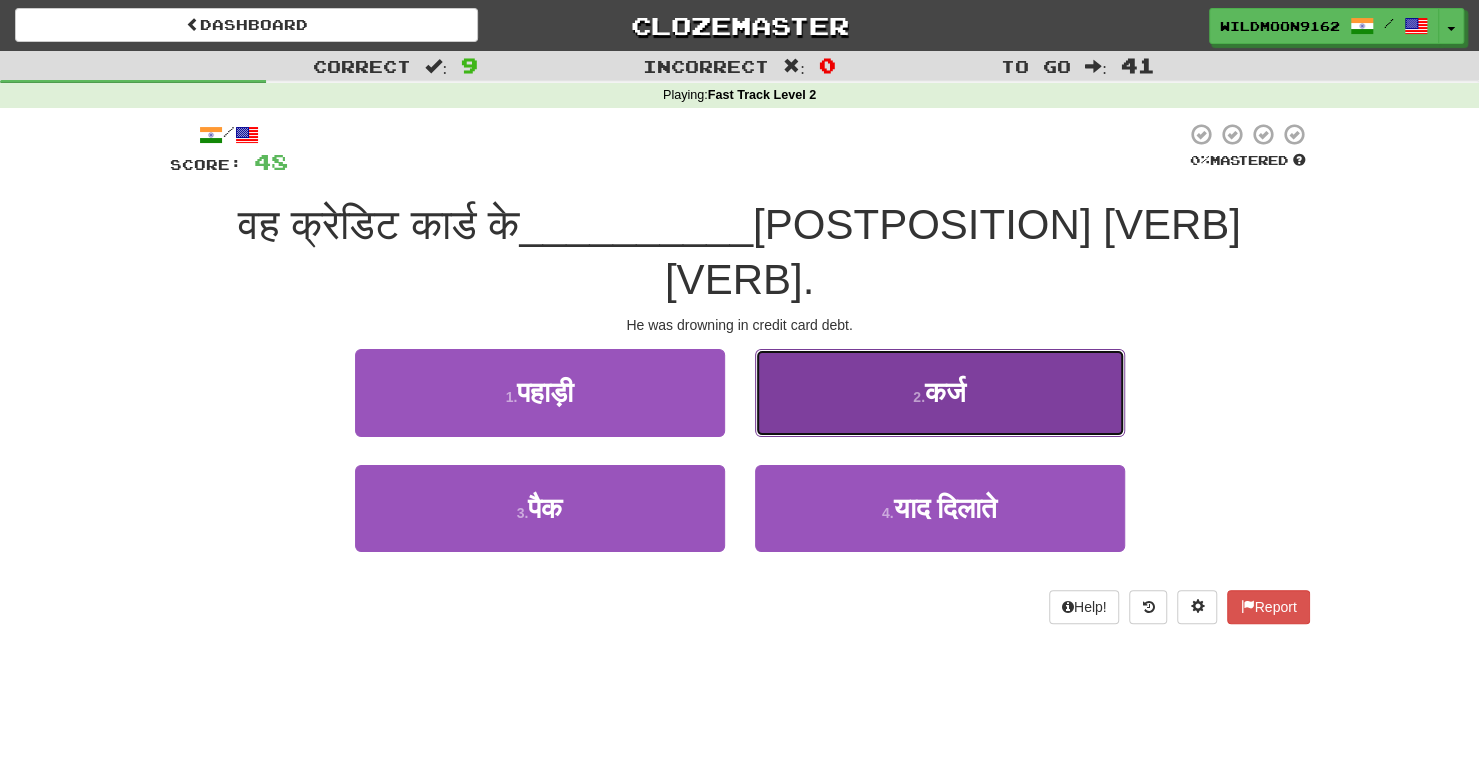 click on "[NUMBER] . [NOUN]" at bounding box center [940, 392] 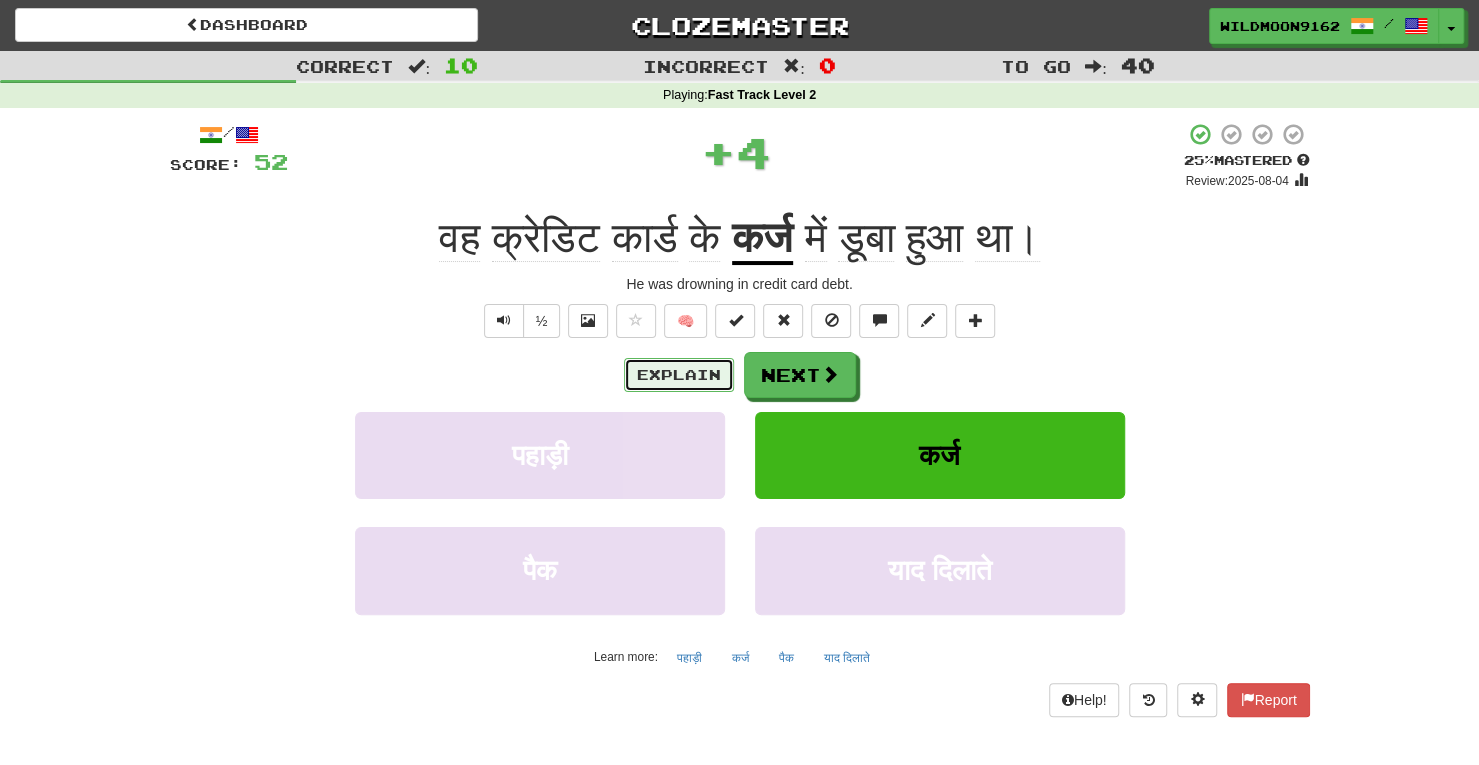 click on "Explain" at bounding box center [679, 375] 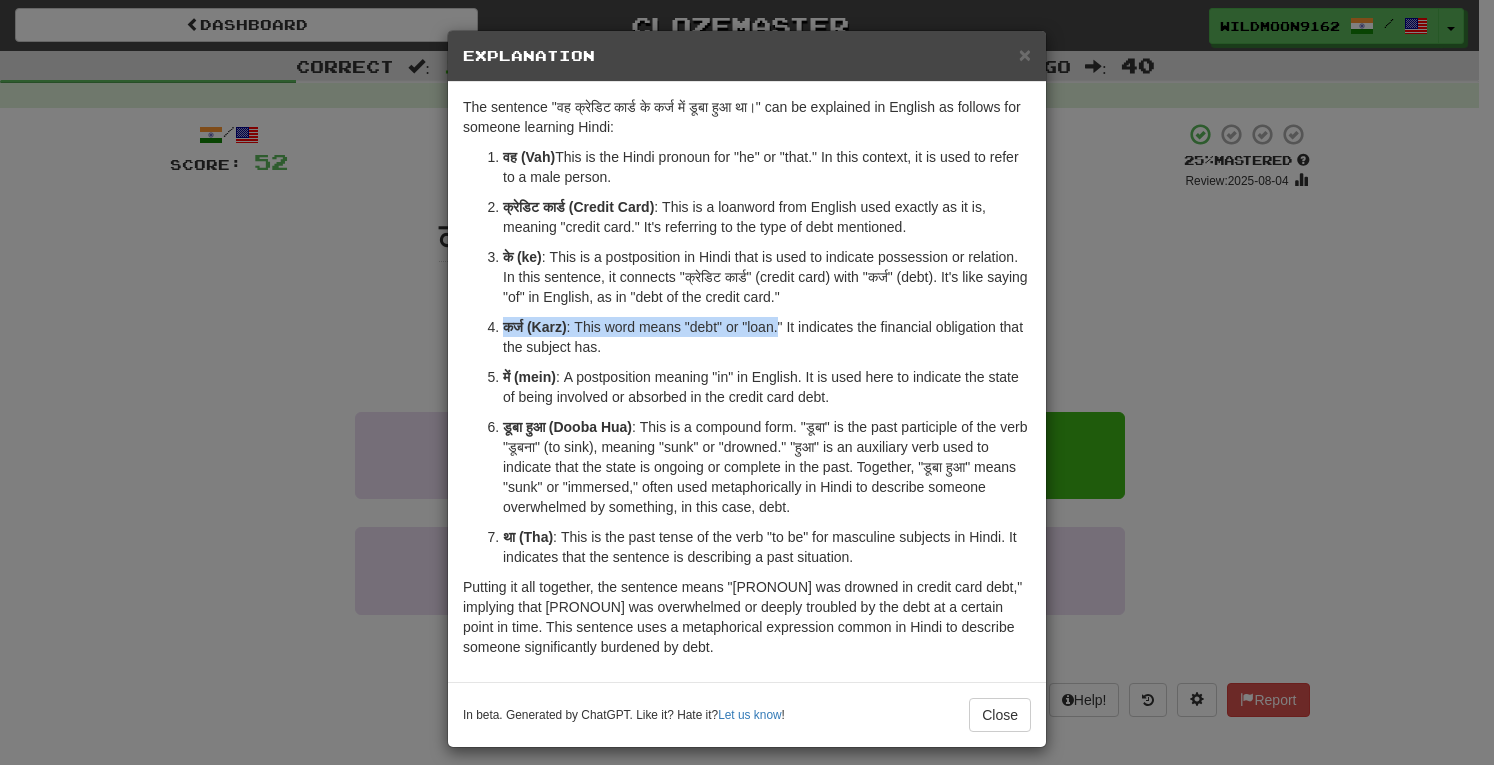 drag, startPoint x: 492, startPoint y: 329, endPoint x: 774, endPoint y: 331, distance: 282.00708 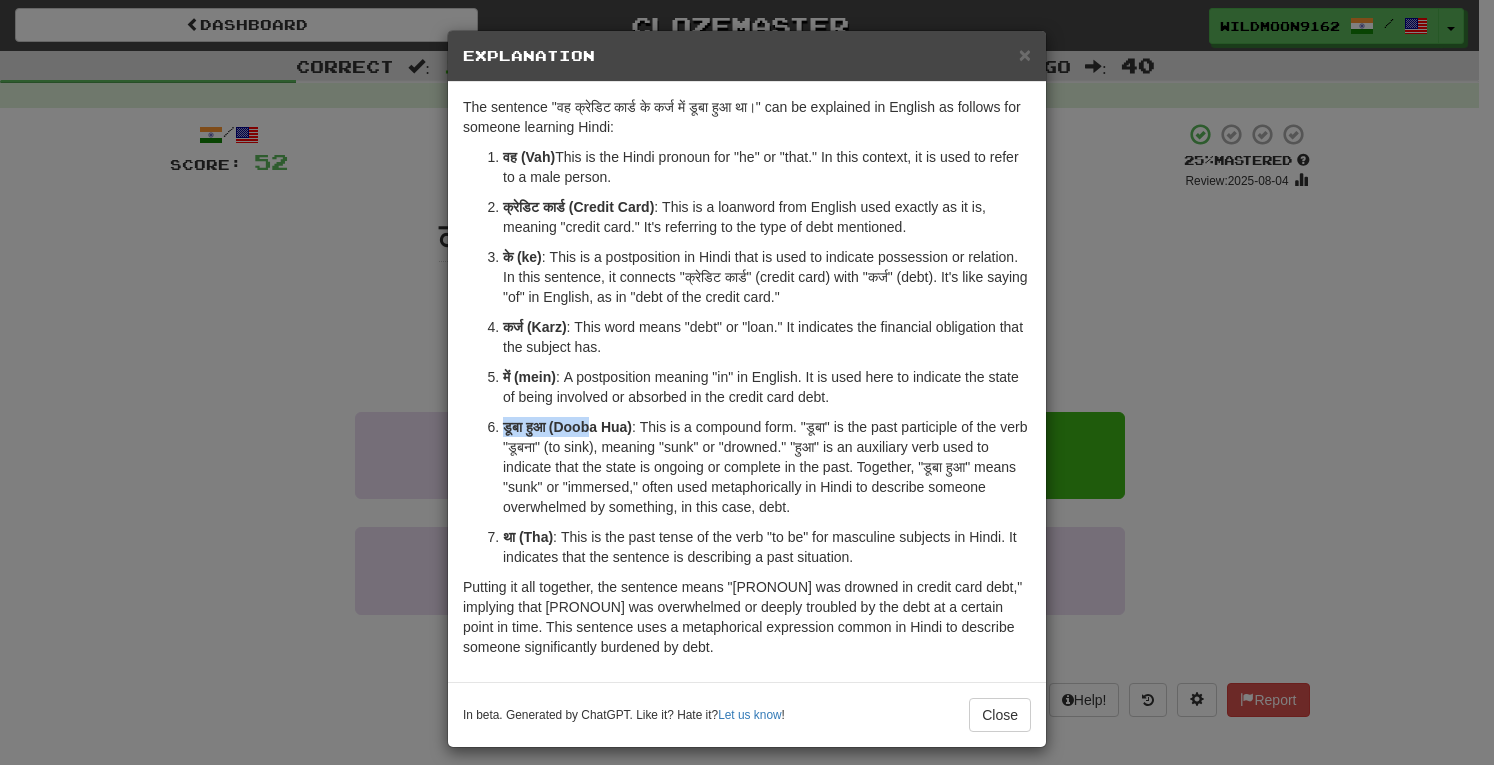 drag, startPoint x: 489, startPoint y: 421, endPoint x: 592, endPoint y: 433, distance: 103.69667 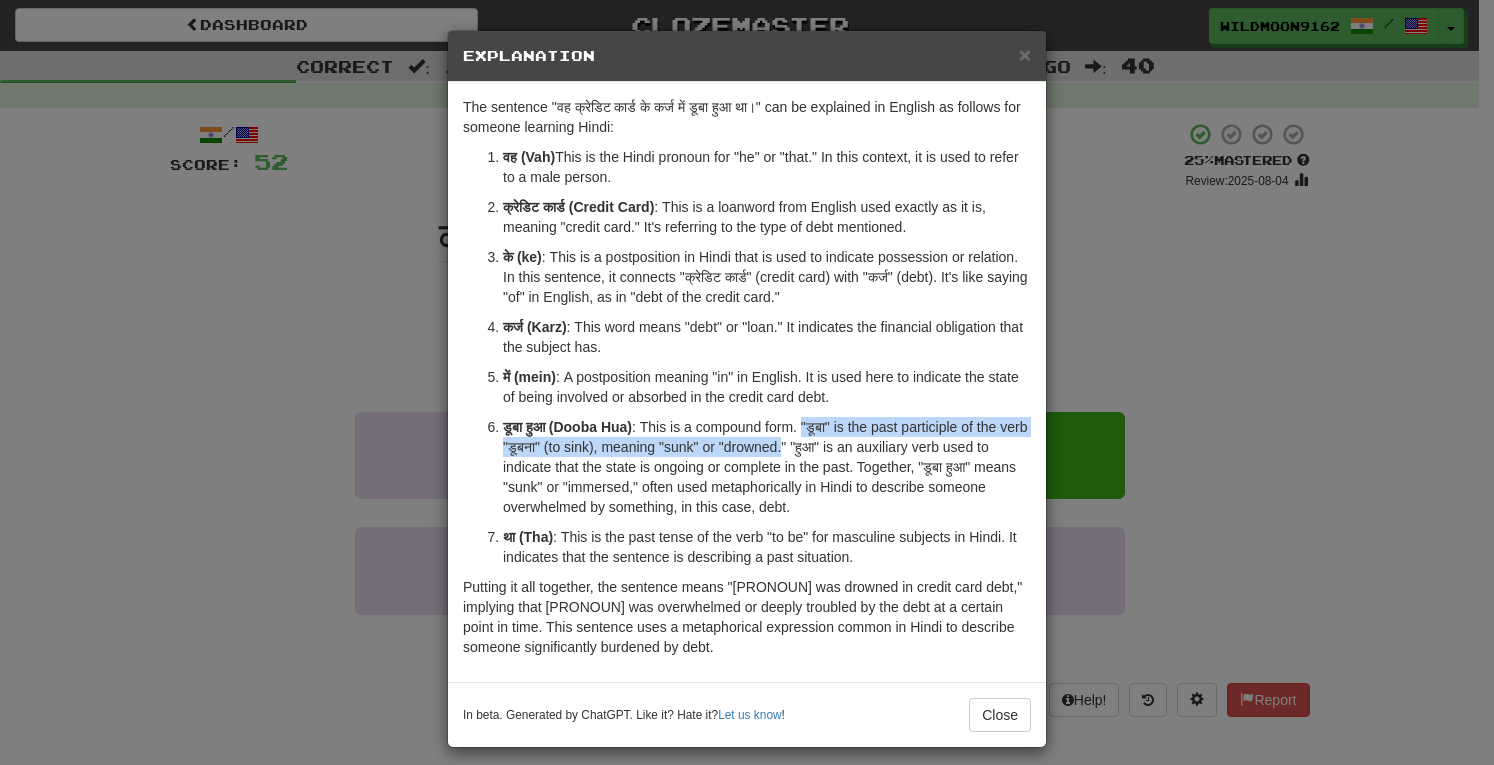 drag, startPoint x: 803, startPoint y: 423, endPoint x: 807, endPoint y: 451, distance: 28.284271 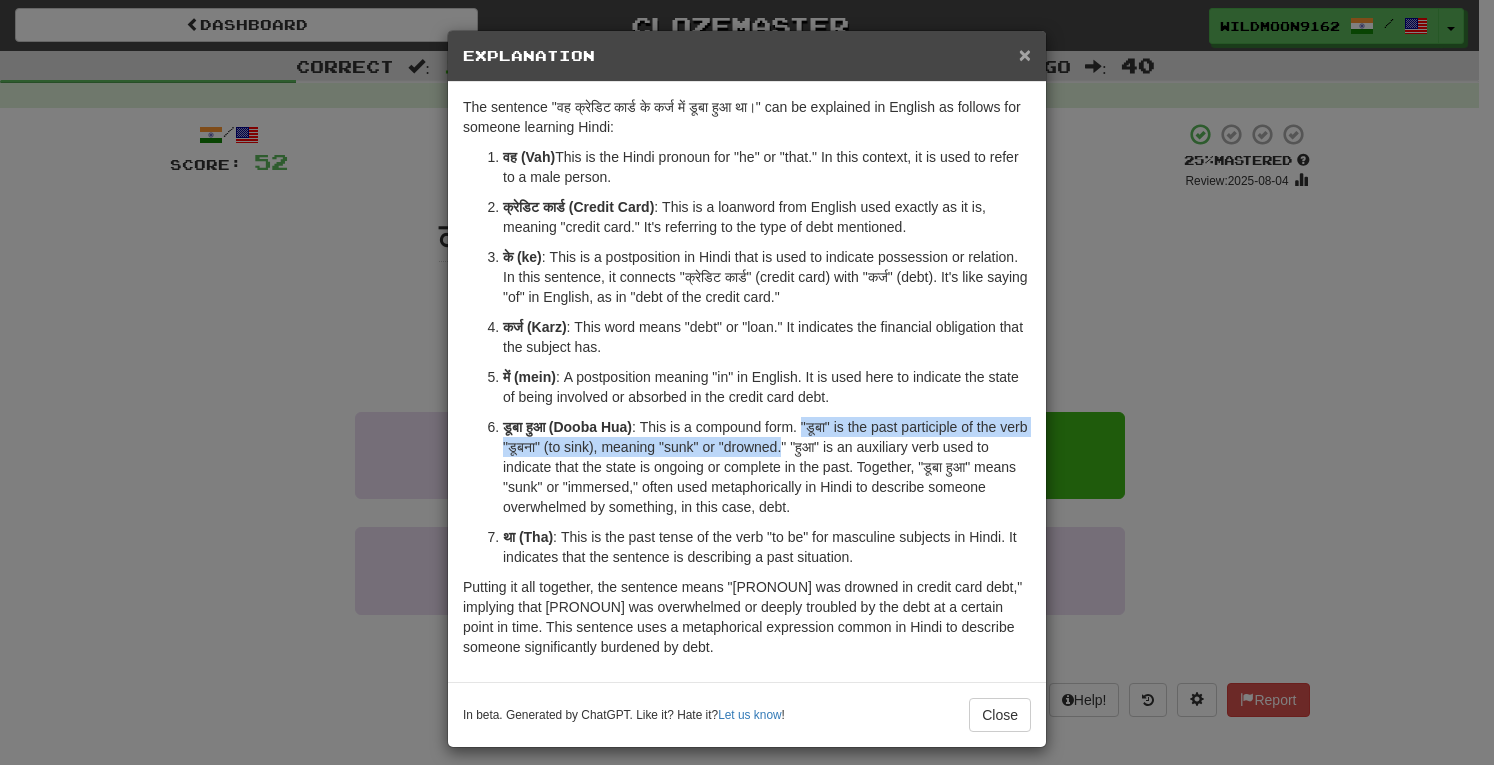 click on "×" at bounding box center [1025, 54] 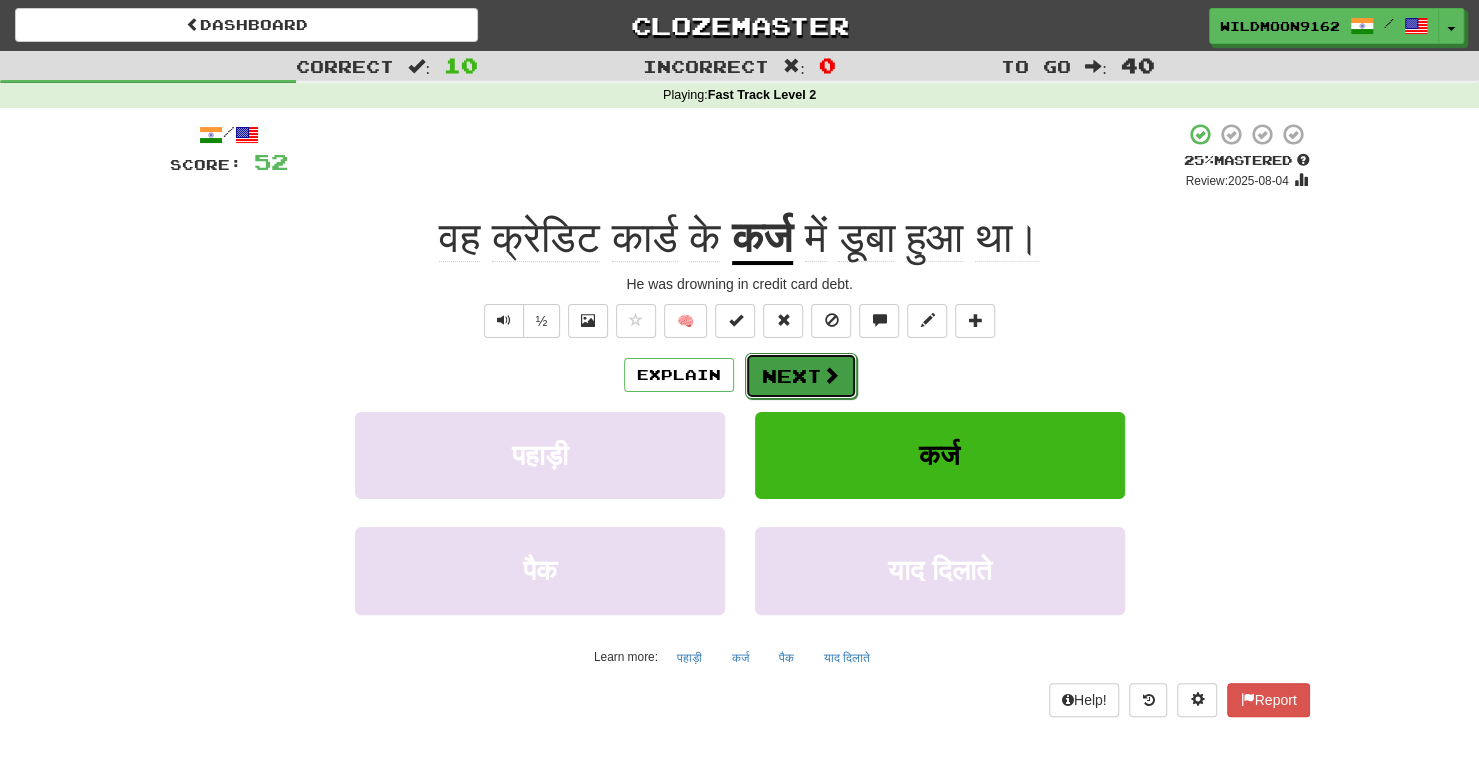 click on "Next" at bounding box center [801, 376] 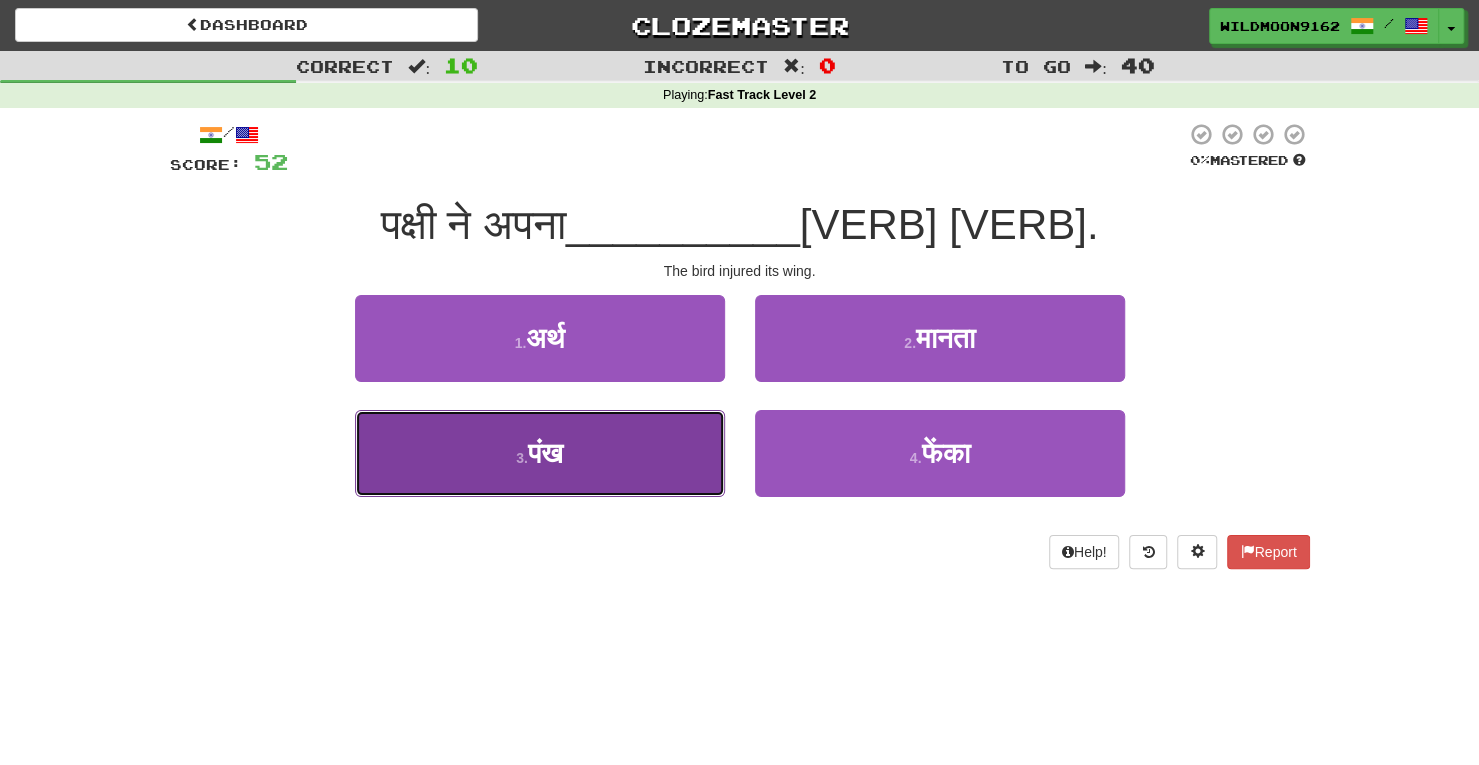click on "3 .  पंख" at bounding box center (540, 453) 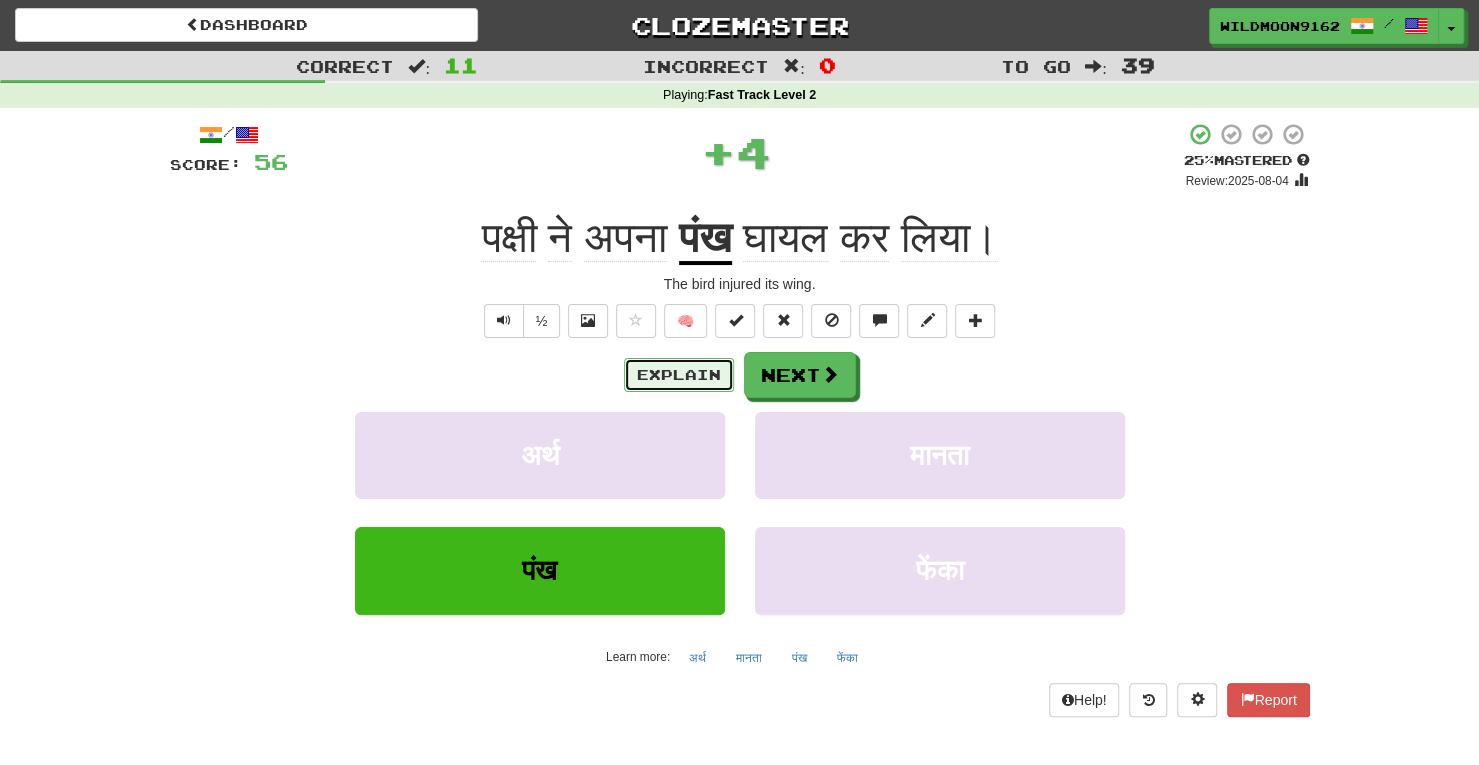 click on "Explain" at bounding box center [679, 375] 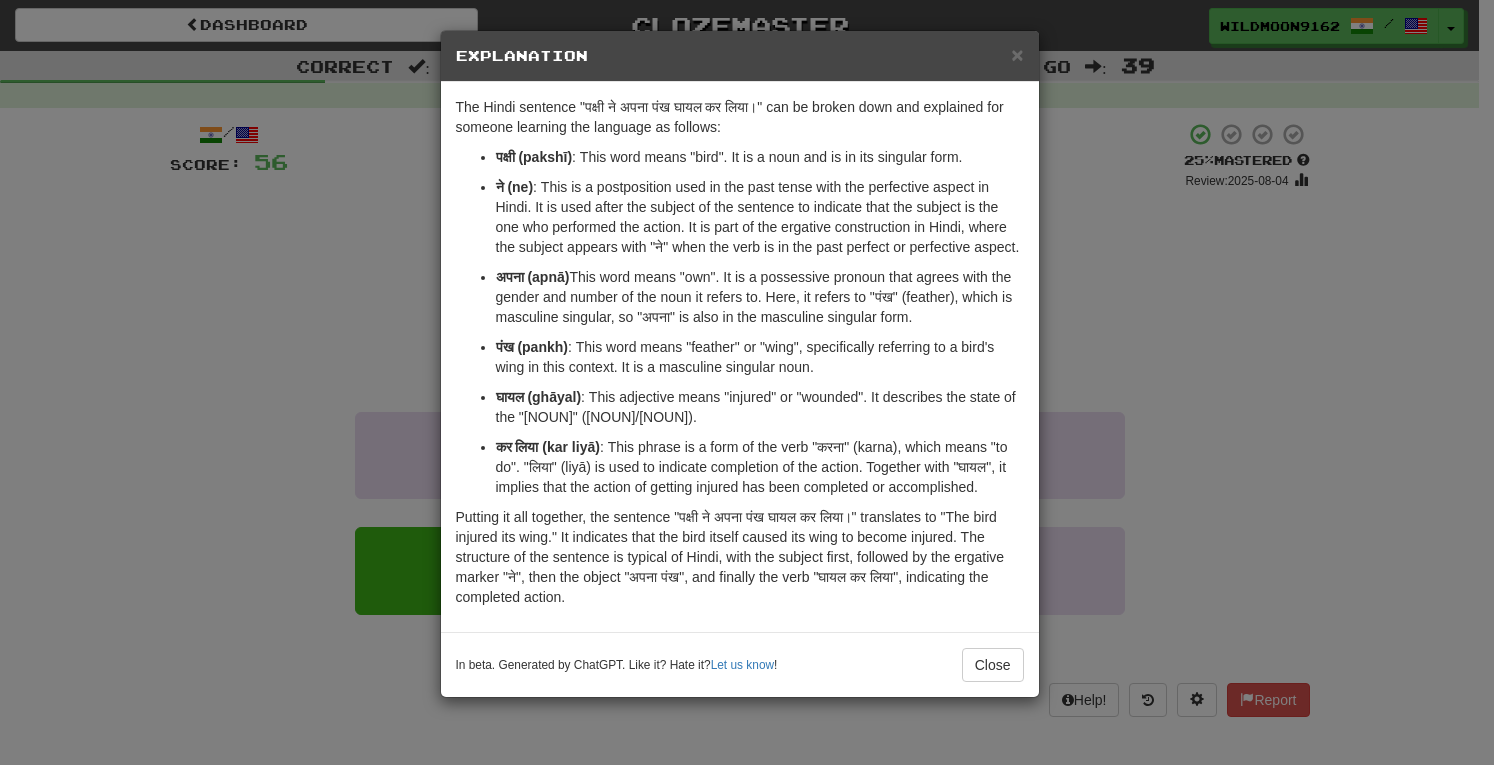 click on "पंख (pankh)" at bounding box center (532, 347) 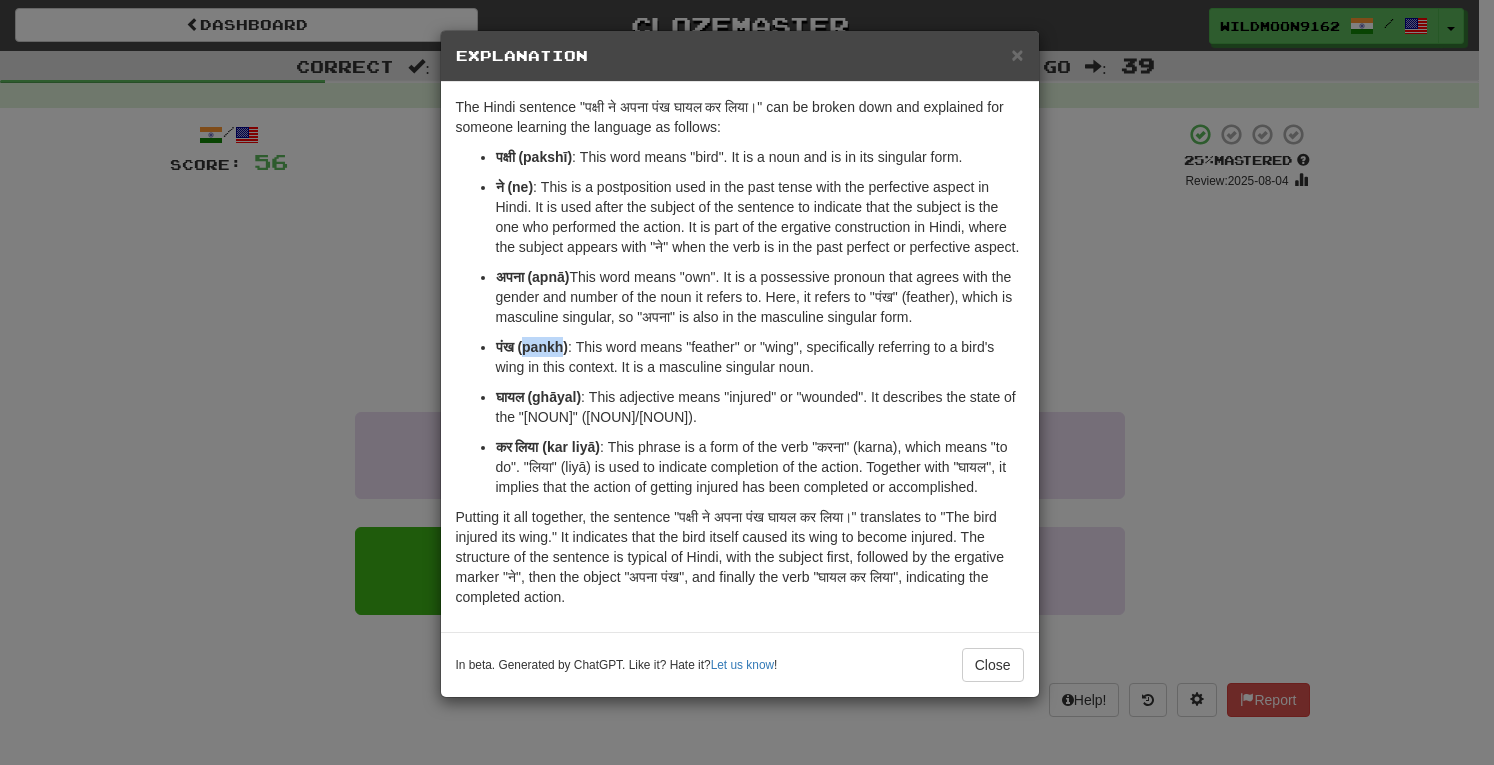 click on "पंख (pankh)" at bounding box center (532, 347) 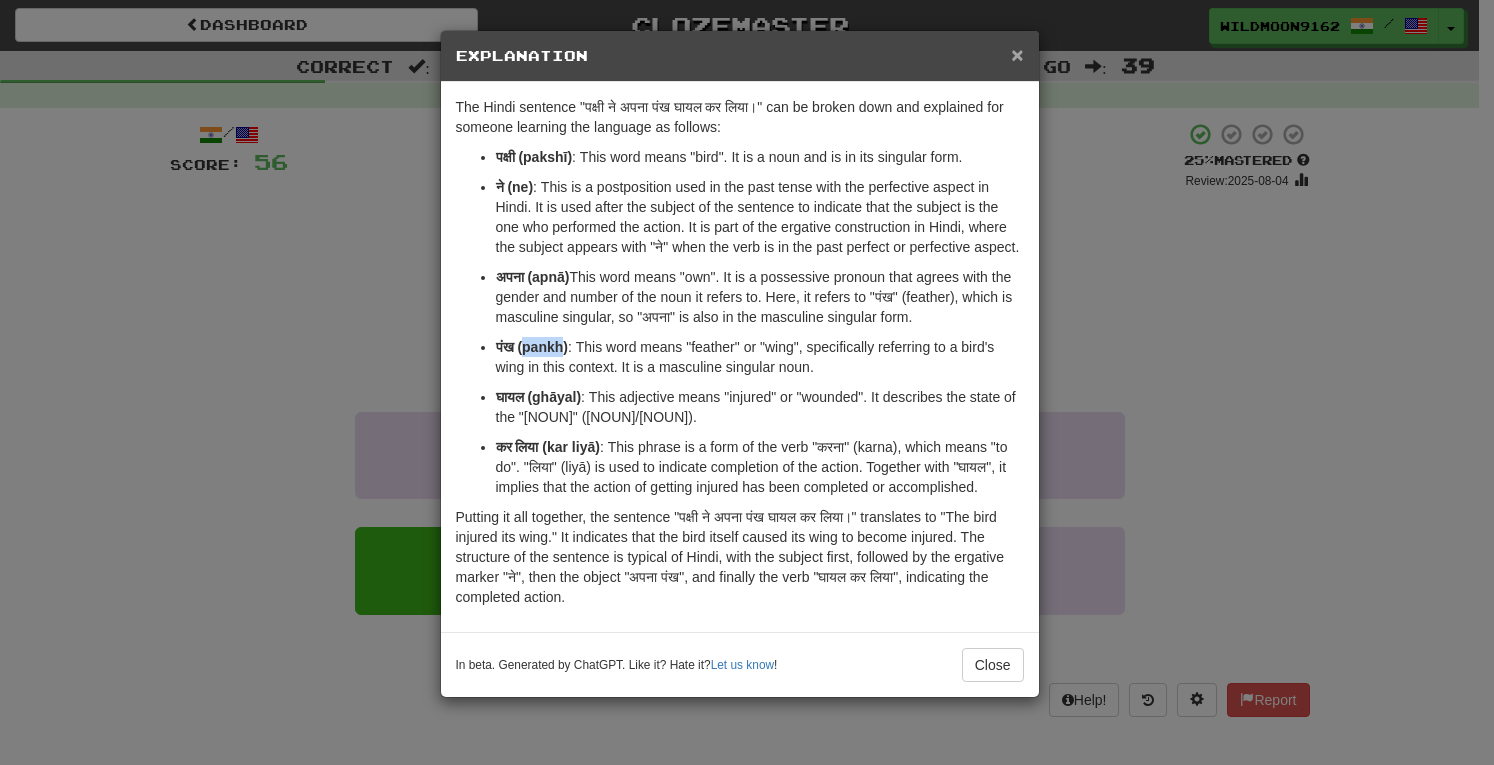 type 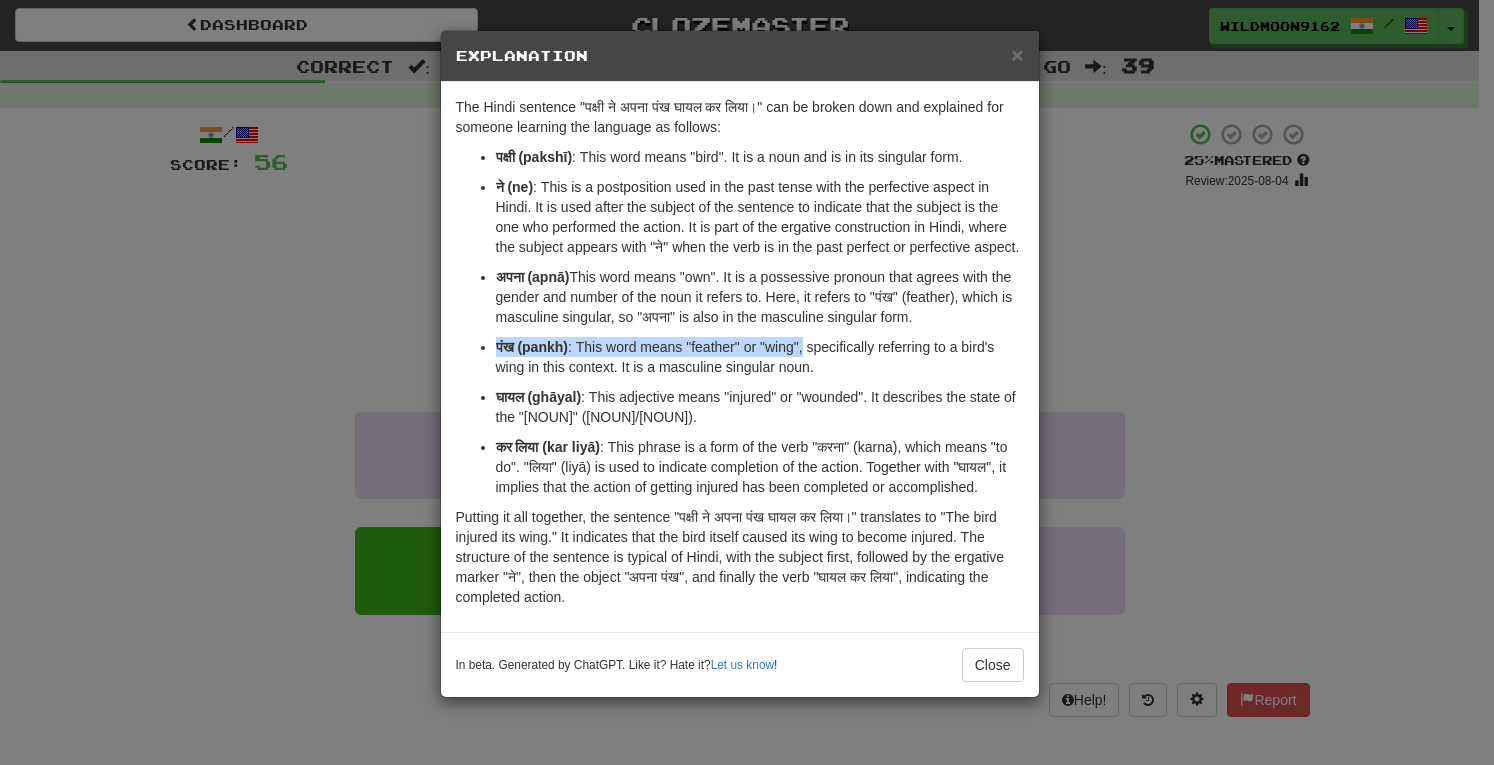 drag, startPoint x: 490, startPoint y: 345, endPoint x: 808, endPoint y: 350, distance: 318.0393 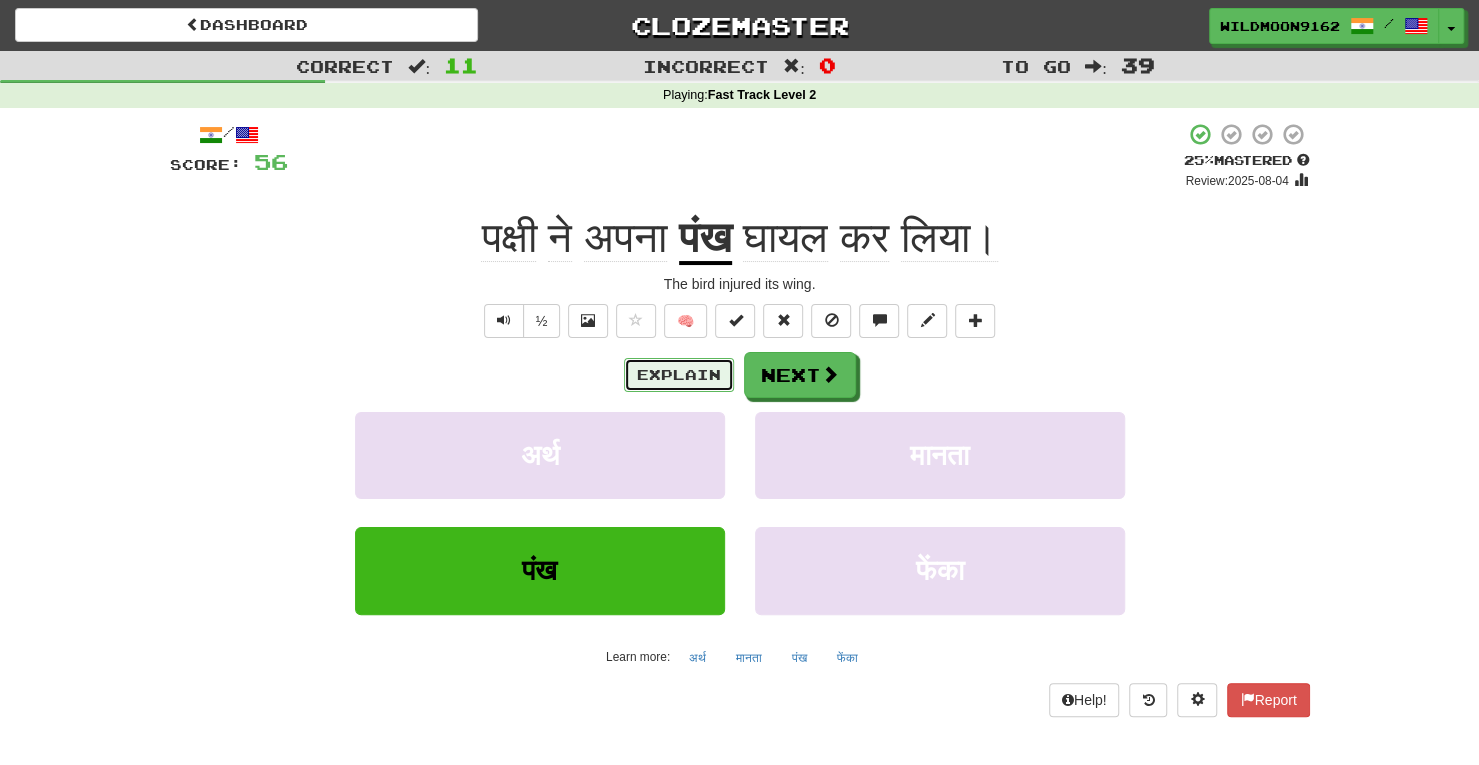 click on "Explain" at bounding box center [679, 375] 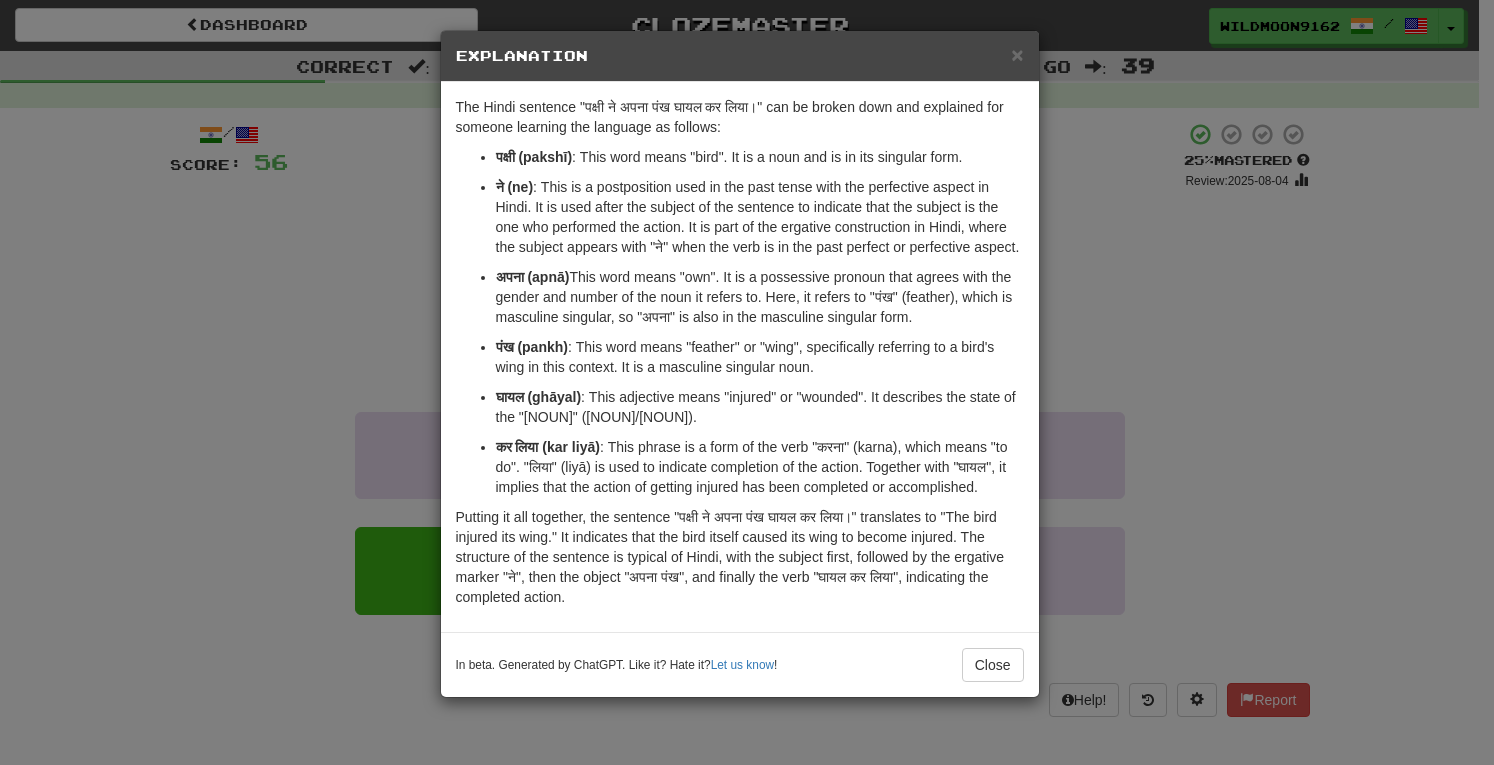 click on "घायल (ghāyal)" at bounding box center [539, 397] 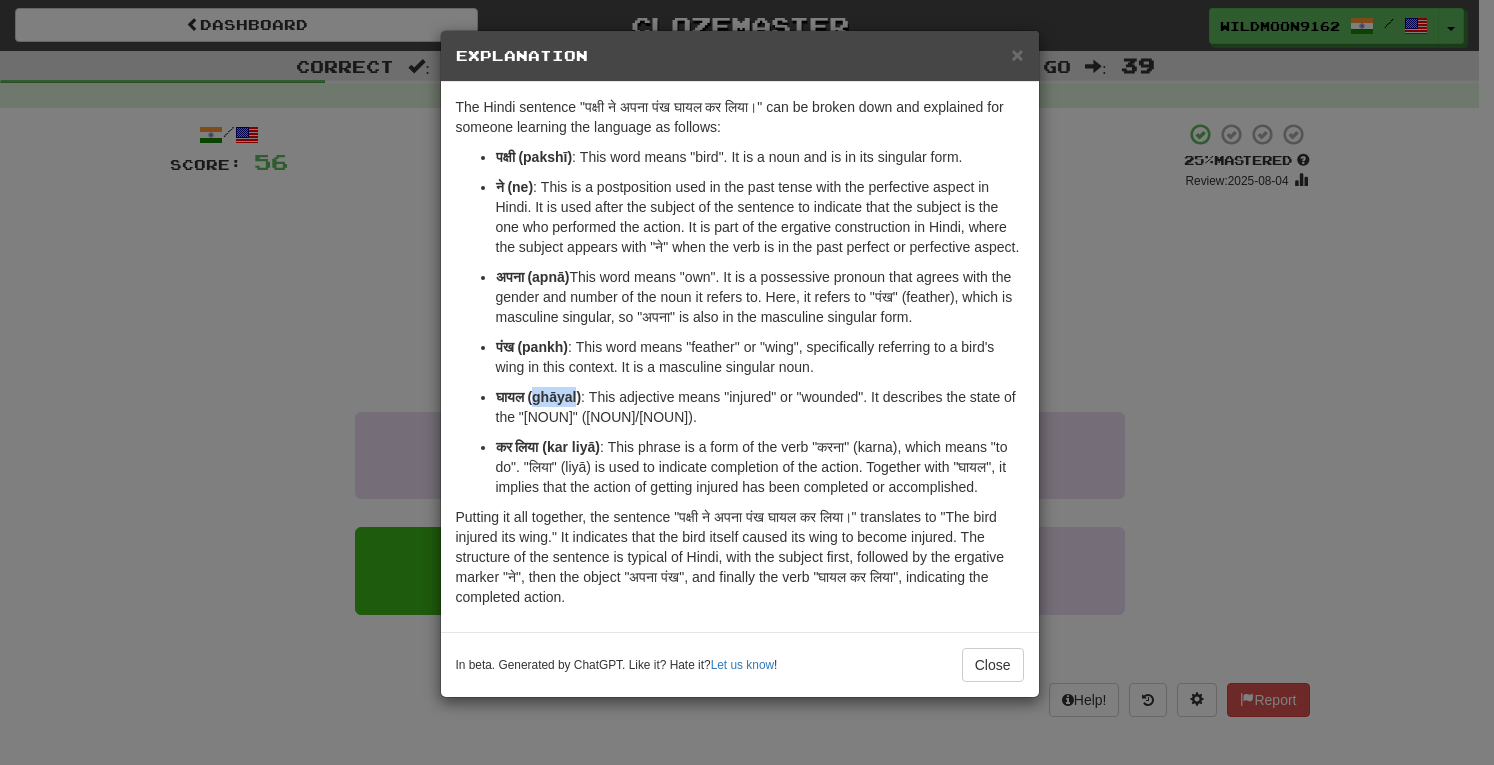 click on "घायल (ghāyal)" at bounding box center [539, 397] 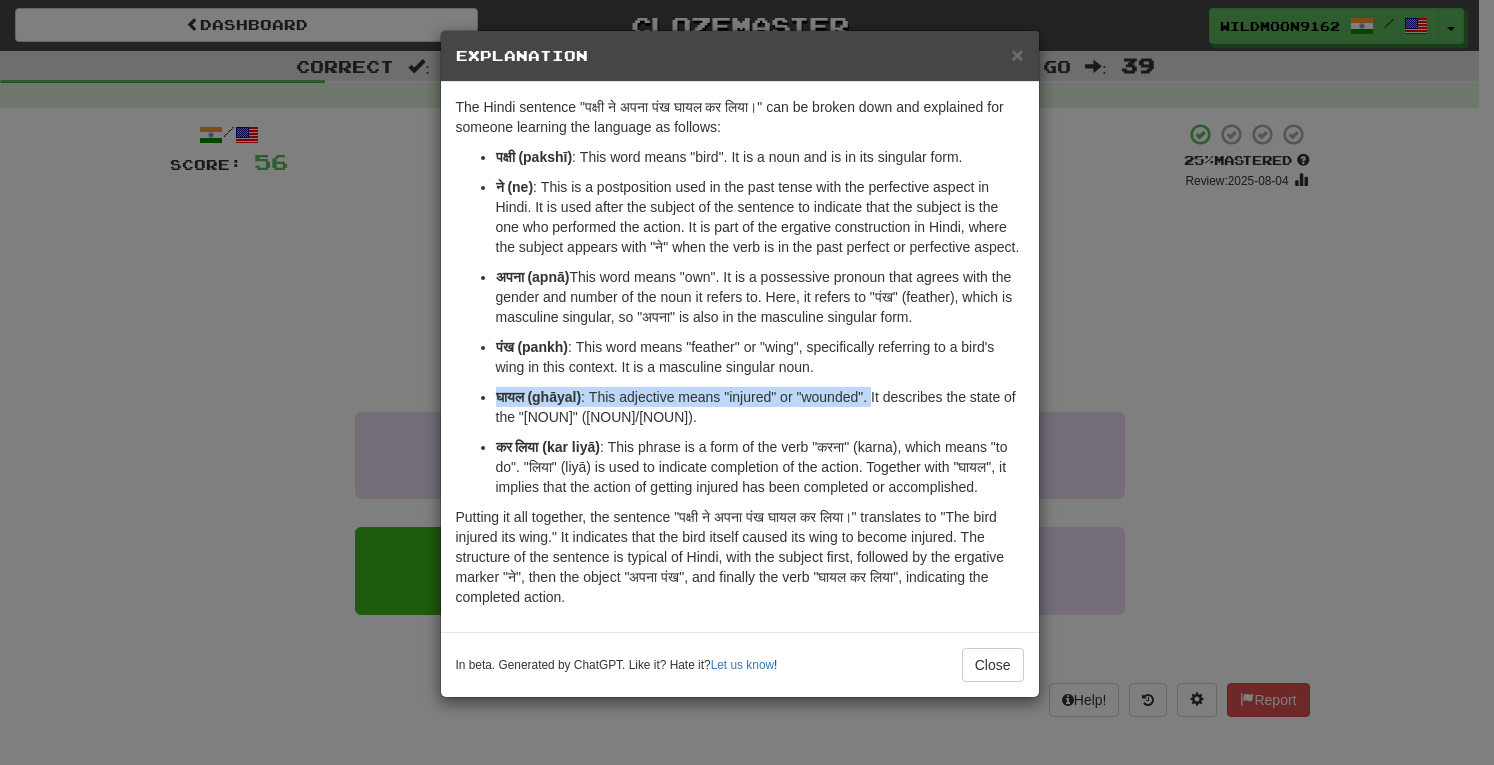 drag, startPoint x: 492, startPoint y: 399, endPoint x: 876, endPoint y: 393, distance: 384.04688 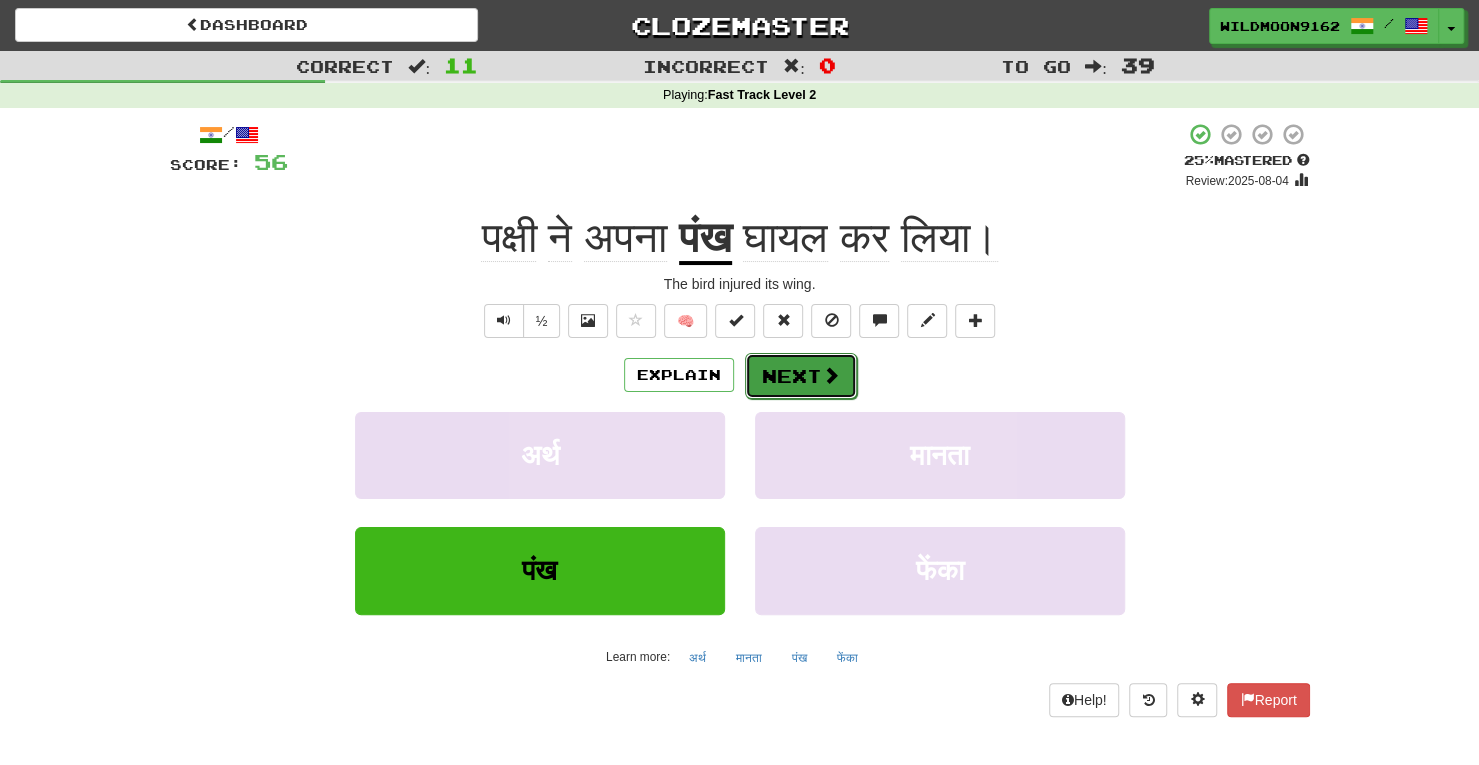 click on "Next" at bounding box center (801, 376) 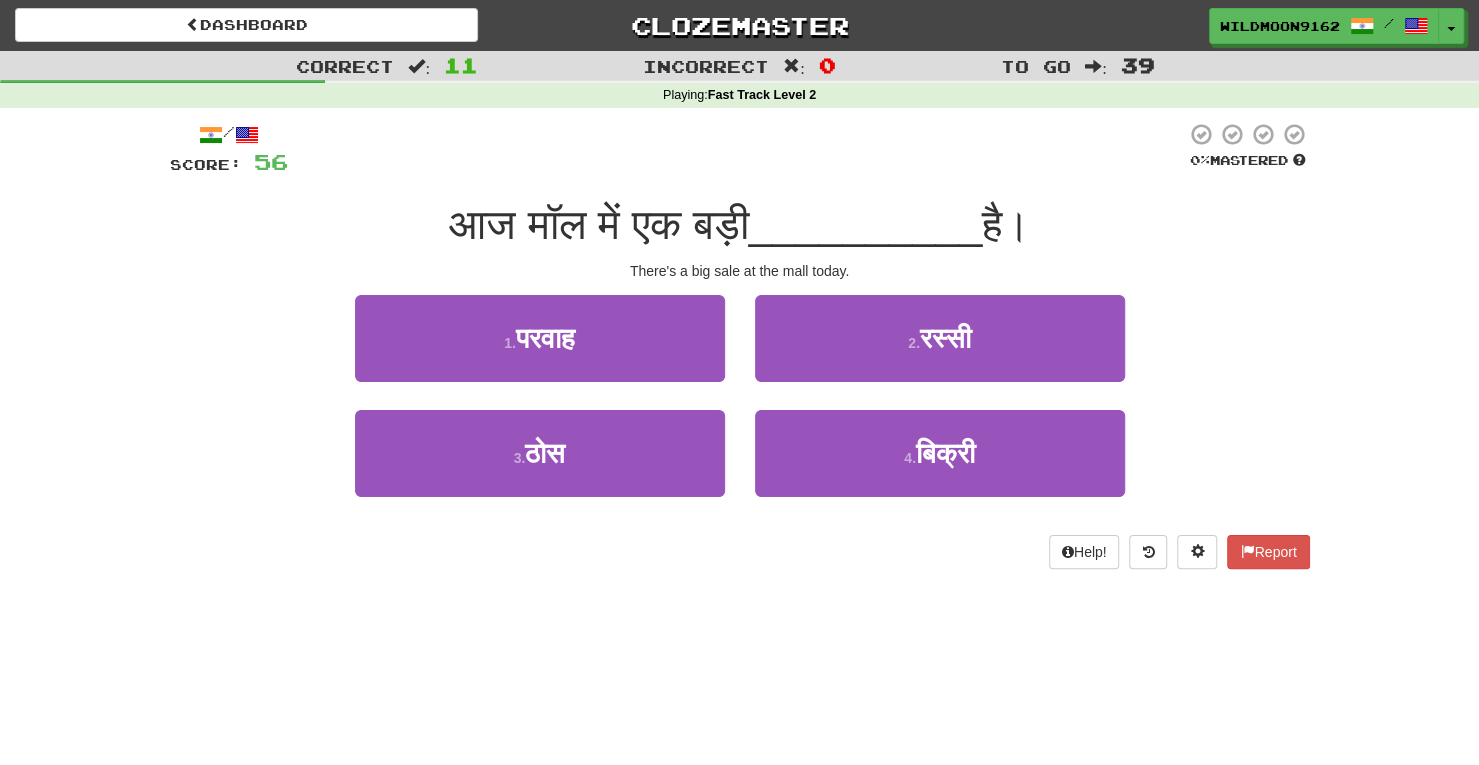 click on "Correct : 11 Incorrect : 0 To go : 39 Playing : Fast Track Level 2 / Score: 56 0 % Mastered आज मॉल में एक बड़ी __________ है। 1 . परवाह 2 . 3 . 4 ." at bounding box center (739, 382) 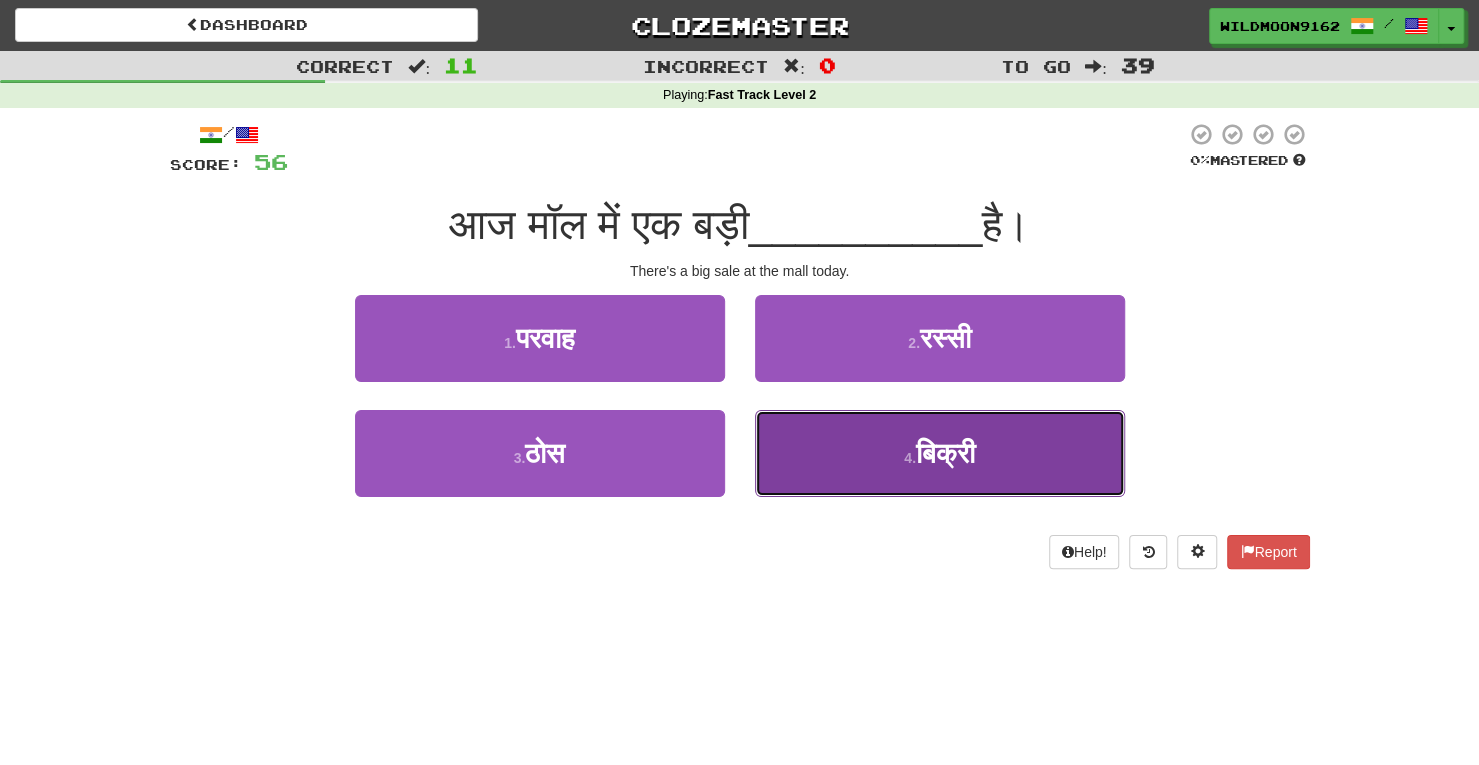 click on "[NUMBER] . [NOUN]" at bounding box center (940, 453) 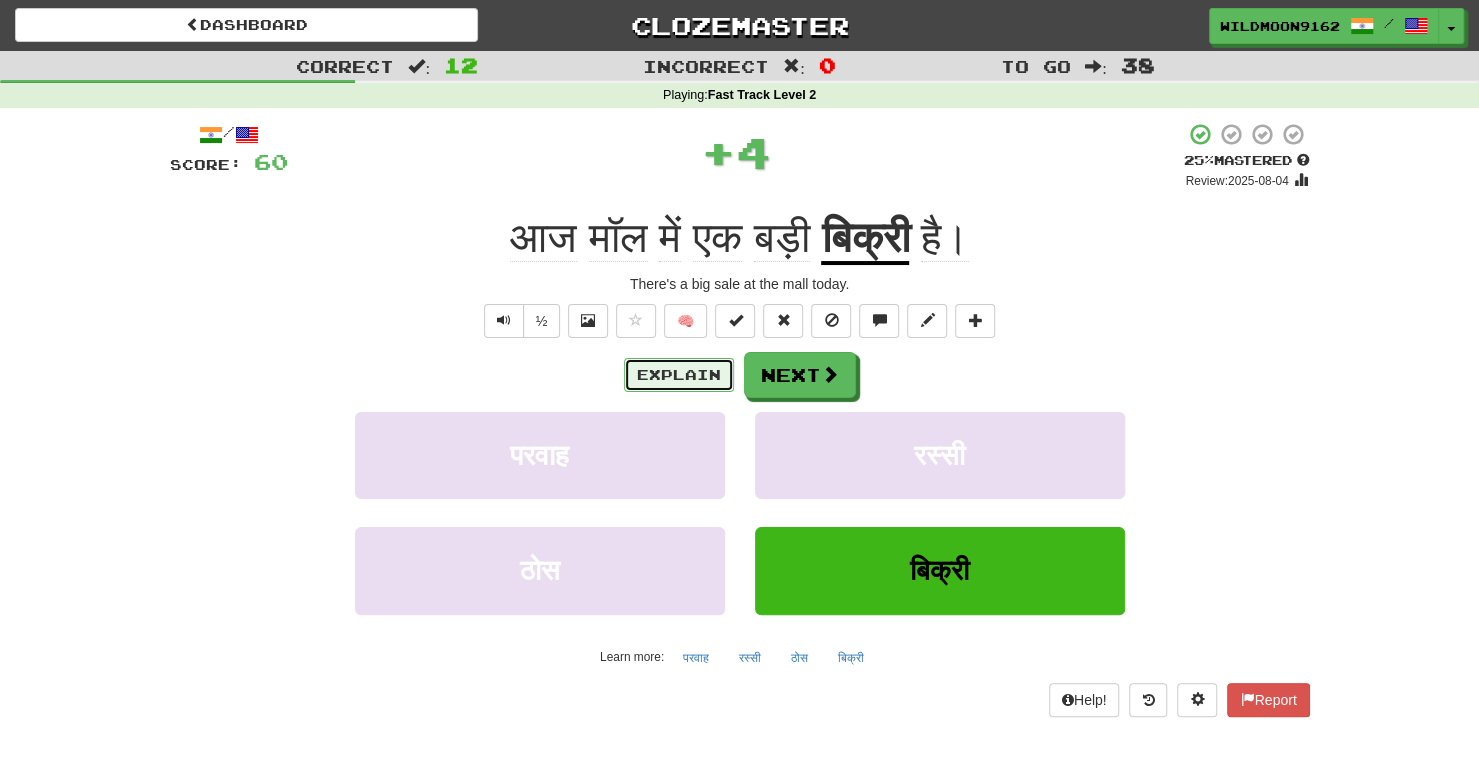 click on "Explain" at bounding box center [679, 375] 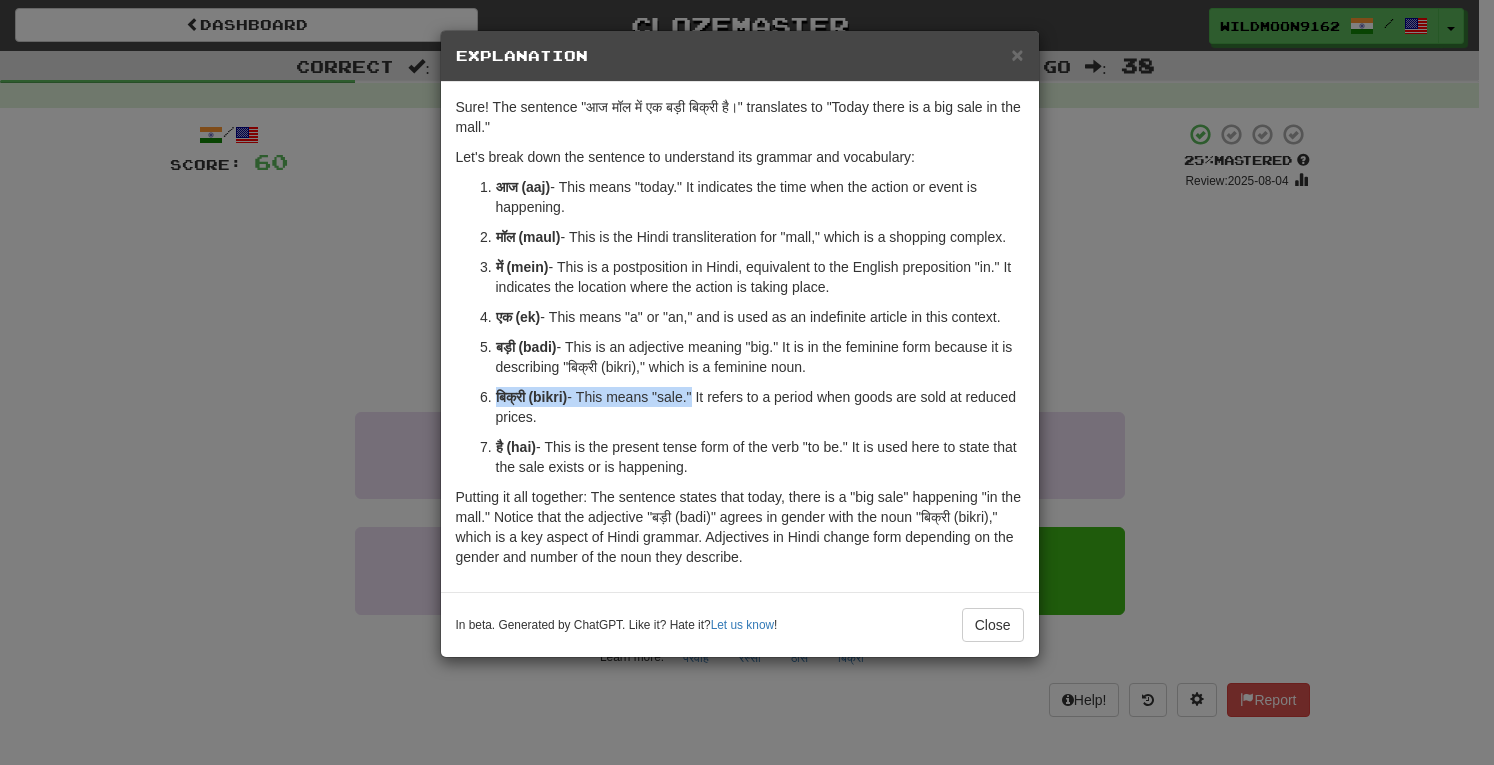 drag, startPoint x: 496, startPoint y: 403, endPoint x: 691, endPoint y: 396, distance: 195.1256 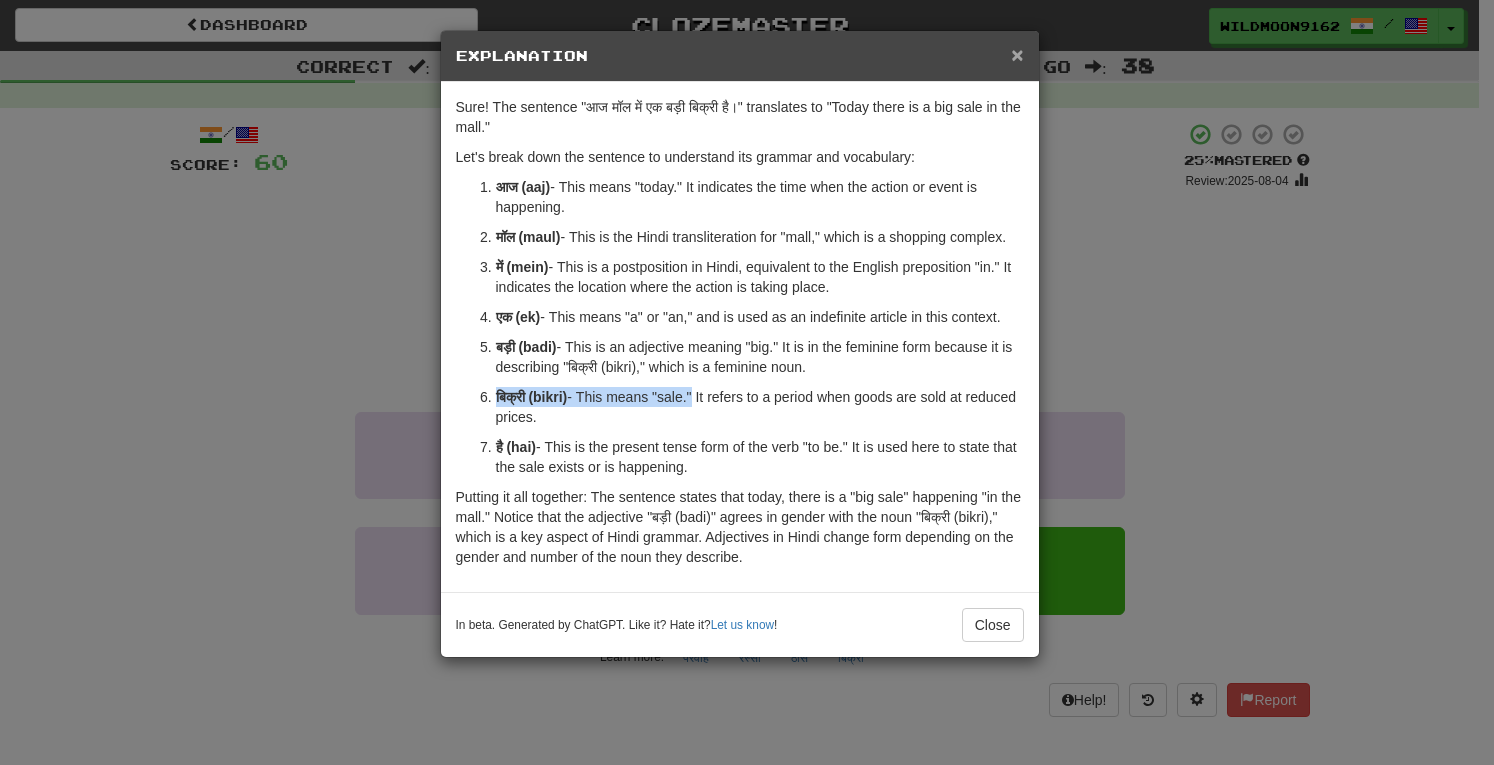 click on "×" at bounding box center [1017, 54] 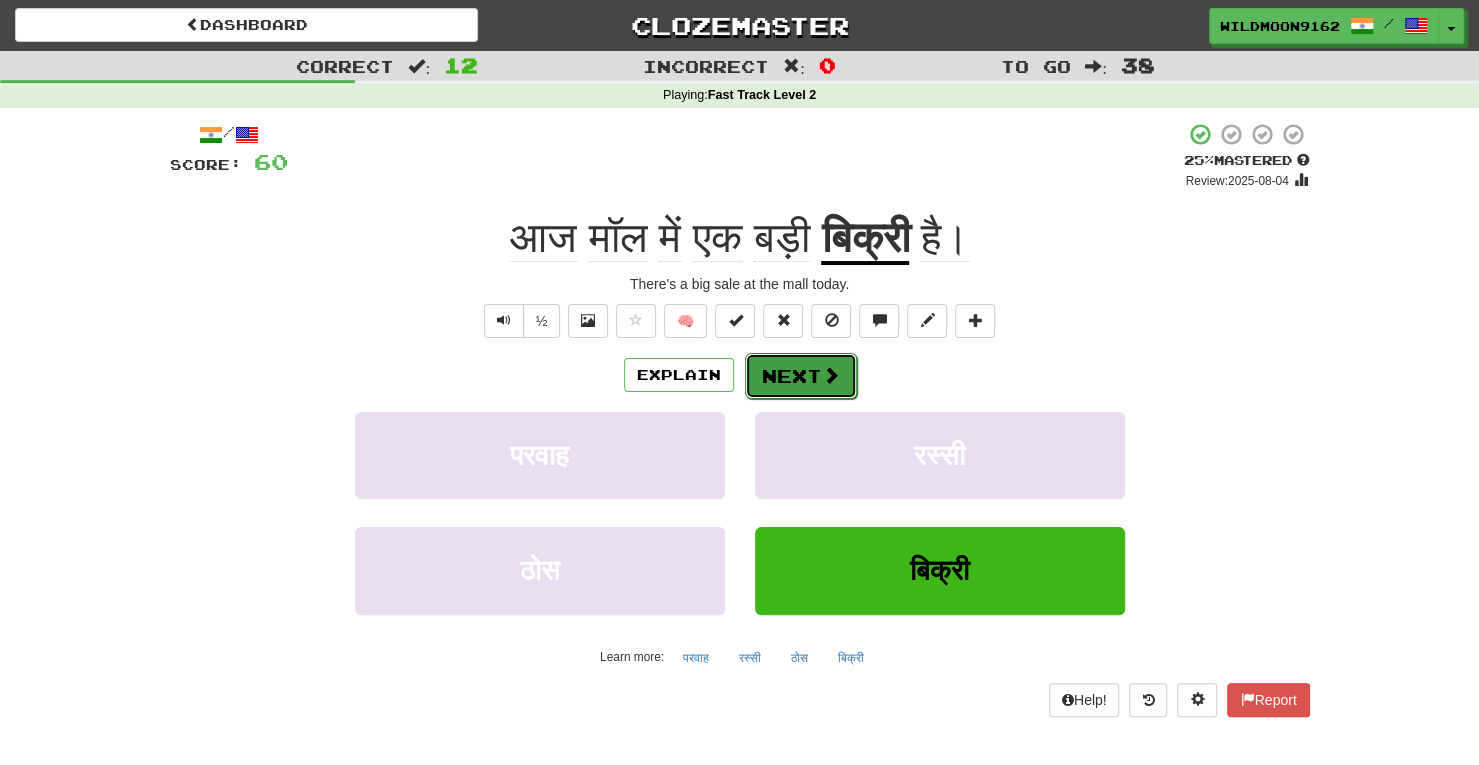 click on "Next" at bounding box center [801, 376] 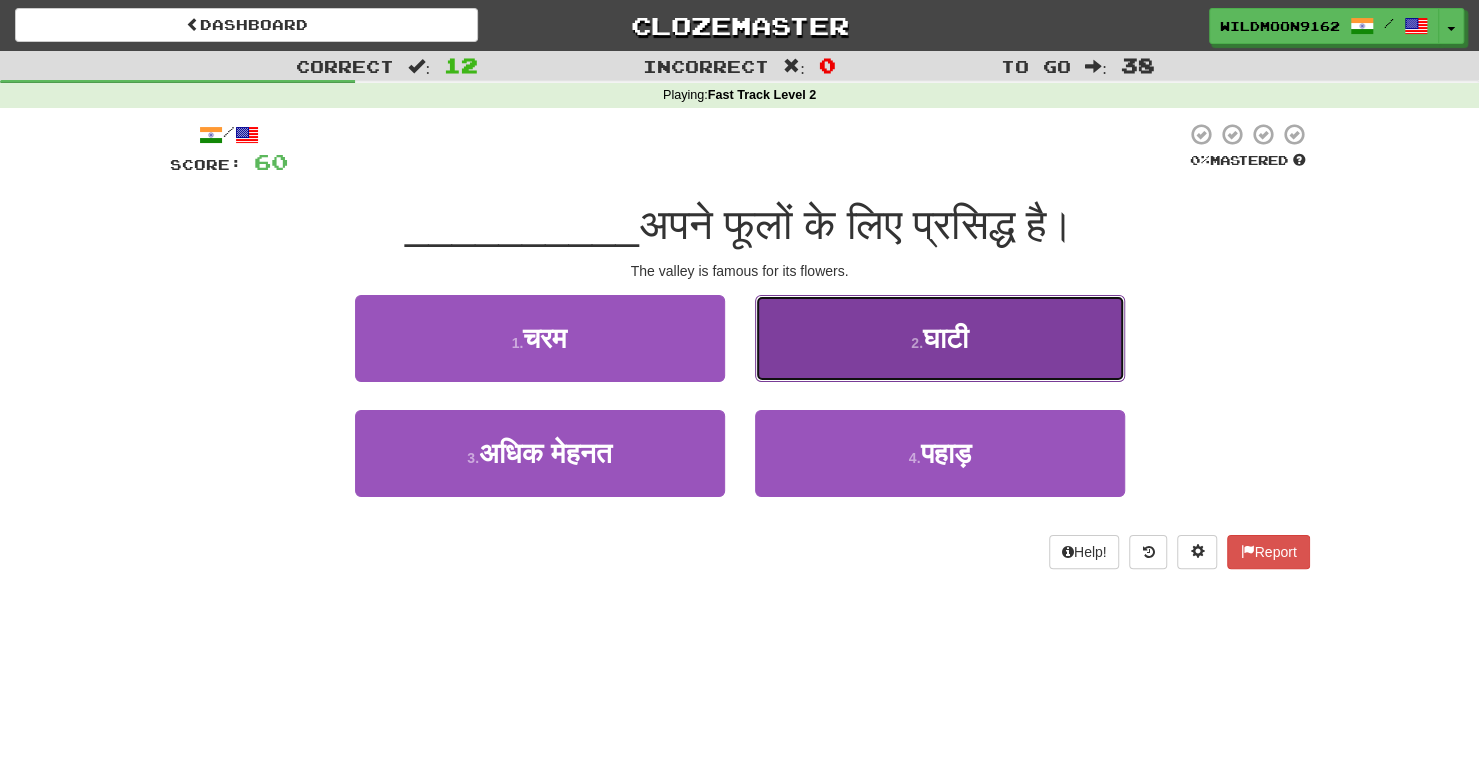 click on "2 .  घाटी" at bounding box center [940, 338] 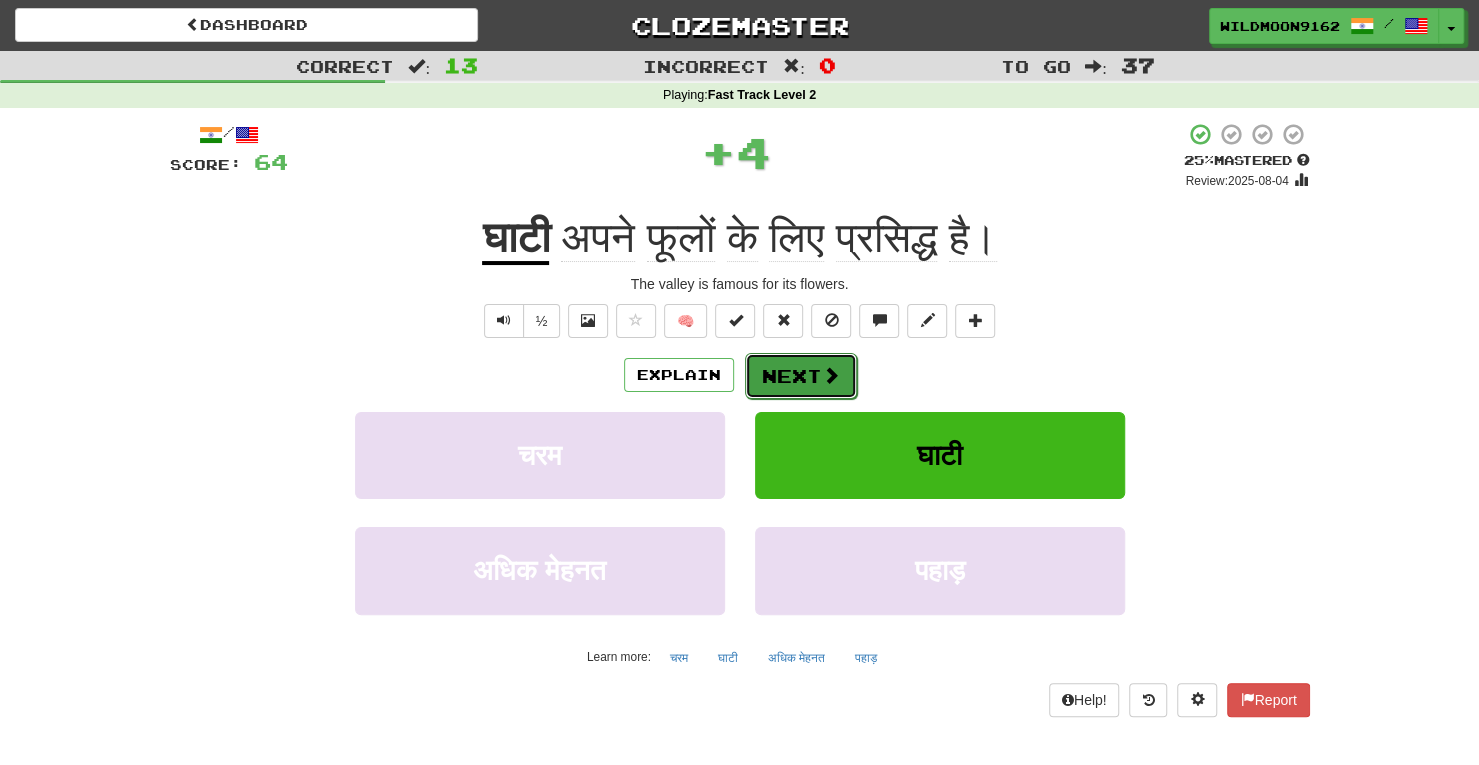 click on "Next" at bounding box center (801, 376) 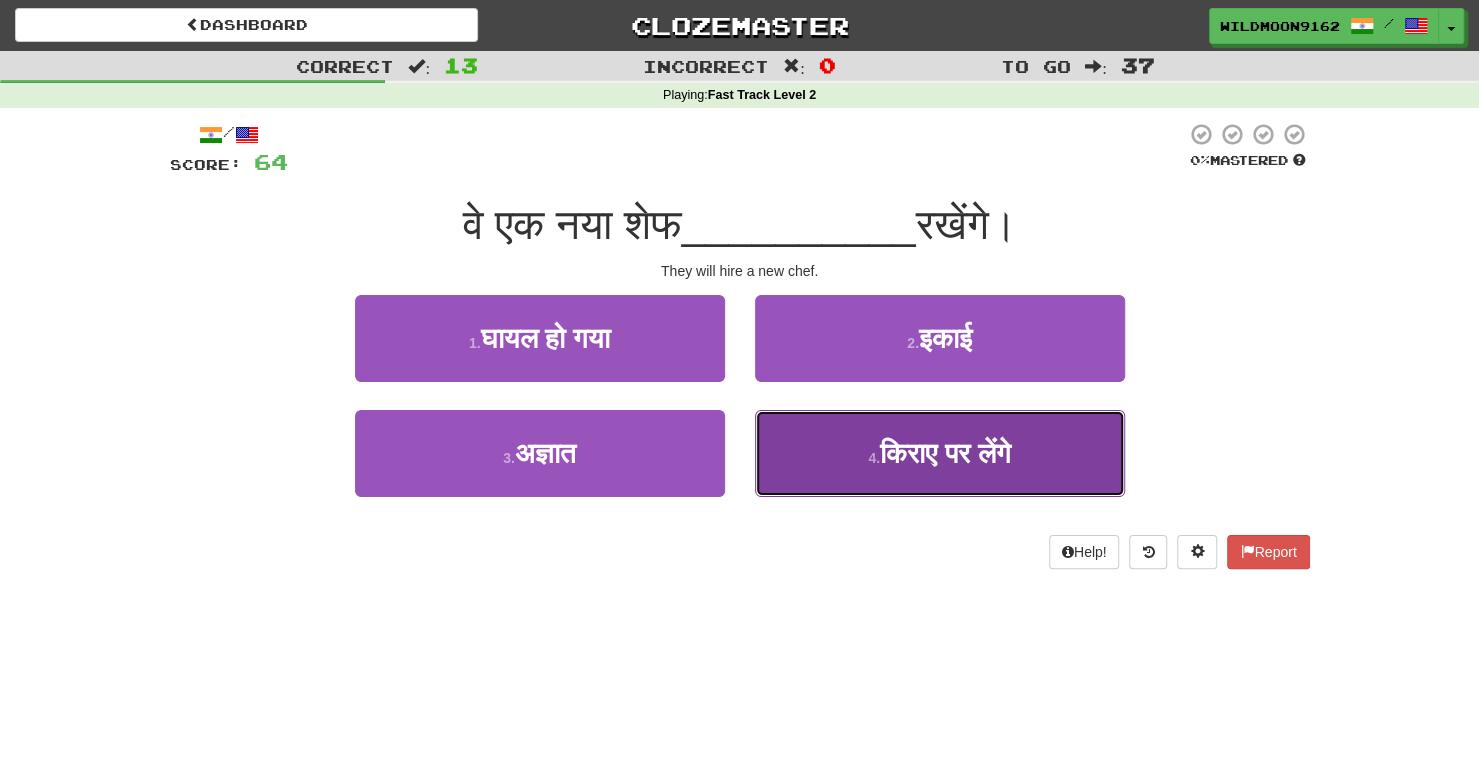 click on "किराए पर लेंगे" at bounding box center (945, 453) 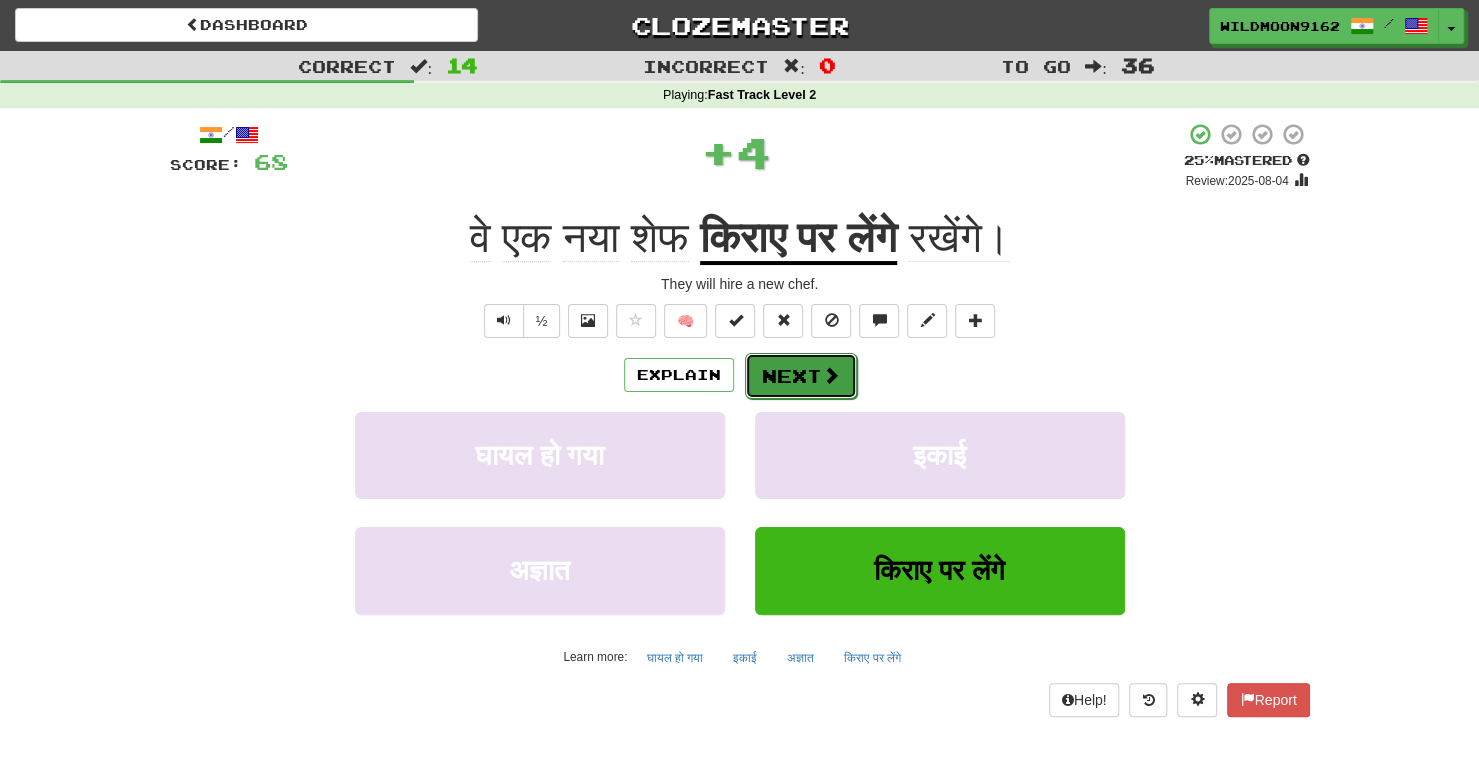 click at bounding box center (831, 375) 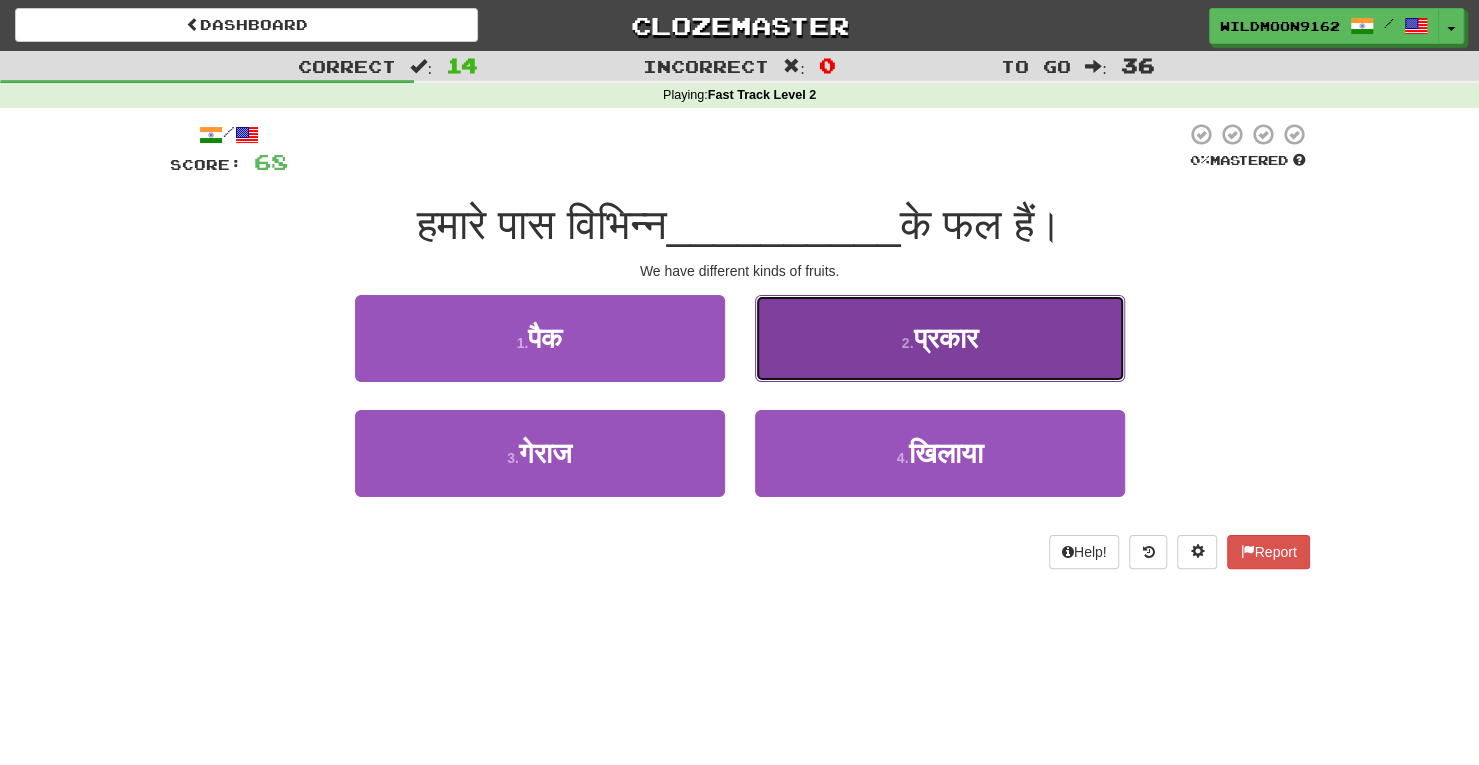 click on "प्रकार" at bounding box center [945, 338] 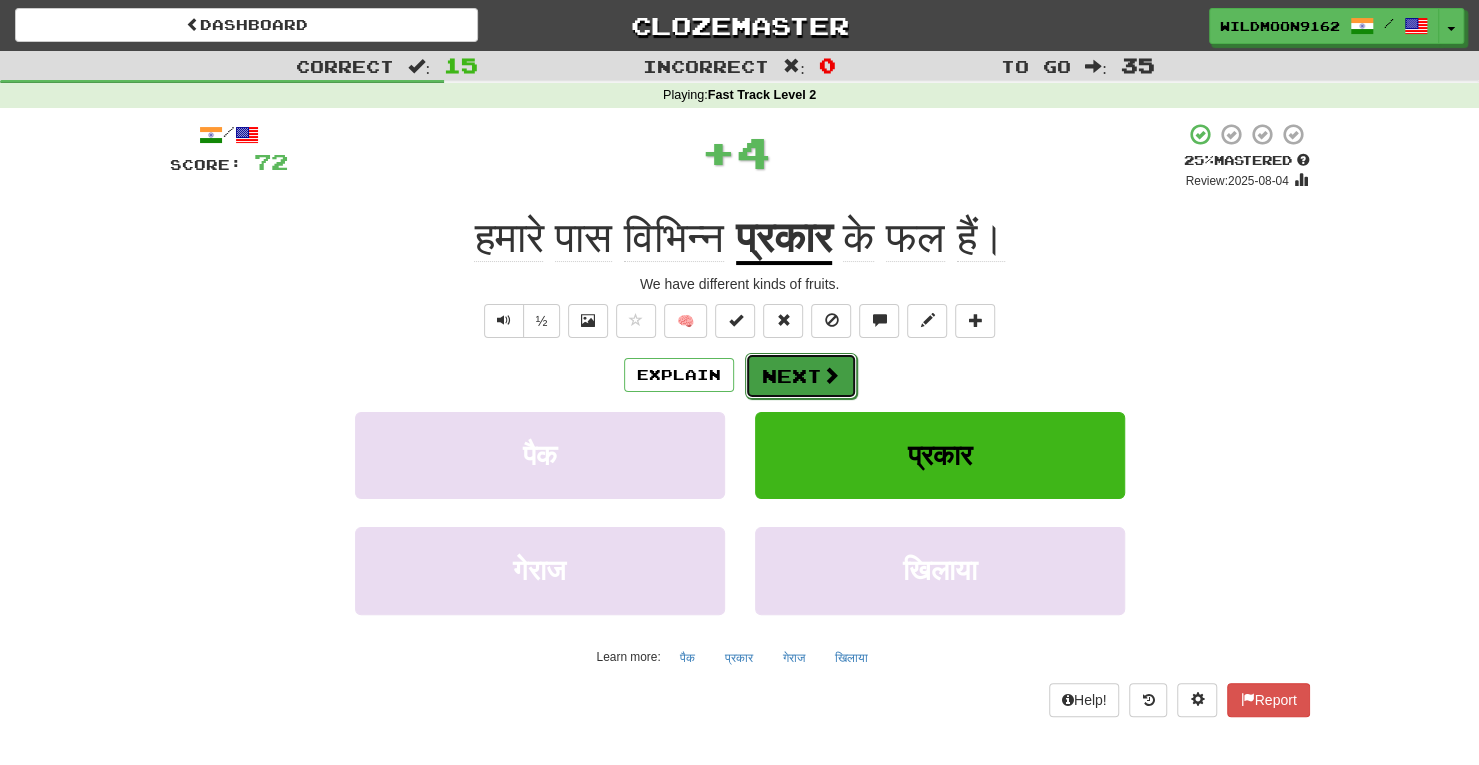click on "Next" at bounding box center [801, 376] 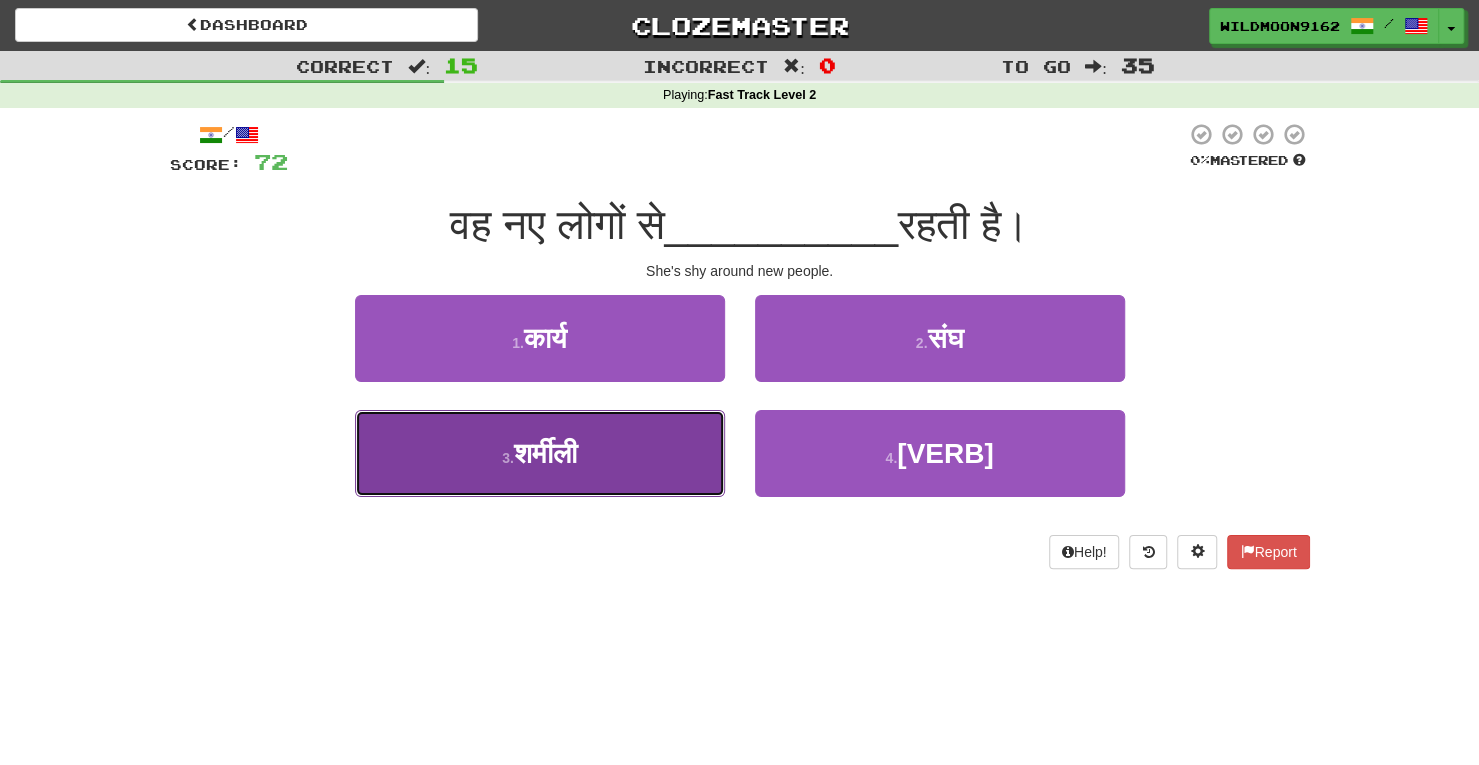 click on "3 .  शर्मीली" at bounding box center [540, 453] 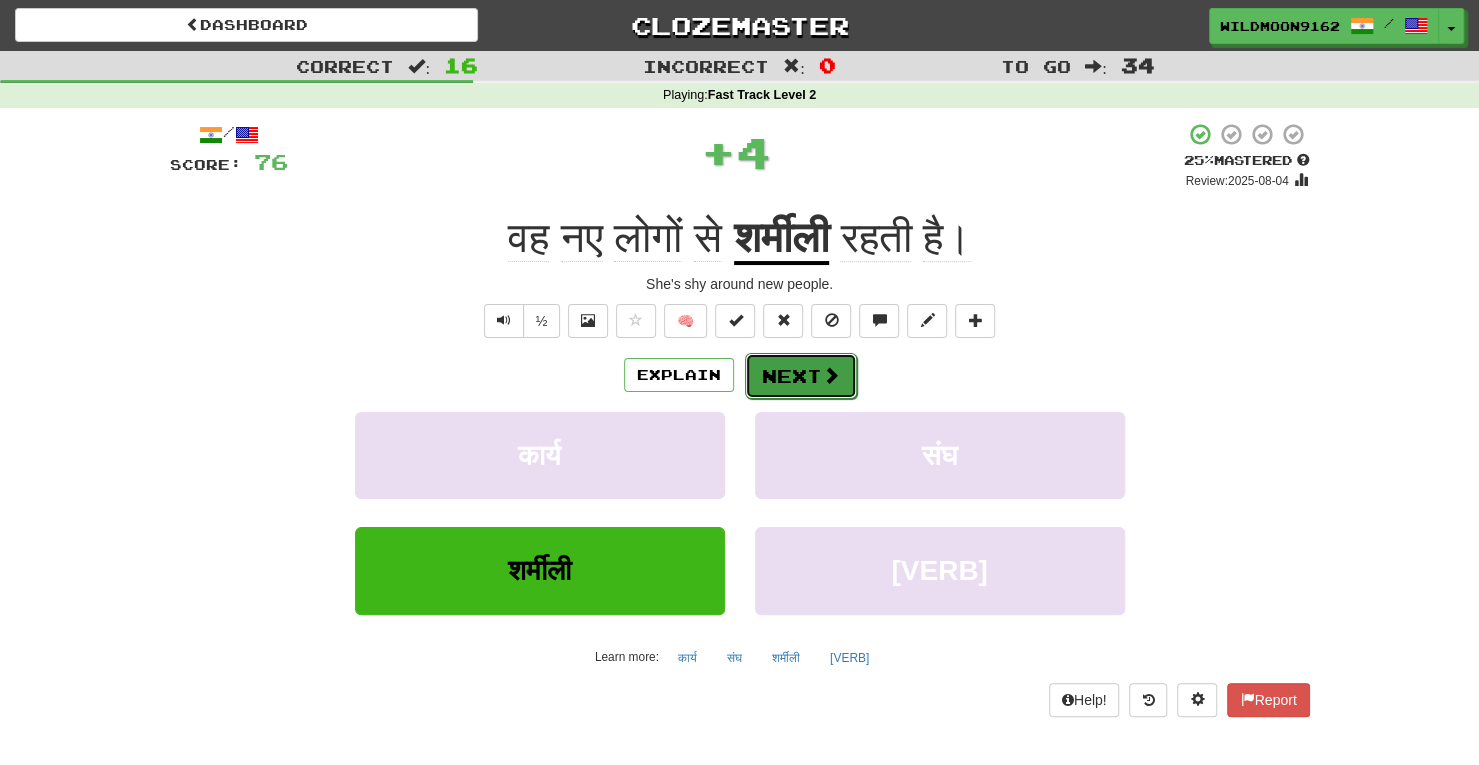 click on "Next" at bounding box center [801, 376] 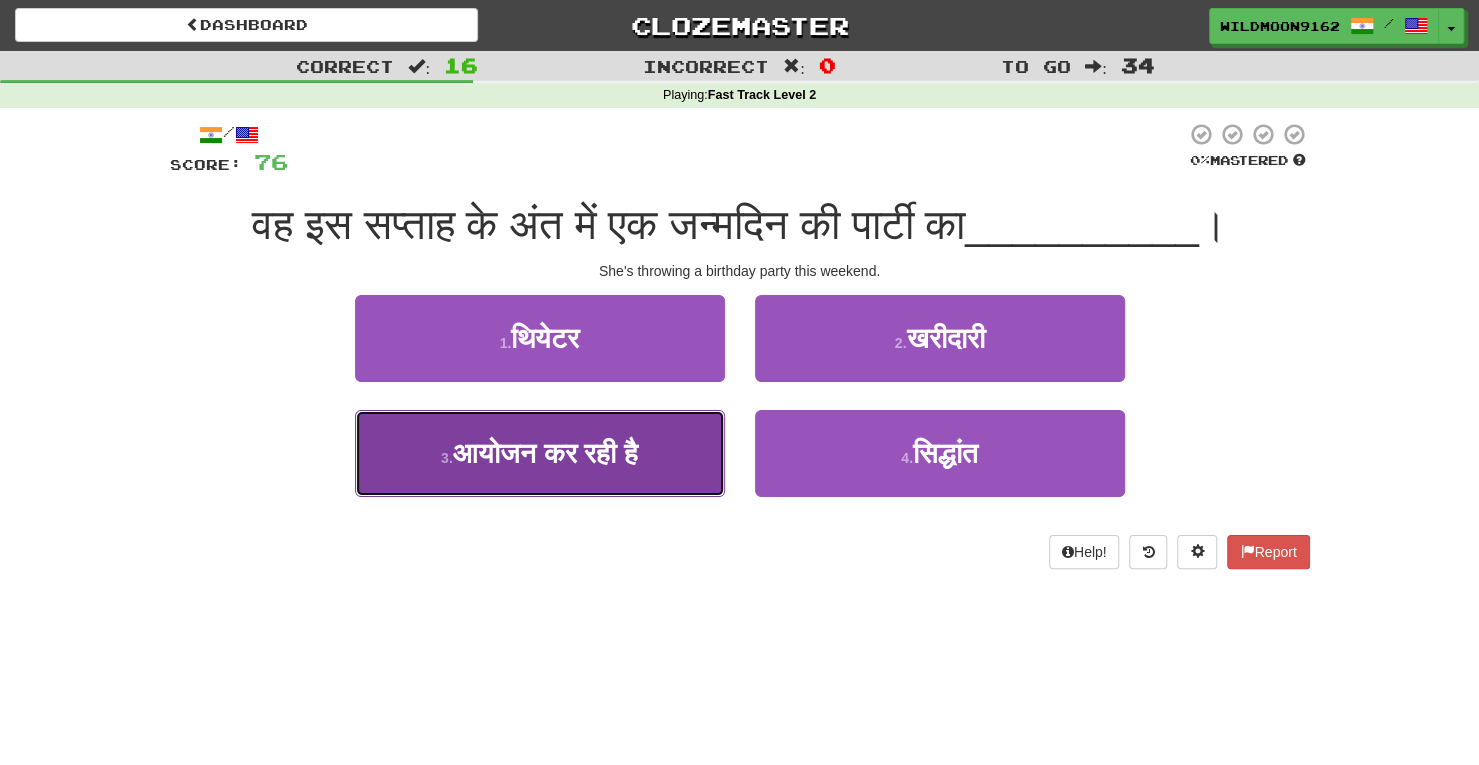 click on "आयोजन कर रही है" at bounding box center [545, 453] 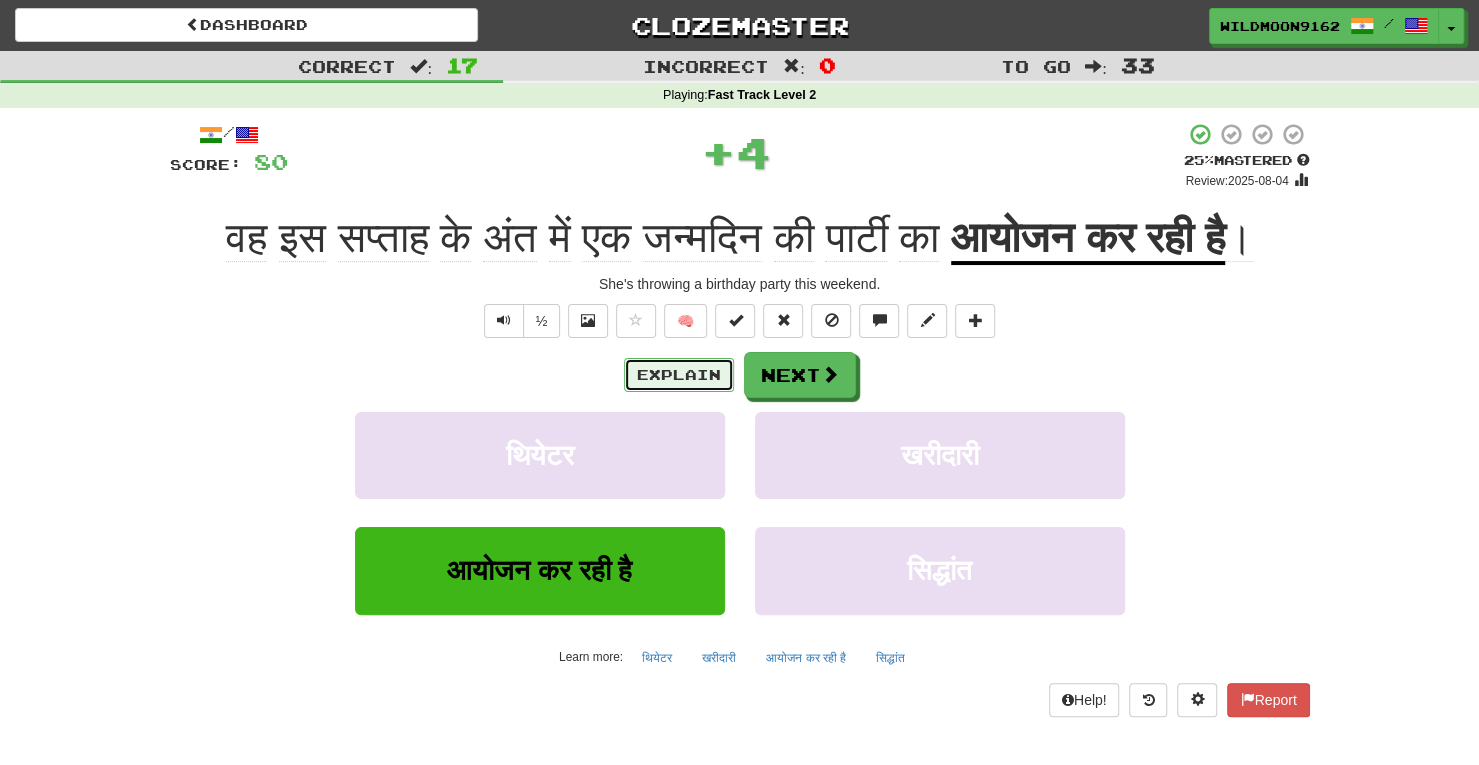 click on "Explain" at bounding box center [679, 375] 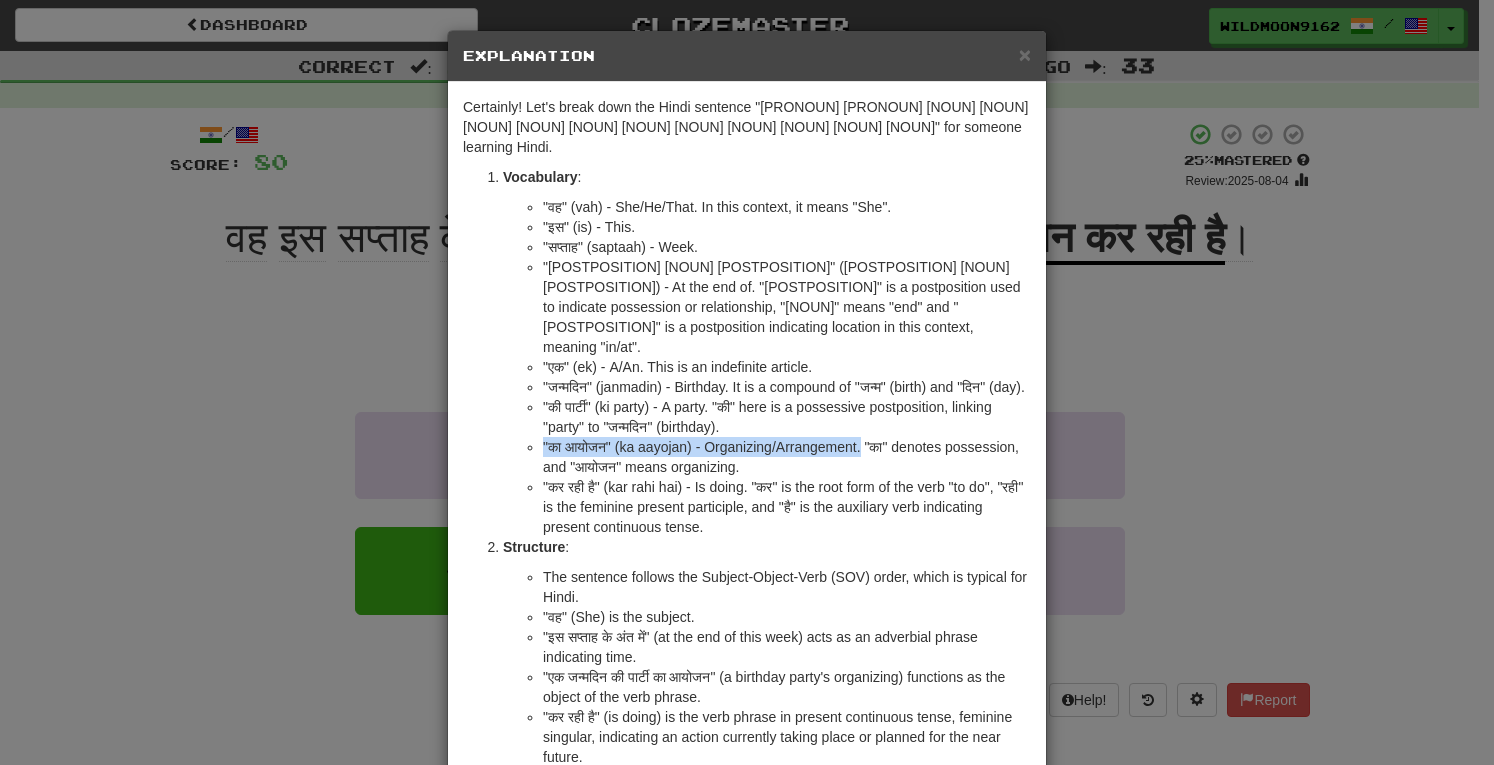 drag, startPoint x: 533, startPoint y: 405, endPoint x: 859, endPoint y: 407, distance: 326.00613 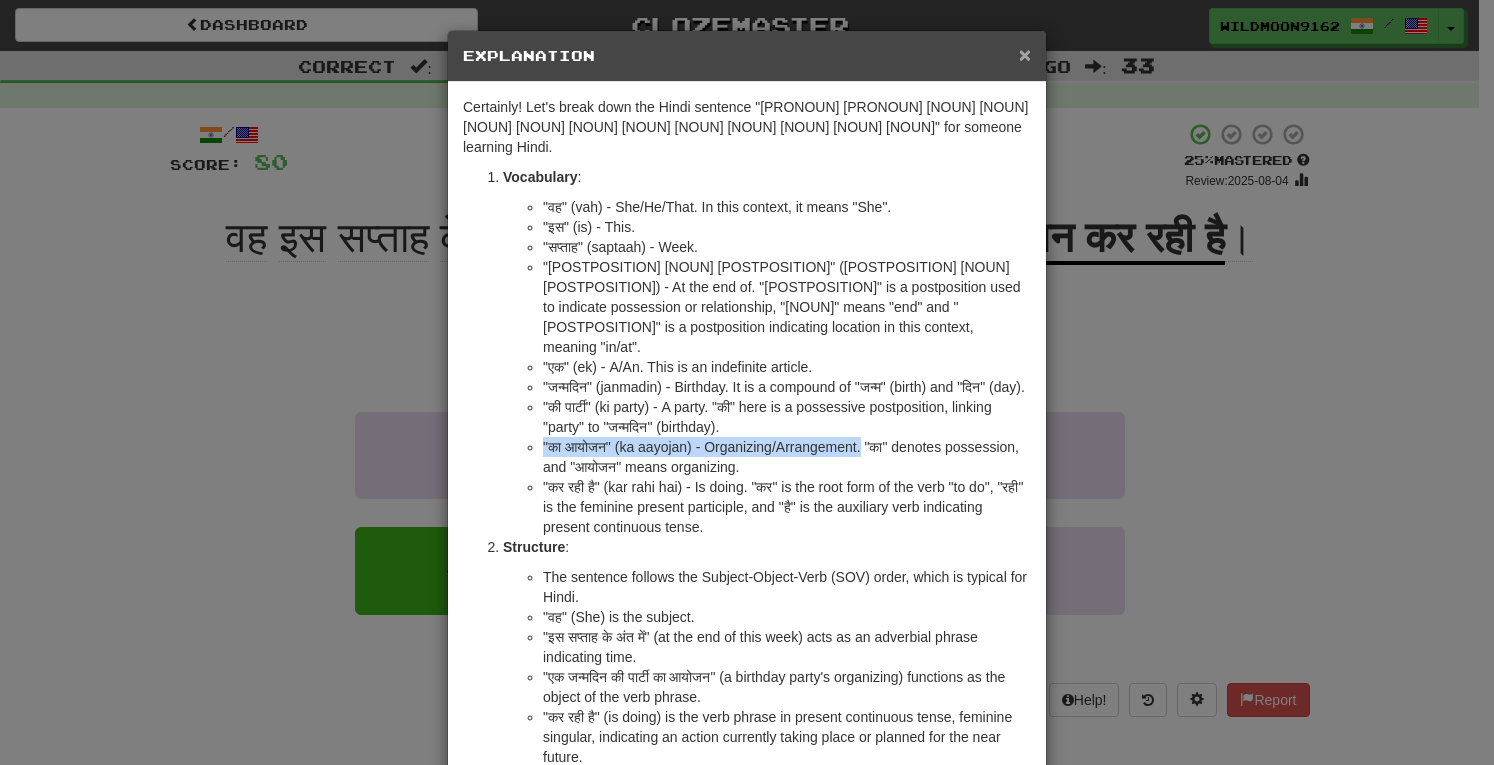 click on "×" at bounding box center (1025, 54) 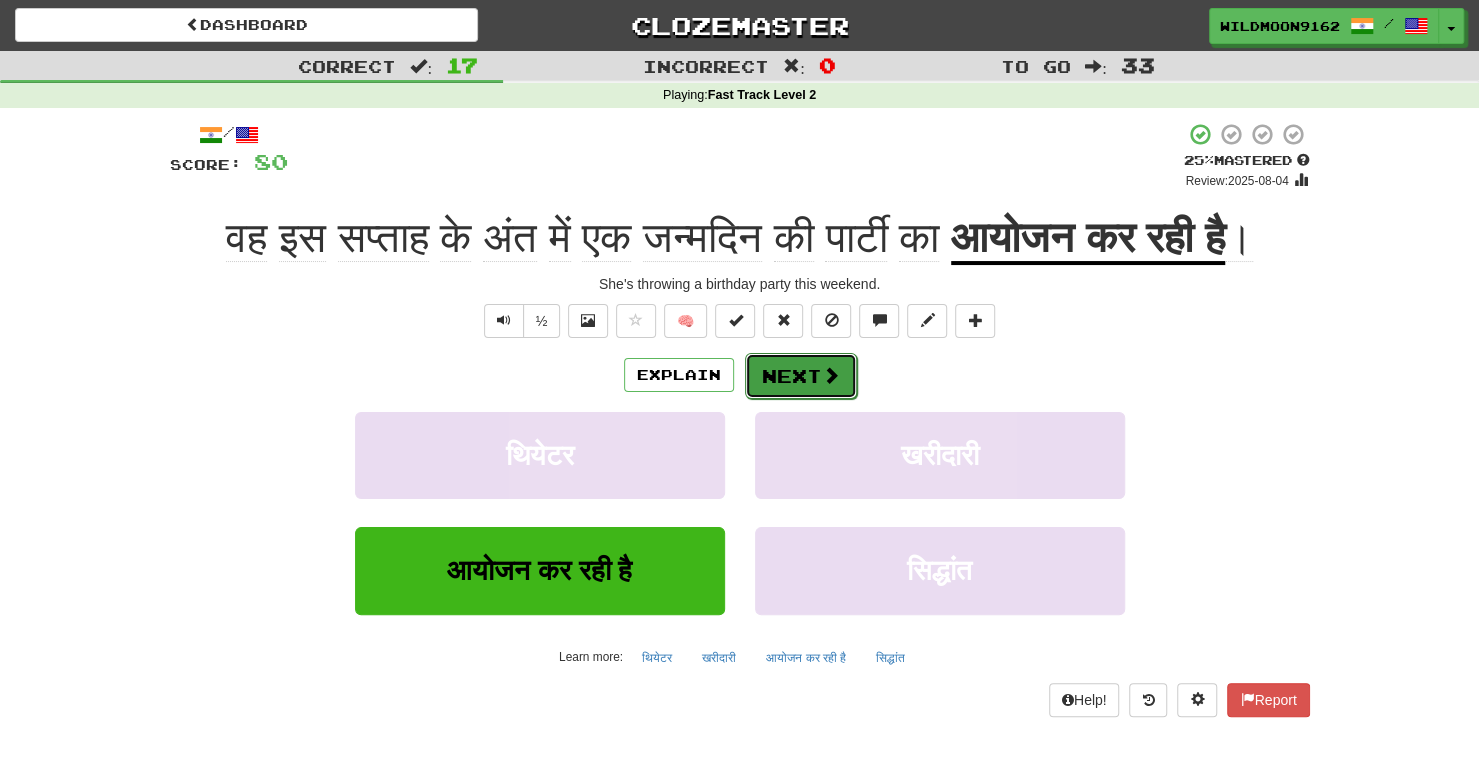click on "Next" at bounding box center (801, 376) 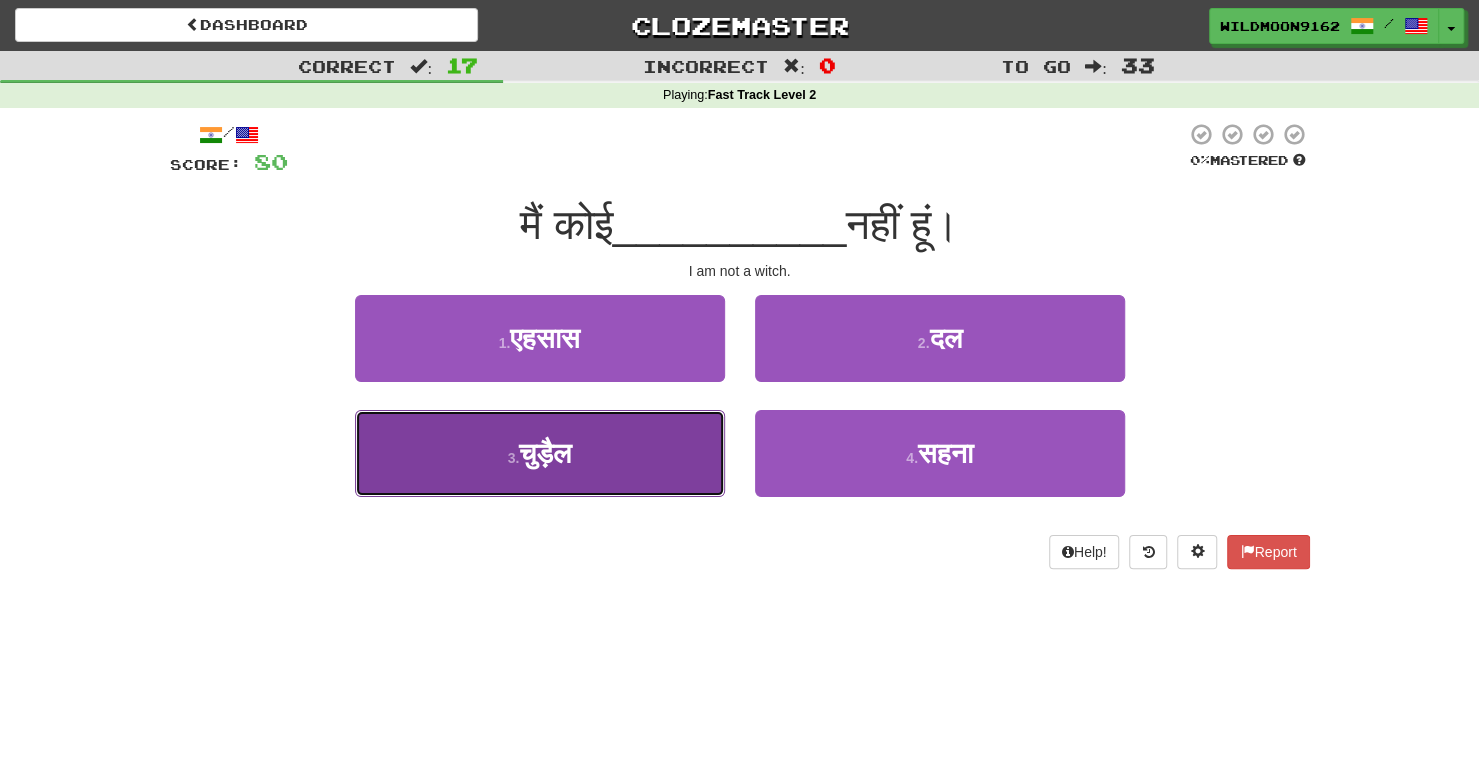 click on "3 .  चुड़ैल" at bounding box center (540, 453) 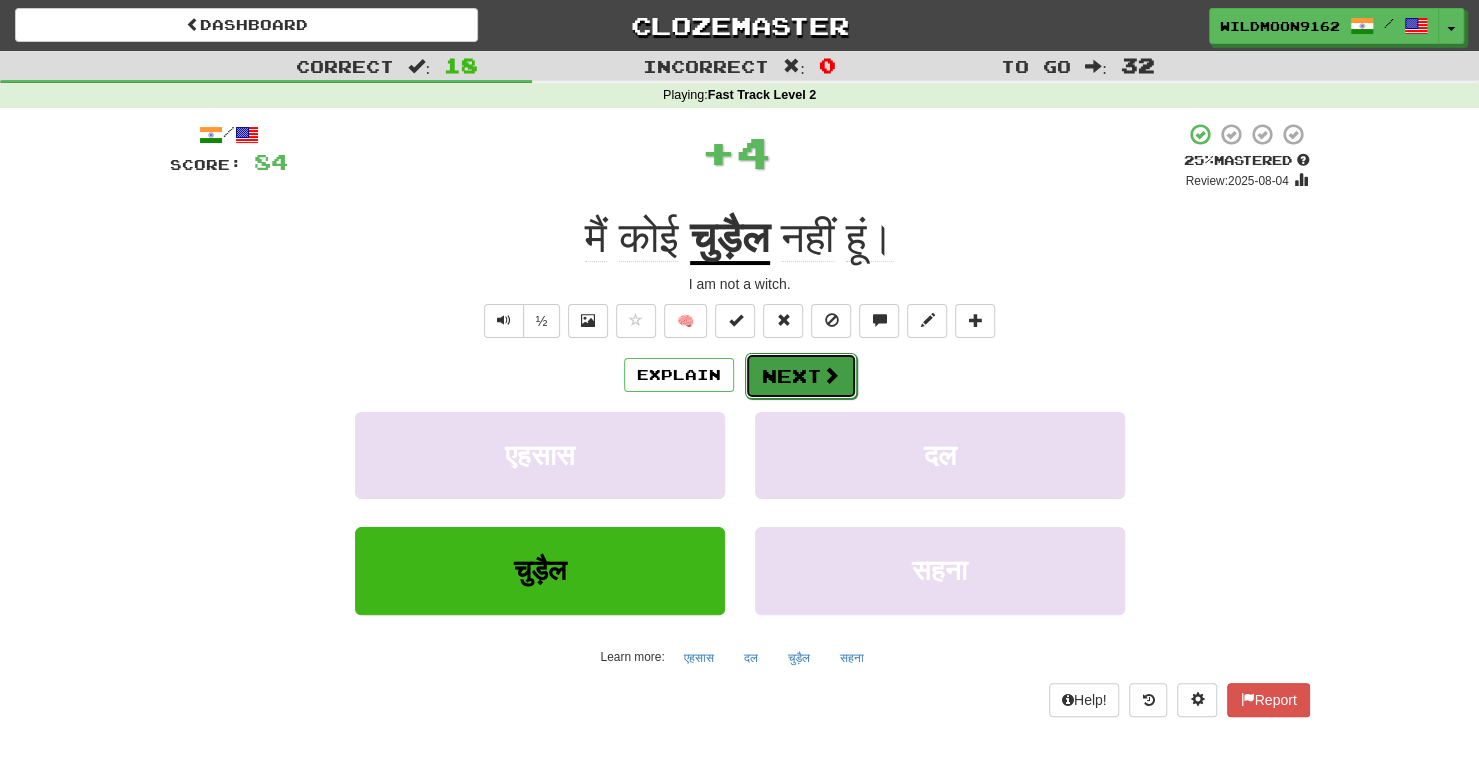 click on "Next" at bounding box center (801, 376) 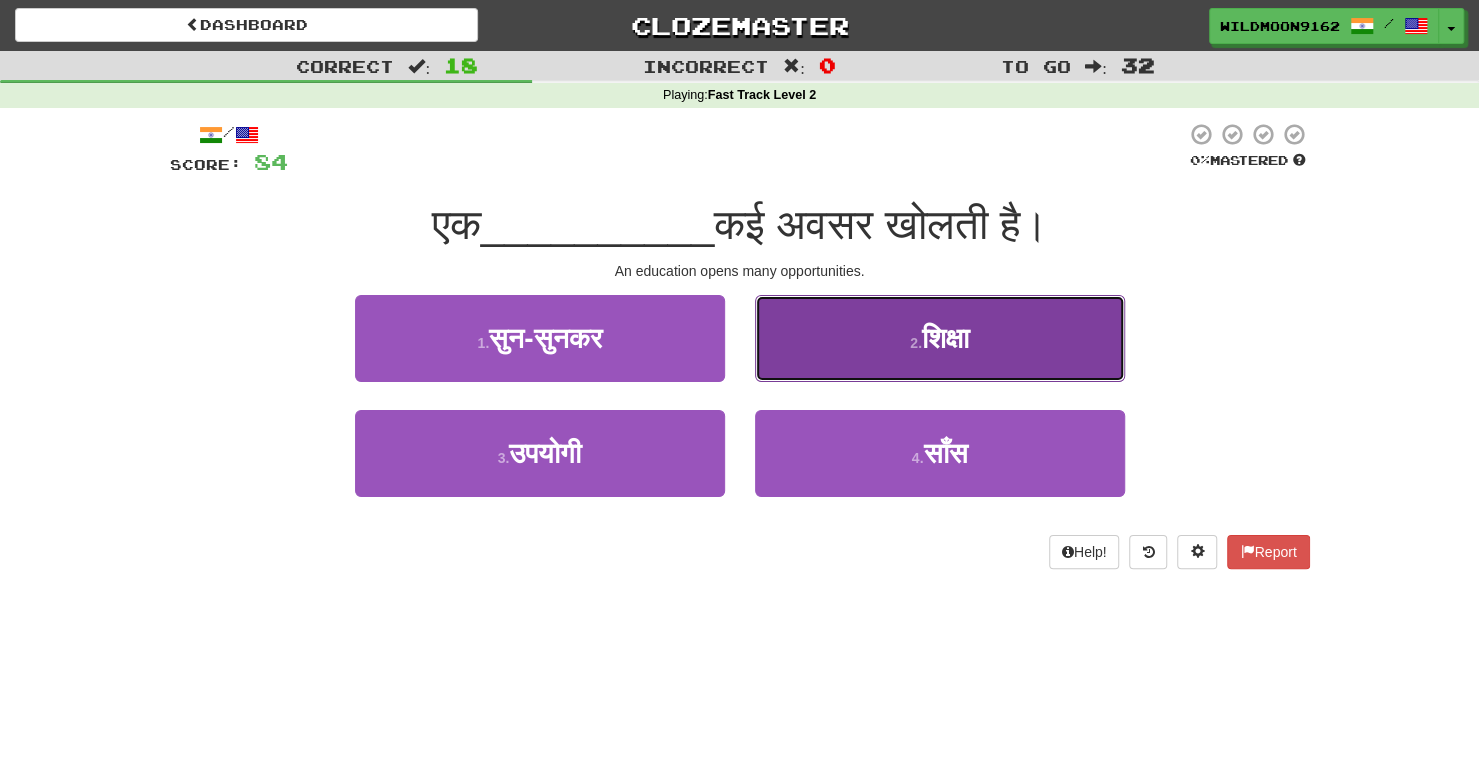 click on "शिक्षा" at bounding box center [945, 338] 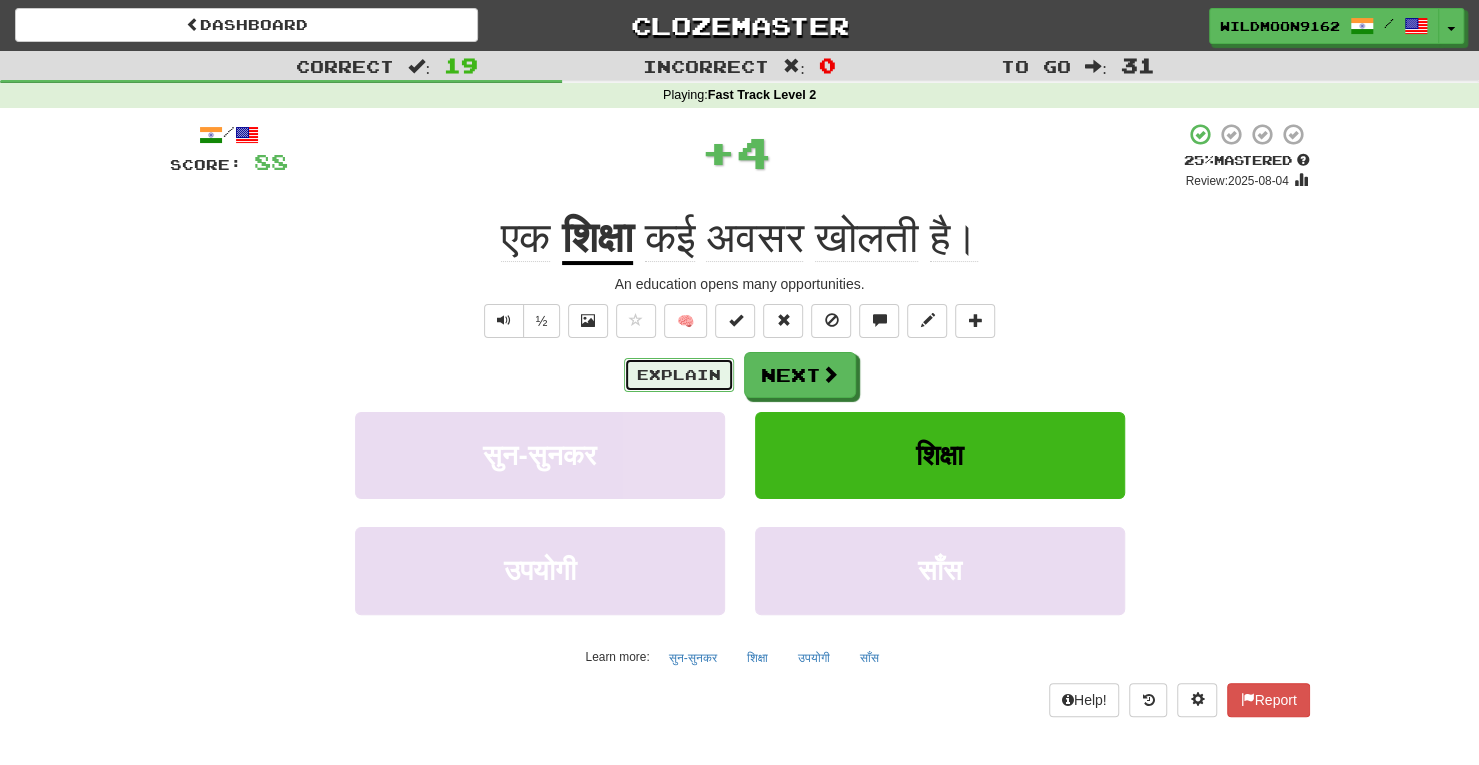 click on "Explain" at bounding box center [679, 375] 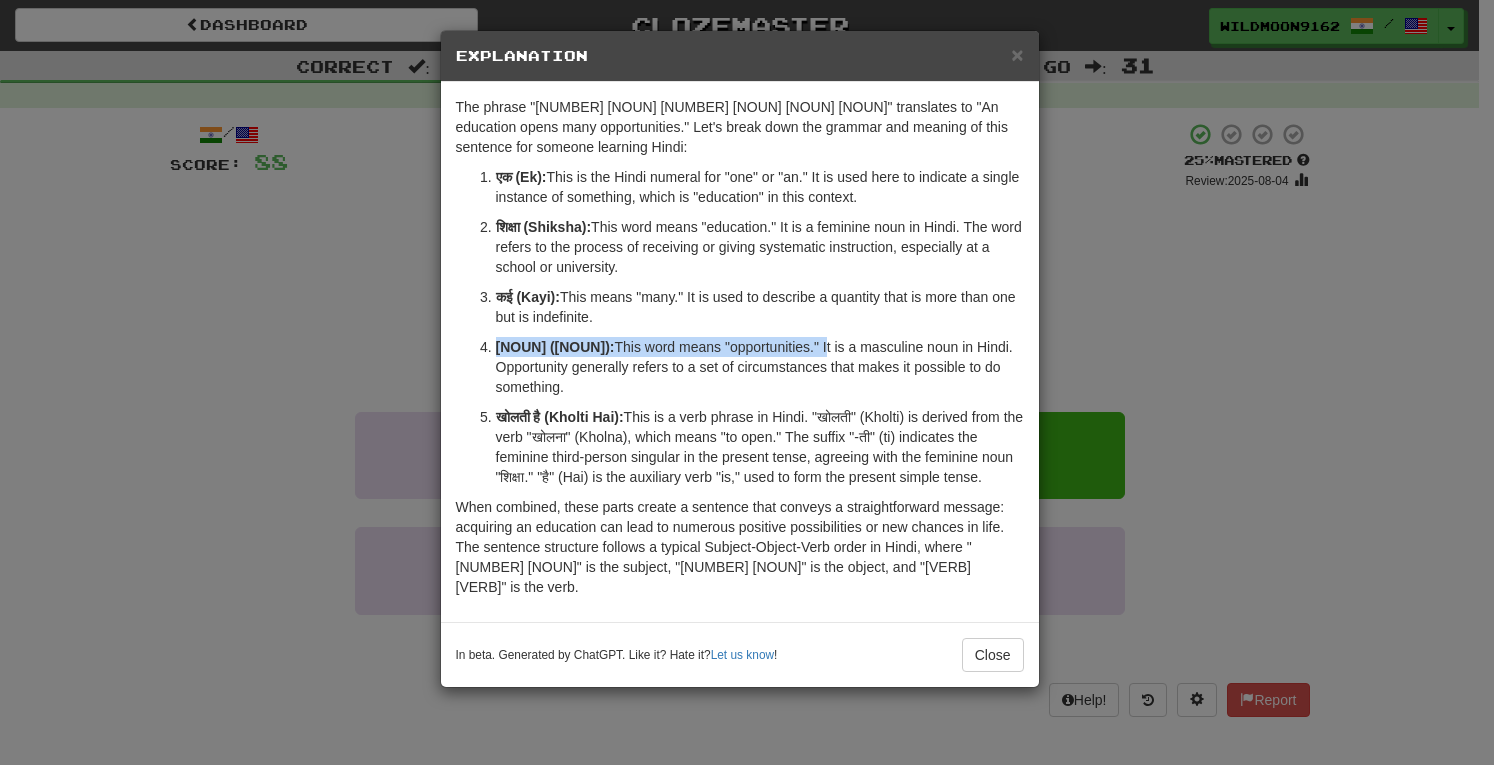 drag, startPoint x: 496, startPoint y: 346, endPoint x: 812, endPoint y: 349, distance: 316.01425 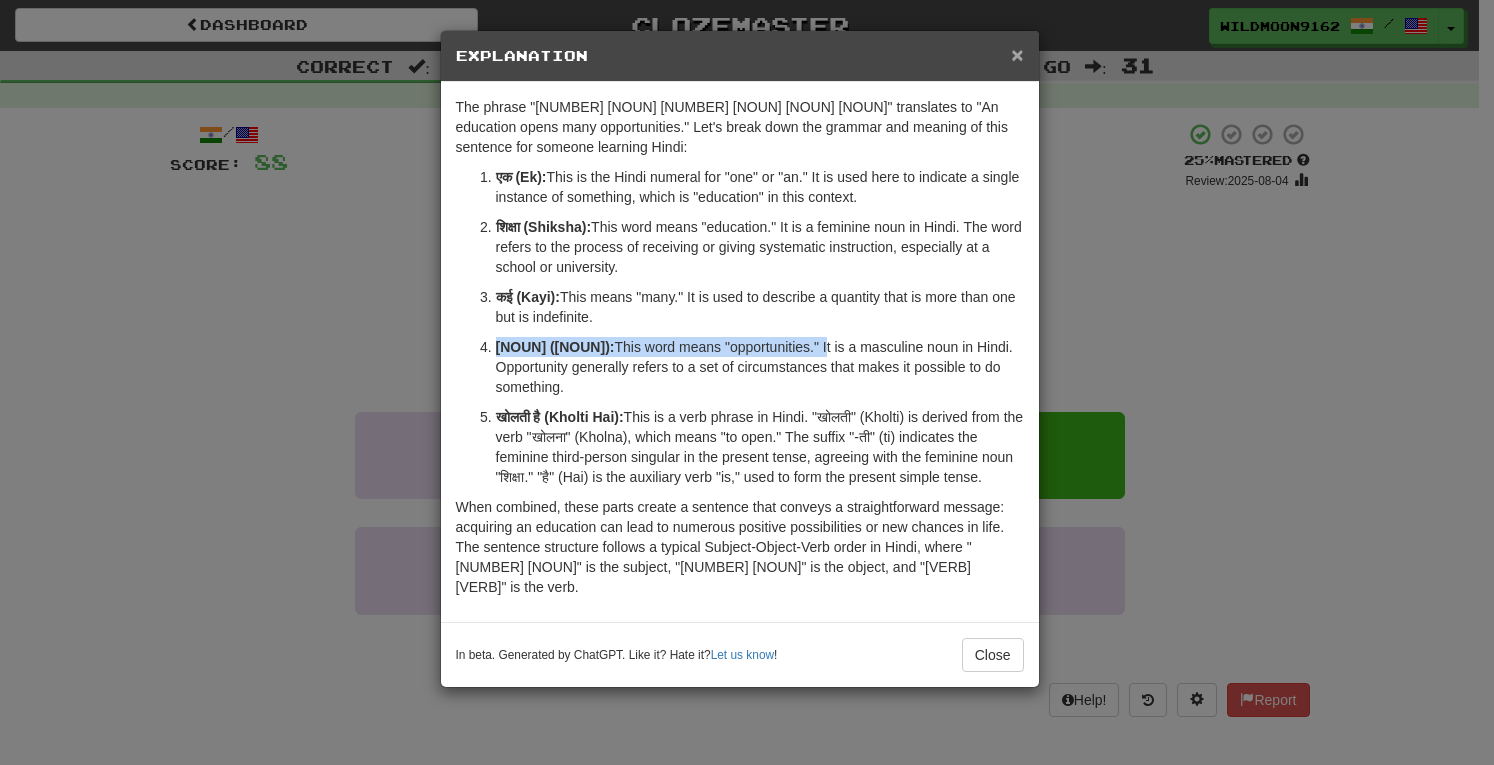 click on "×" at bounding box center [1017, 54] 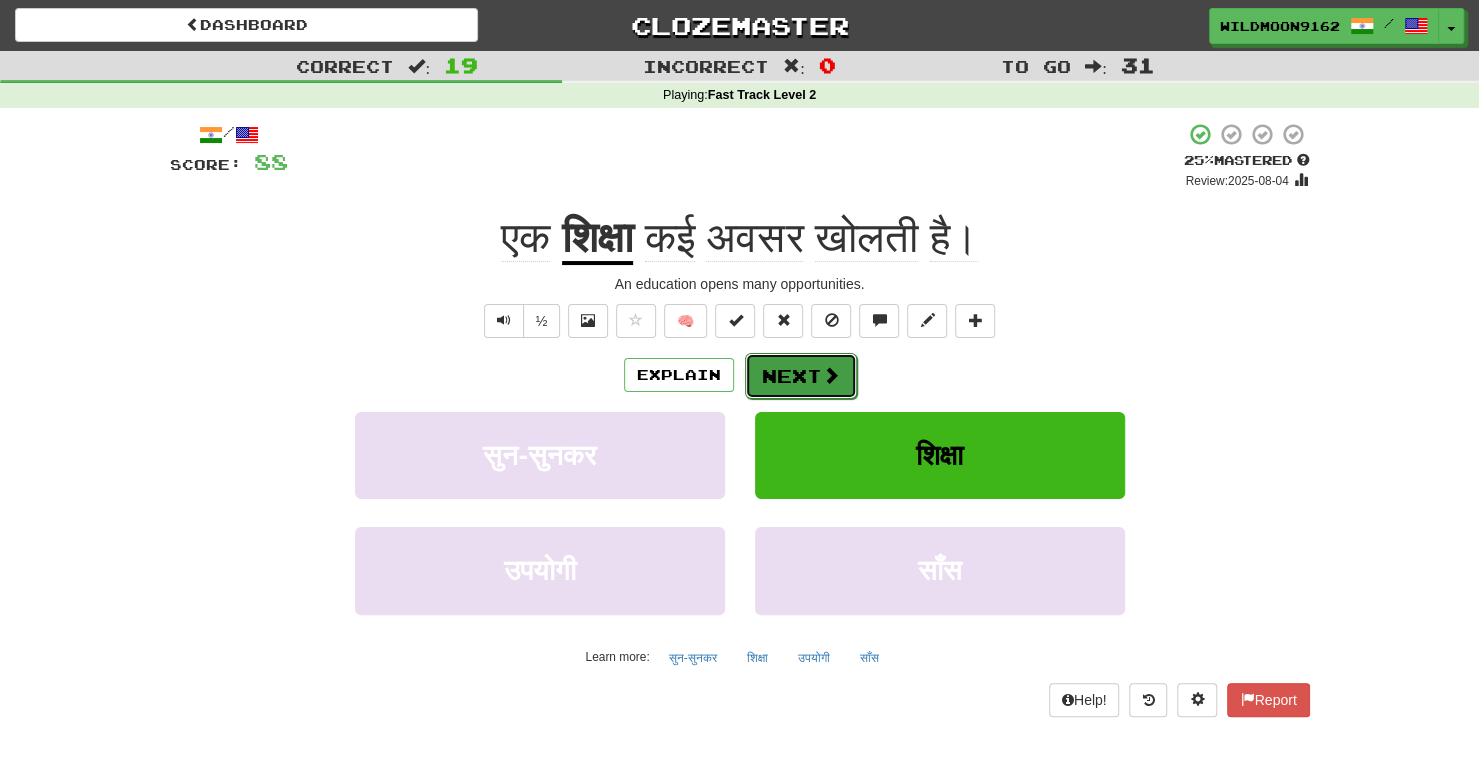 click on "Next" at bounding box center (801, 376) 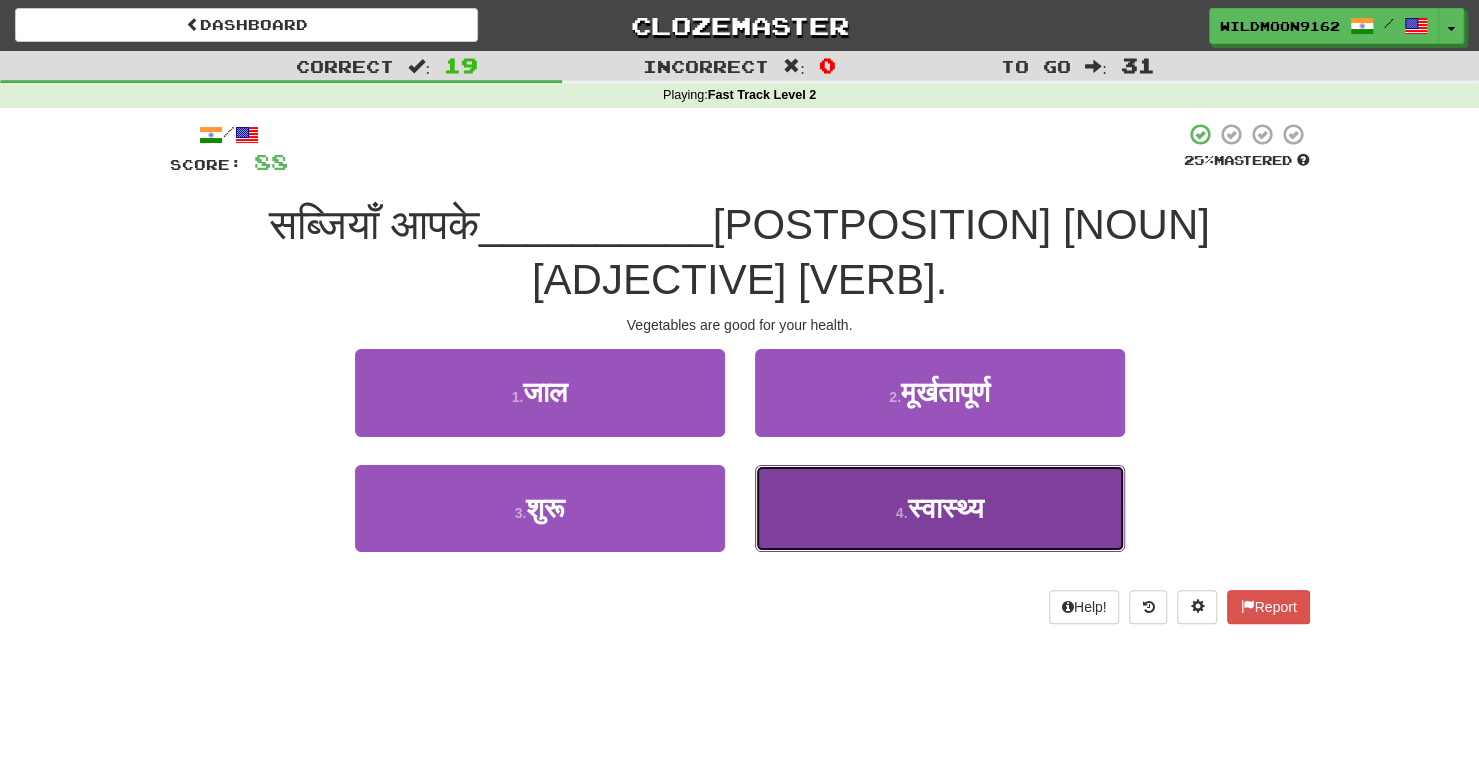 click on "4 ." at bounding box center (902, 513) 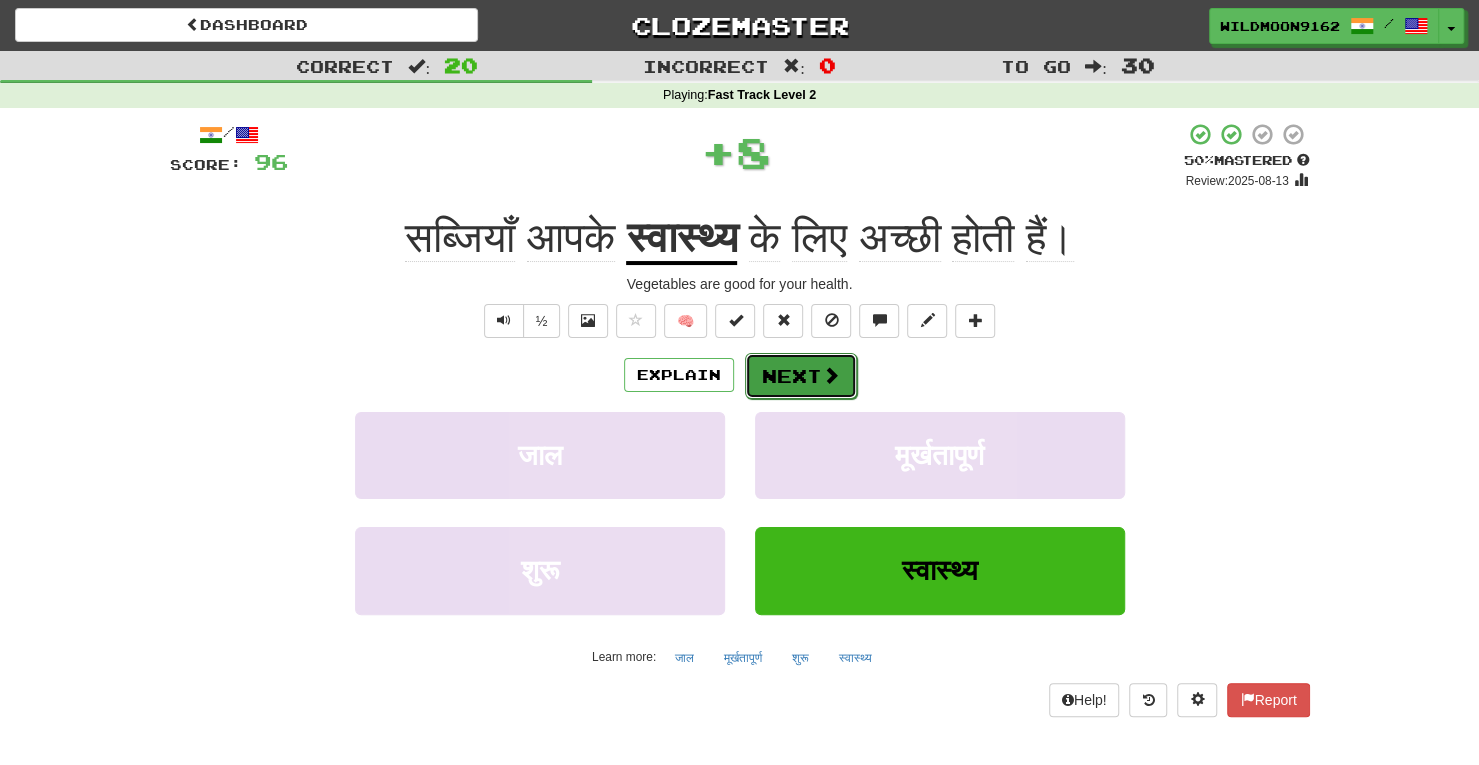 click on "Next" at bounding box center (801, 376) 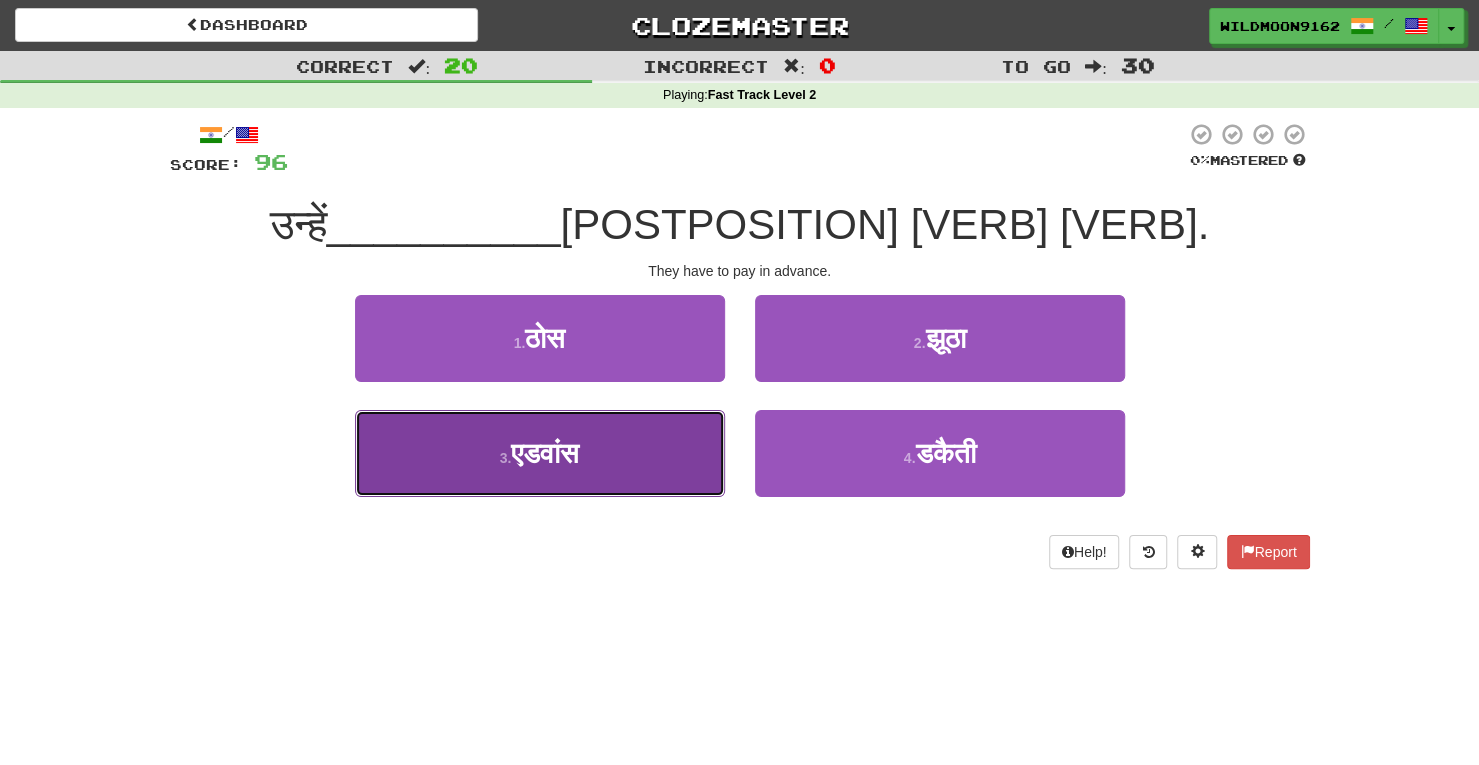 click on "एडवांस" at bounding box center [545, 453] 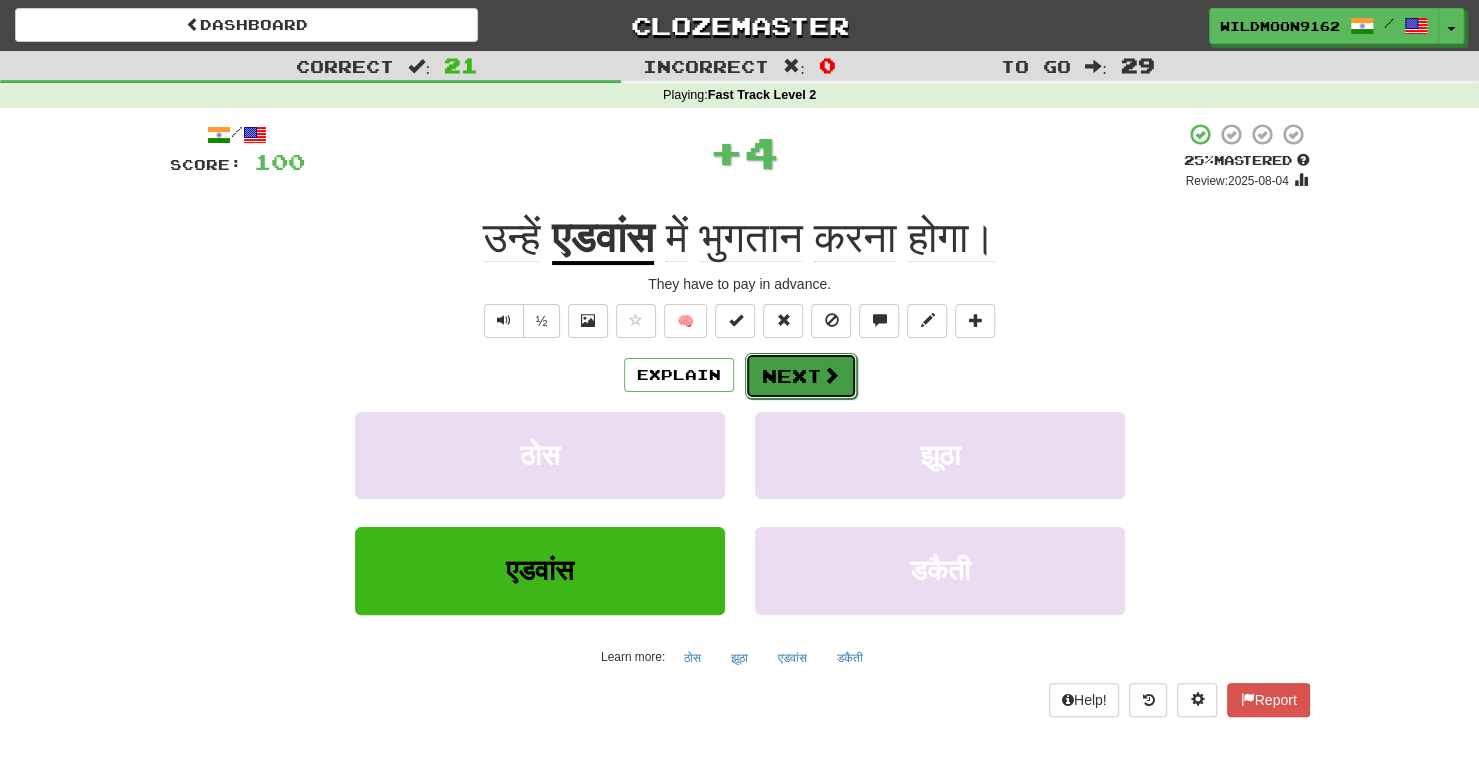 click on "Next" at bounding box center [801, 376] 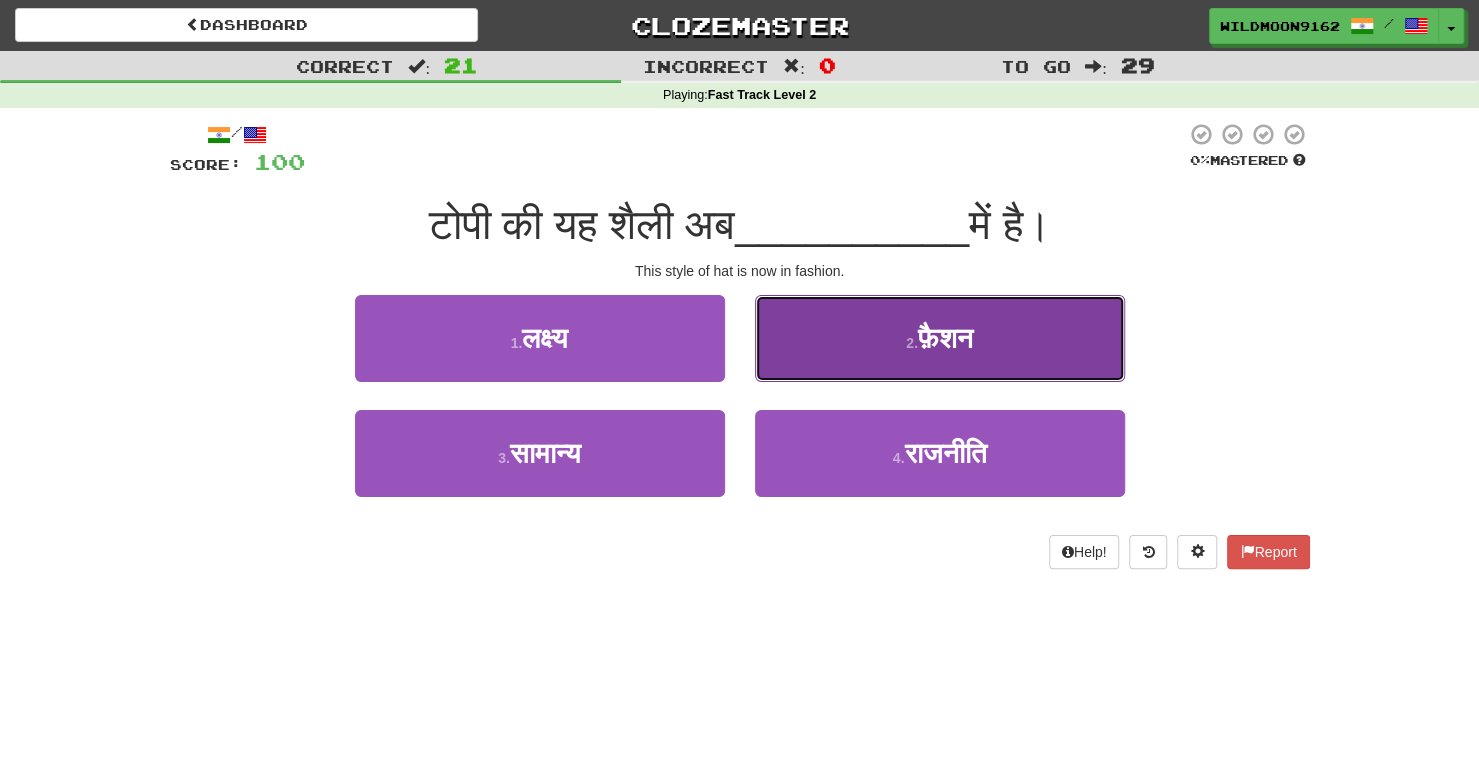 click on "फ़ैशन" at bounding box center [945, 338] 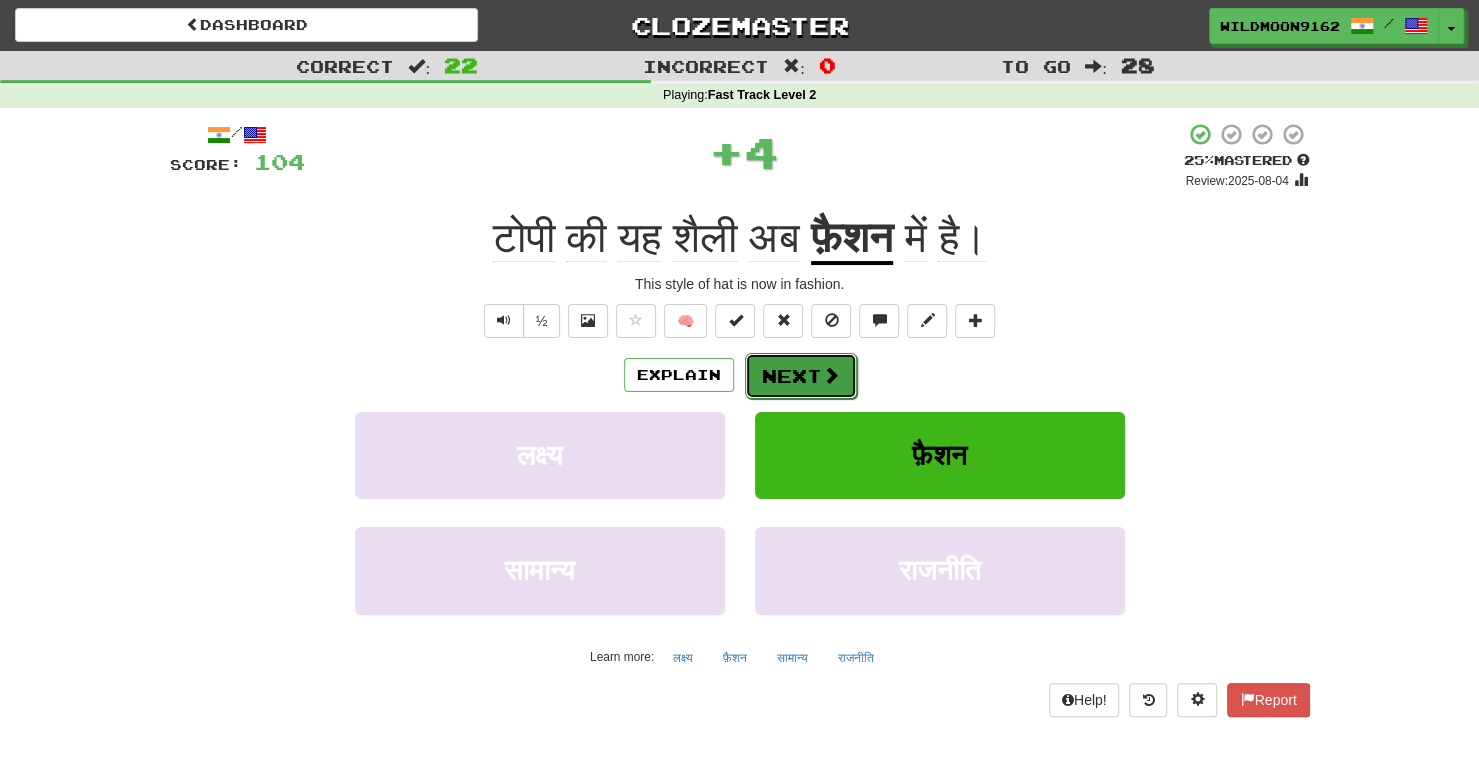 click on "Next" at bounding box center (801, 376) 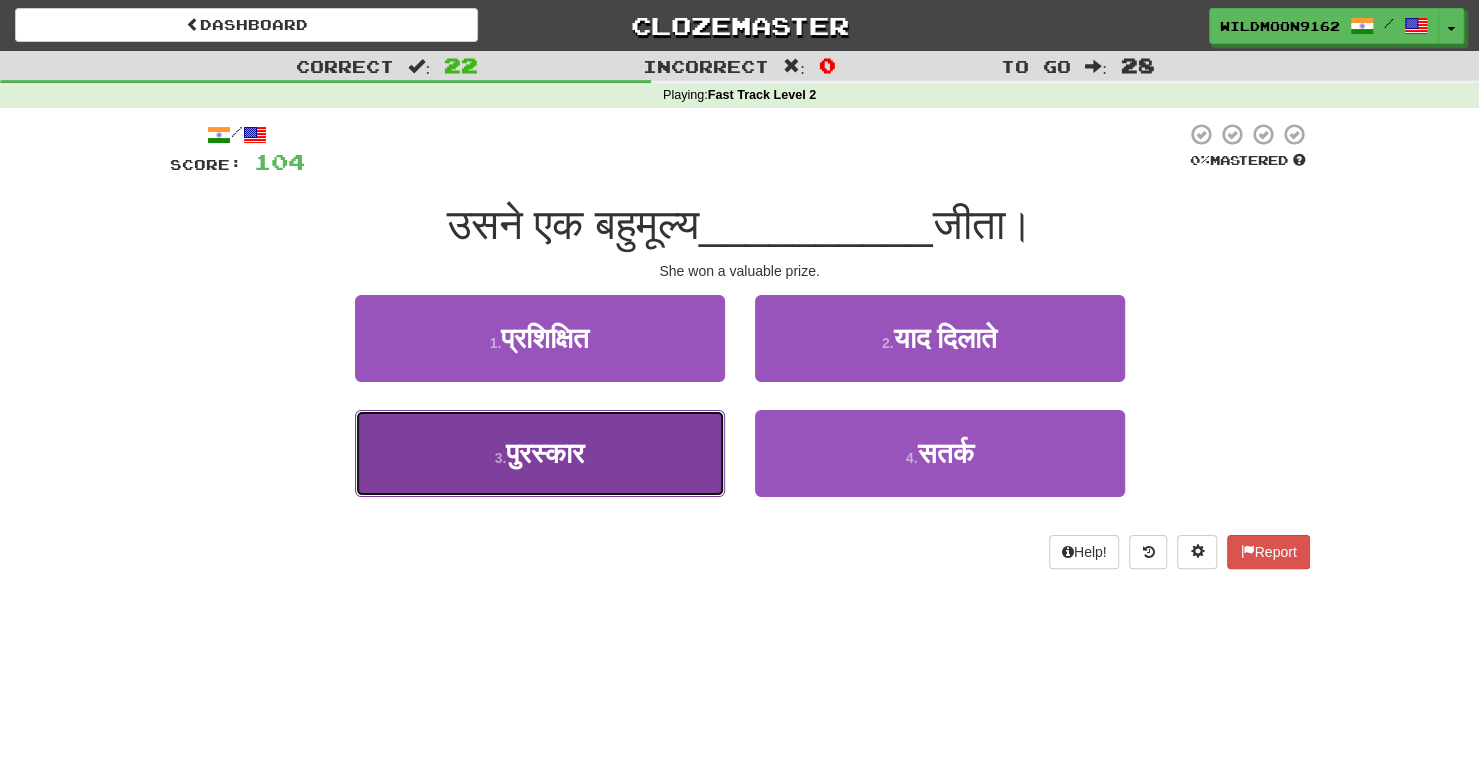click on "3 .  पुरस्कार" at bounding box center [540, 453] 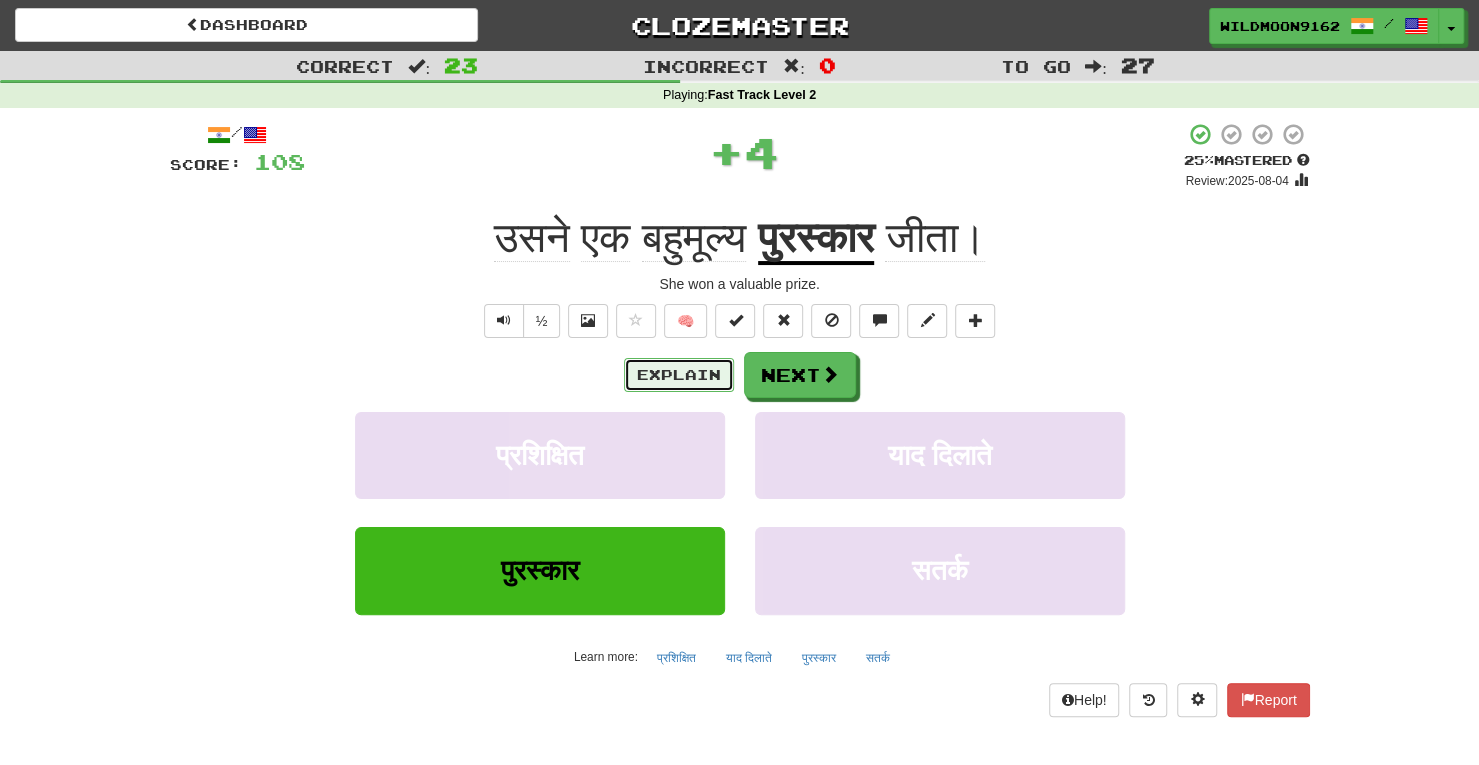 click on "Explain" at bounding box center (679, 375) 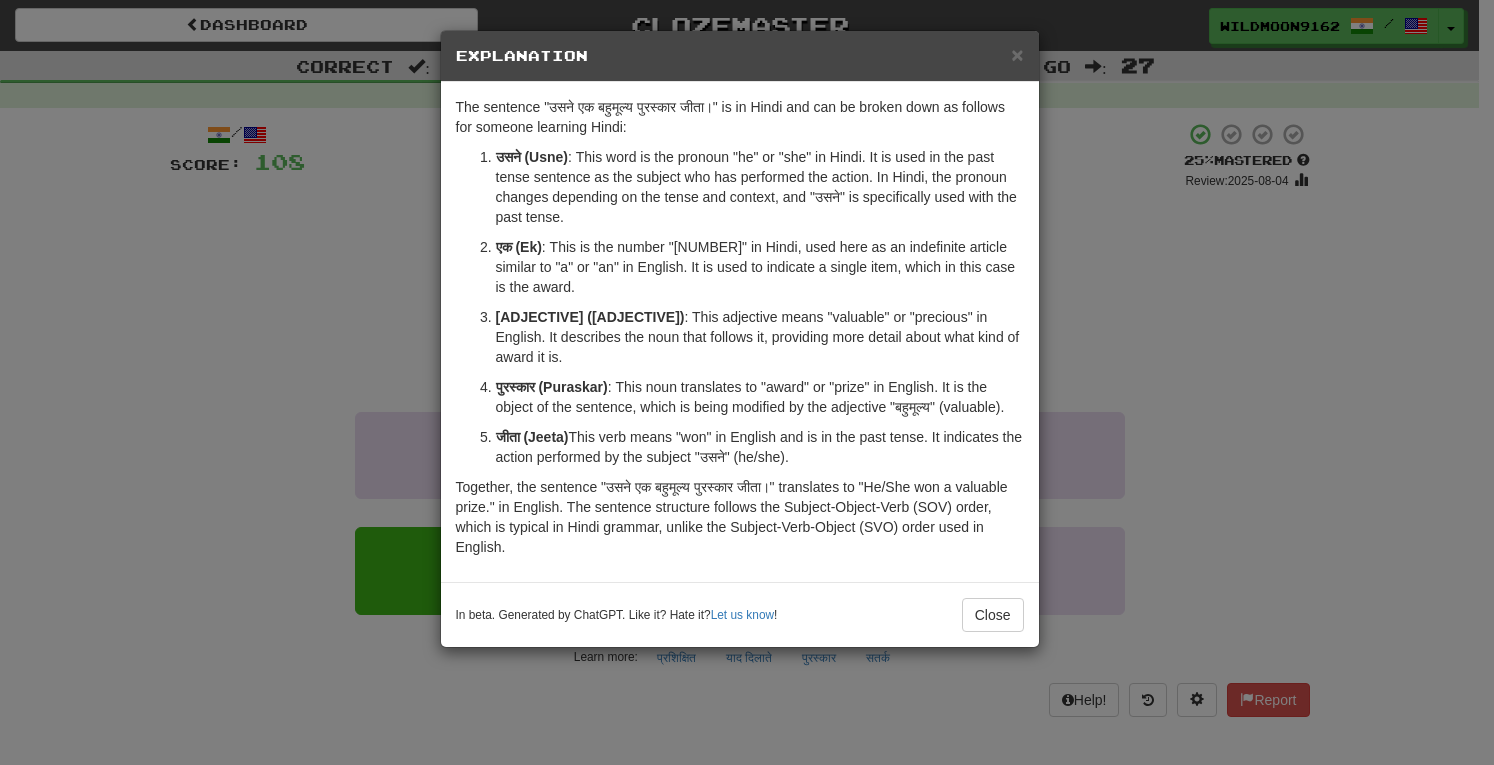 click on "पुरस्कार (Puraskar)" at bounding box center [552, 387] 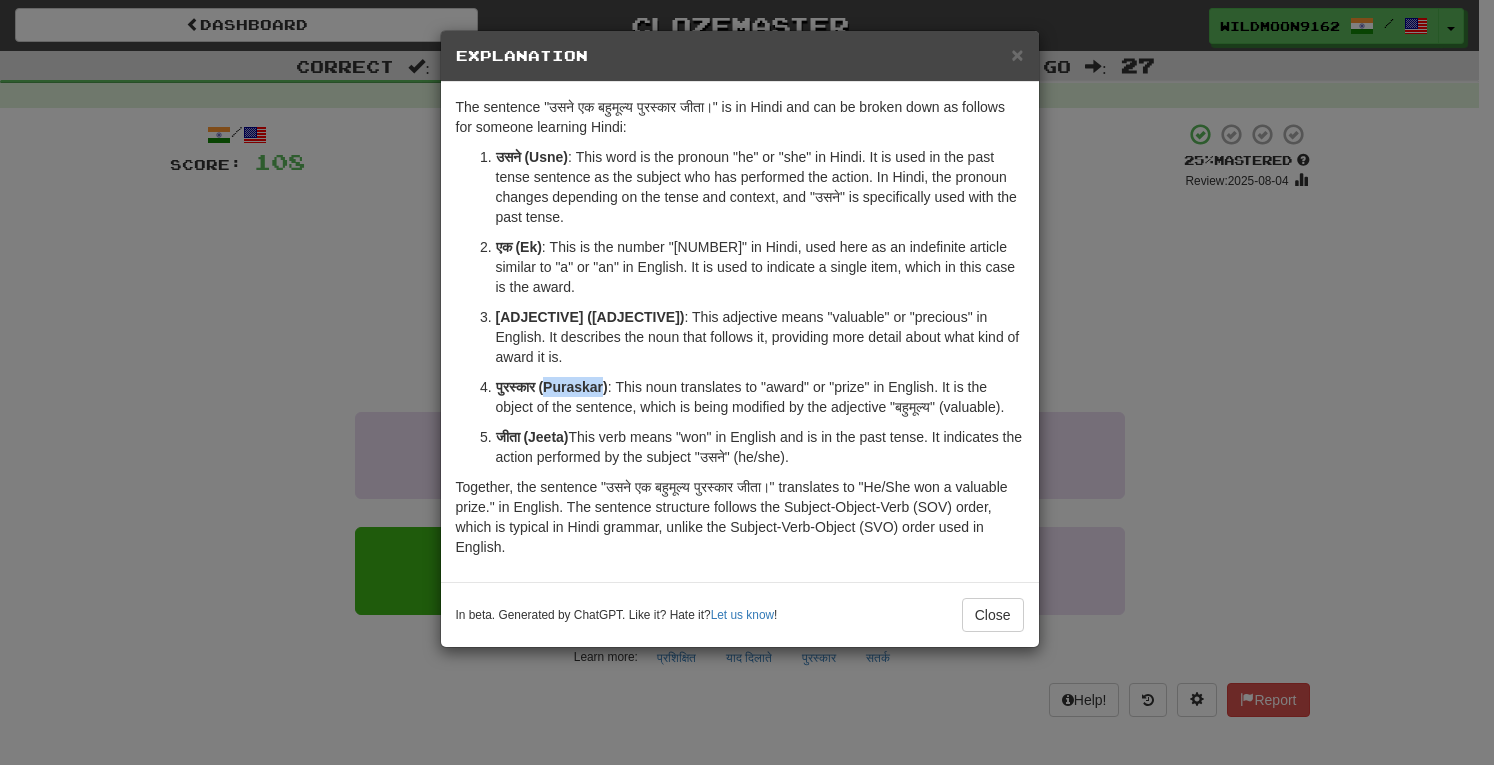 click on "पुरस्कार (Puraskar)" at bounding box center (552, 387) 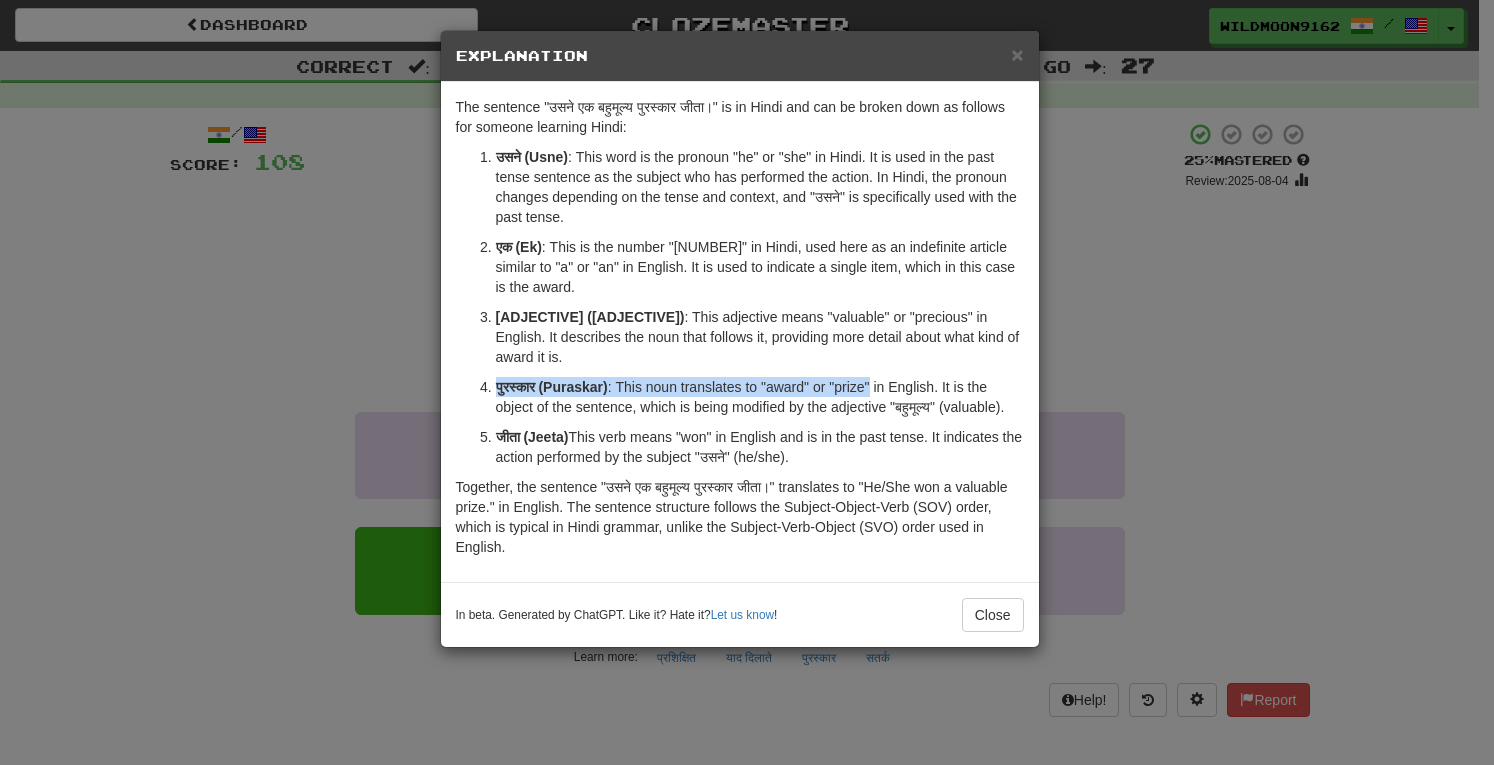 drag, startPoint x: 492, startPoint y: 383, endPoint x: 876, endPoint y: 385, distance: 384.00522 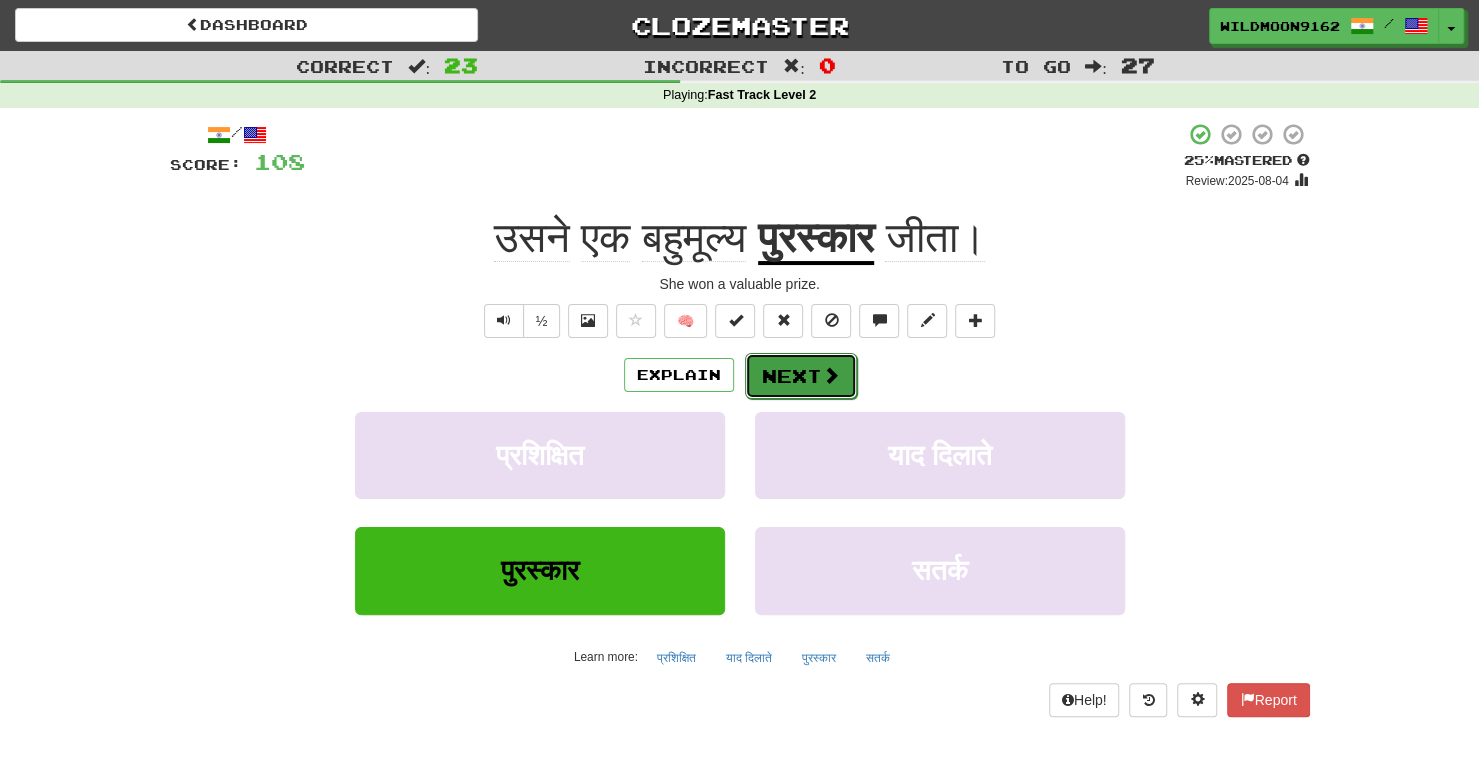 click at bounding box center (831, 375) 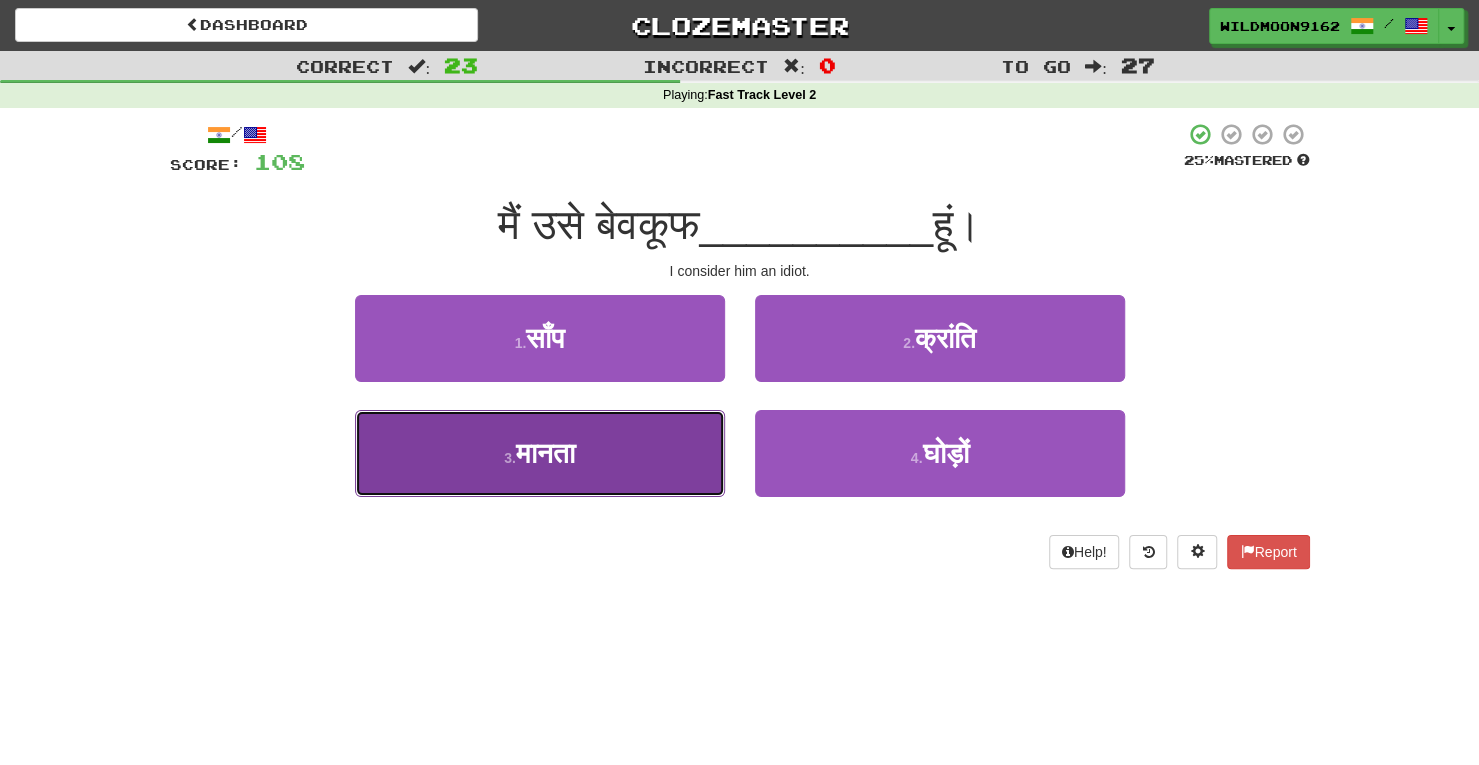 click on "3 .  मानता" at bounding box center (540, 453) 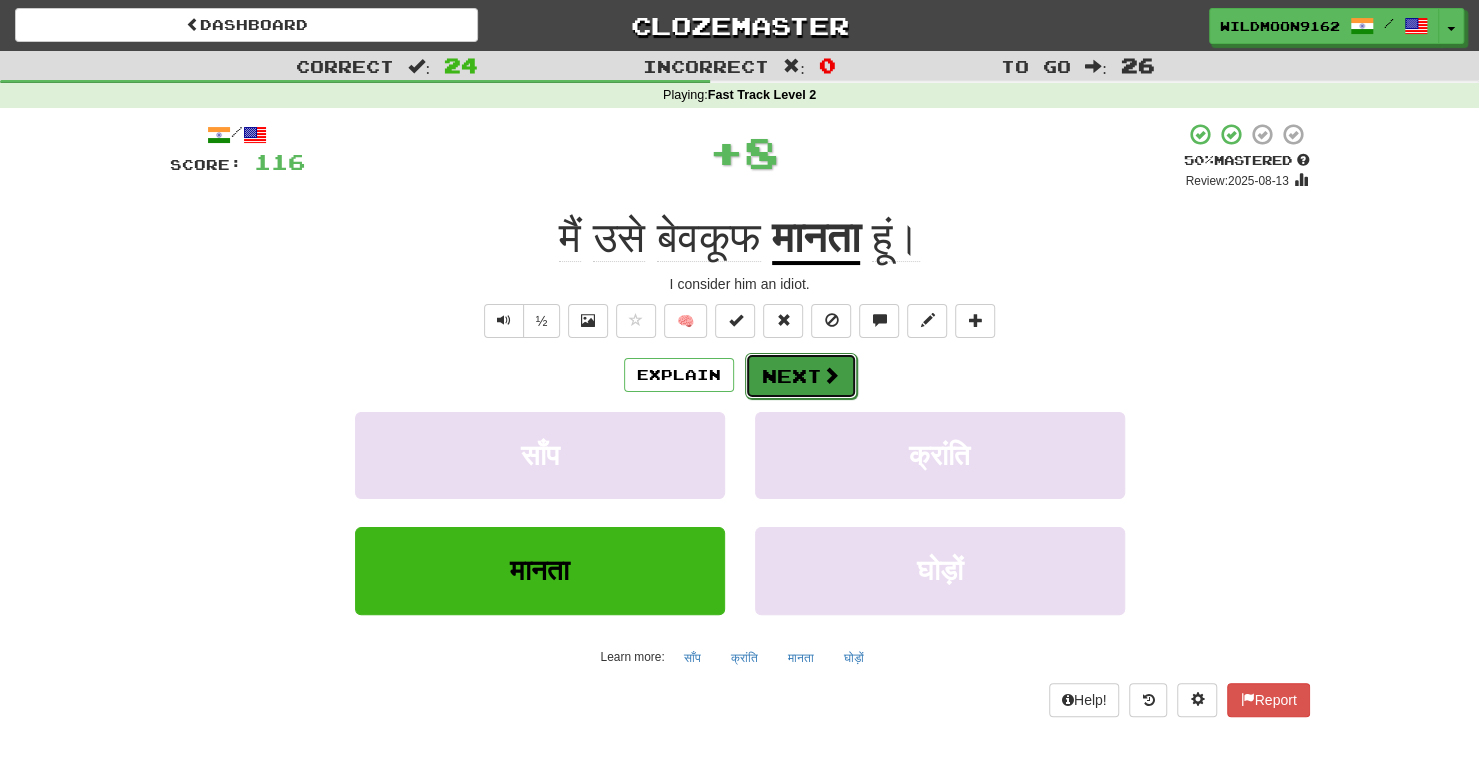 click on "Next" at bounding box center (801, 376) 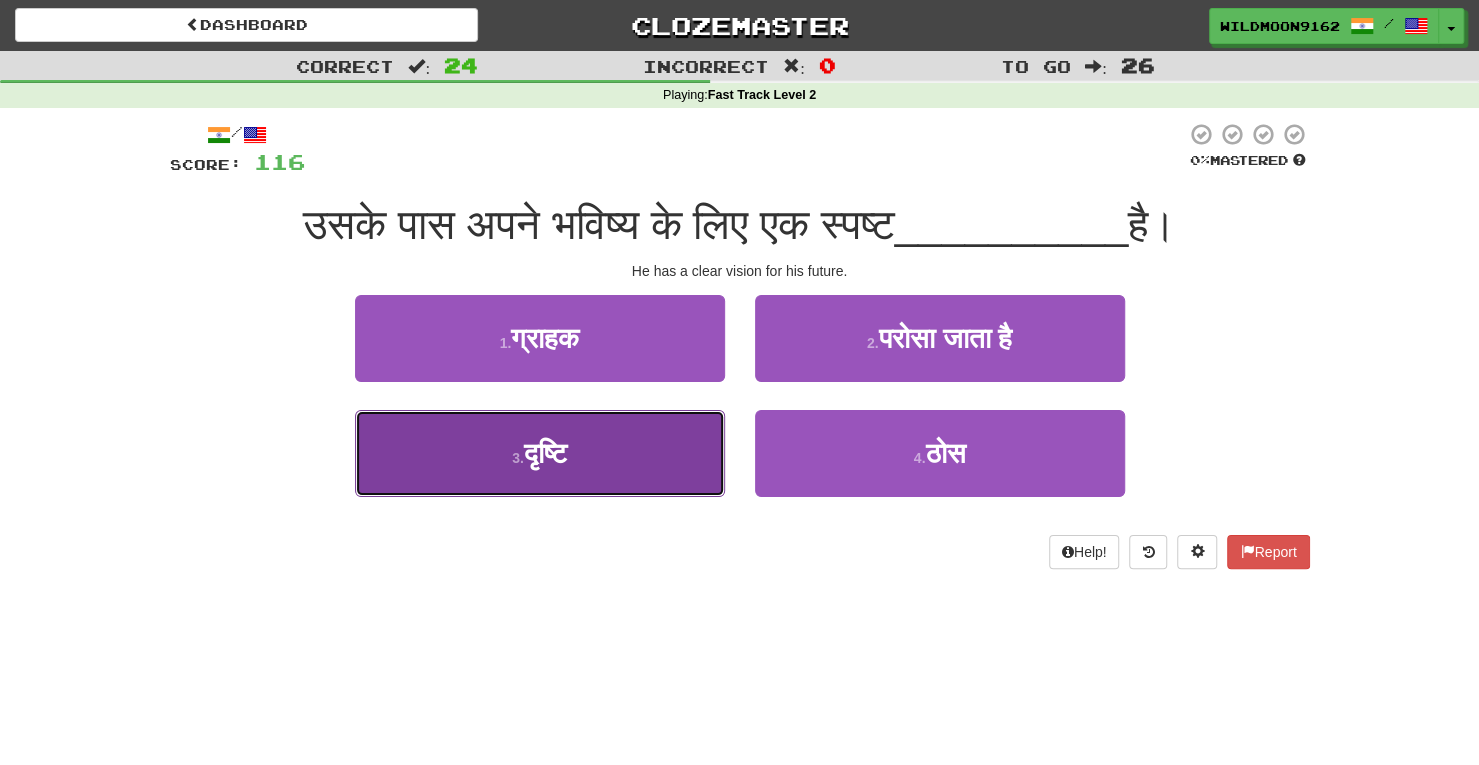 click on "3 .  दृष्टि" at bounding box center (540, 453) 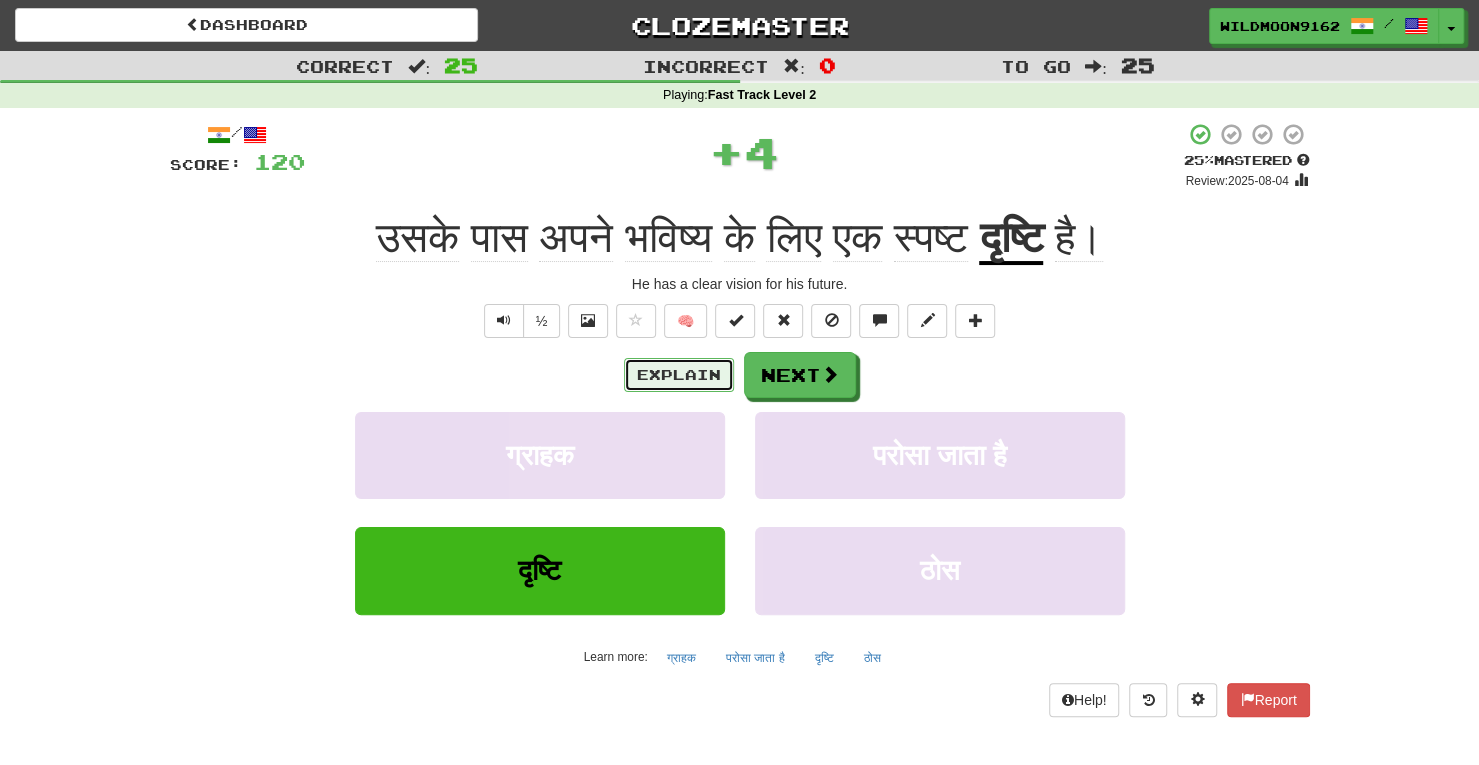 click on "Explain" at bounding box center (679, 375) 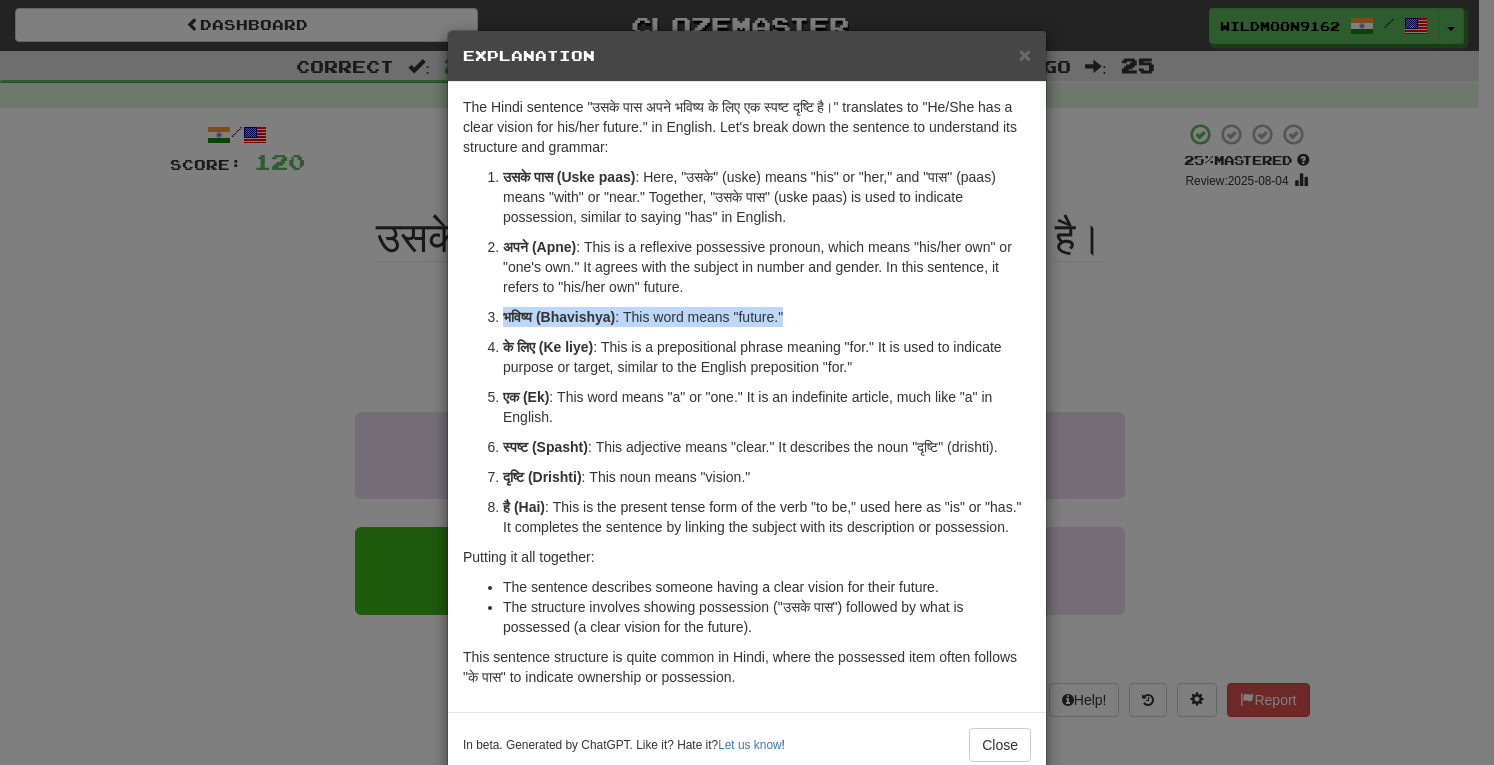drag, startPoint x: 496, startPoint y: 309, endPoint x: 859, endPoint y: 313, distance: 363.02203 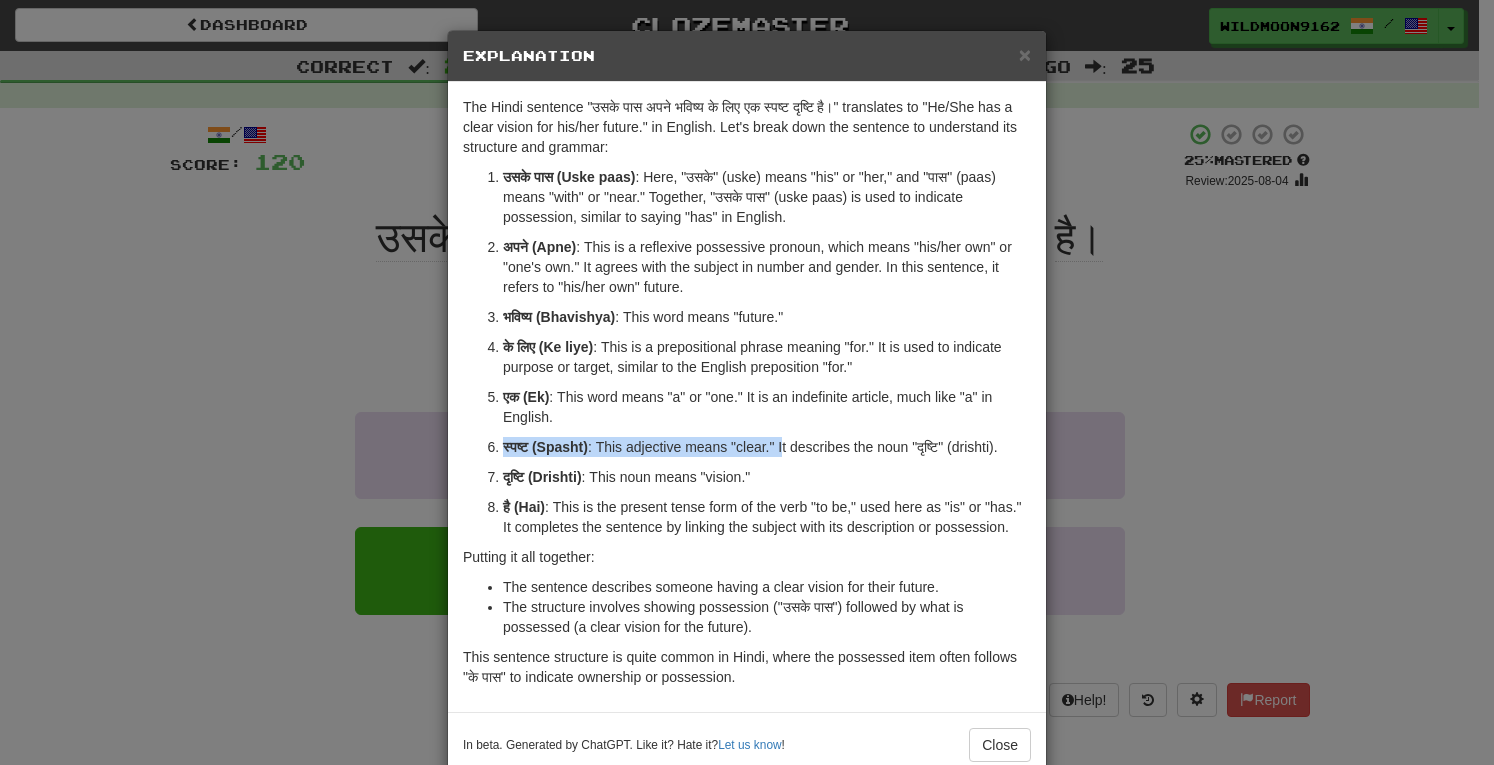 drag, startPoint x: 500, startPoint y: 444, endPoint x: 772, endPoint y: 447, distance: 272.01654 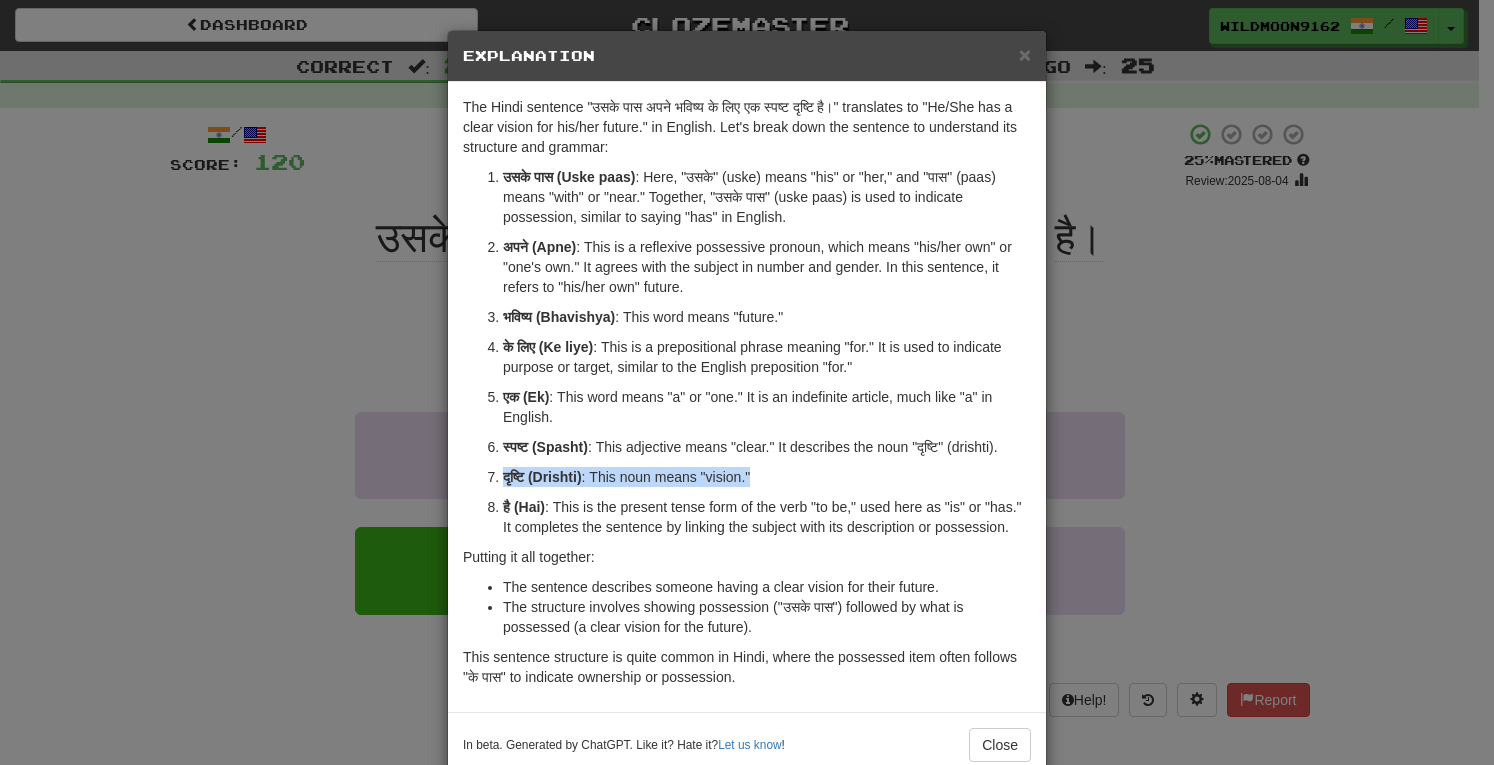drag, startPoint x: 497, startPoint y: 473, endPoint x: 789, endPoint y: 486, distance: 292.28925 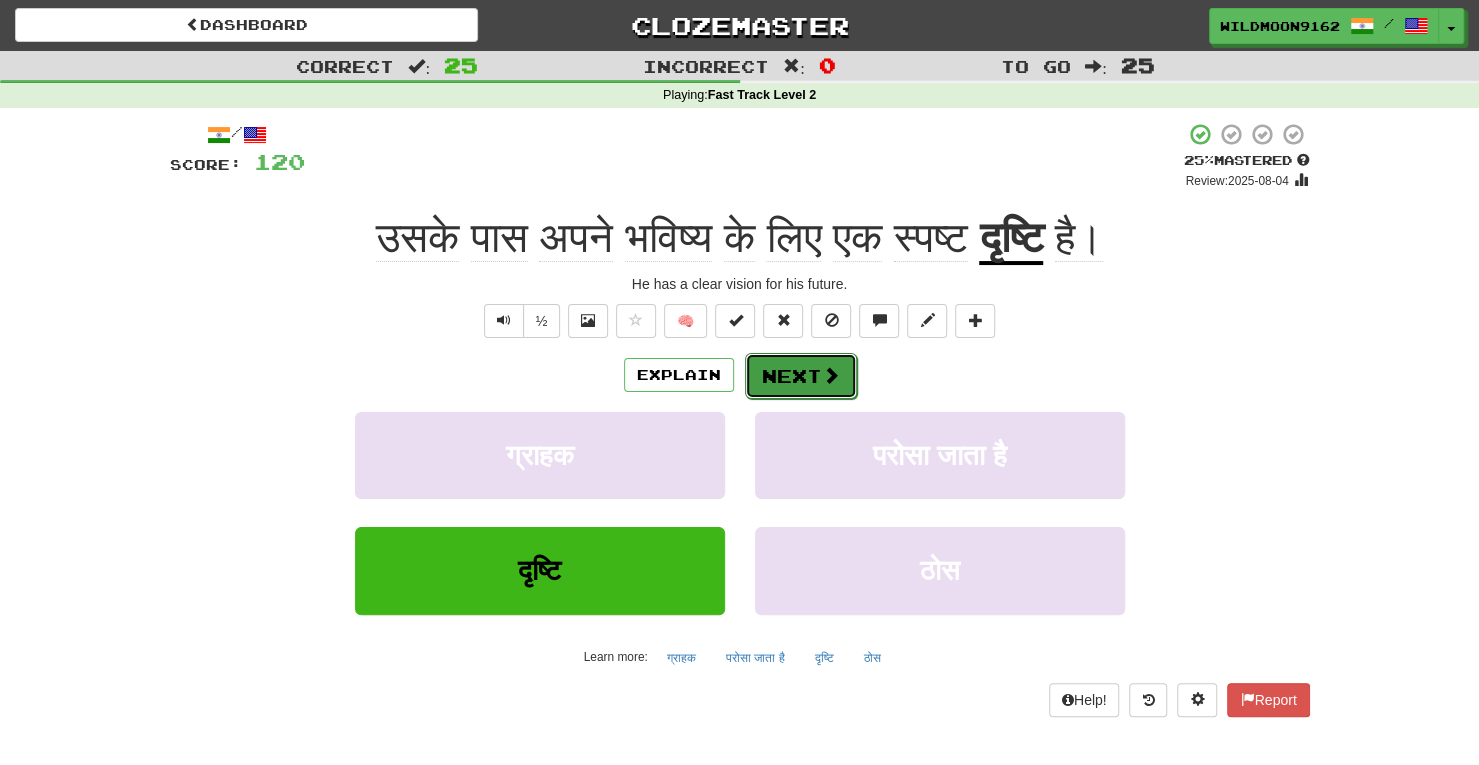 click on "Next" at bounding box center (801, 376) 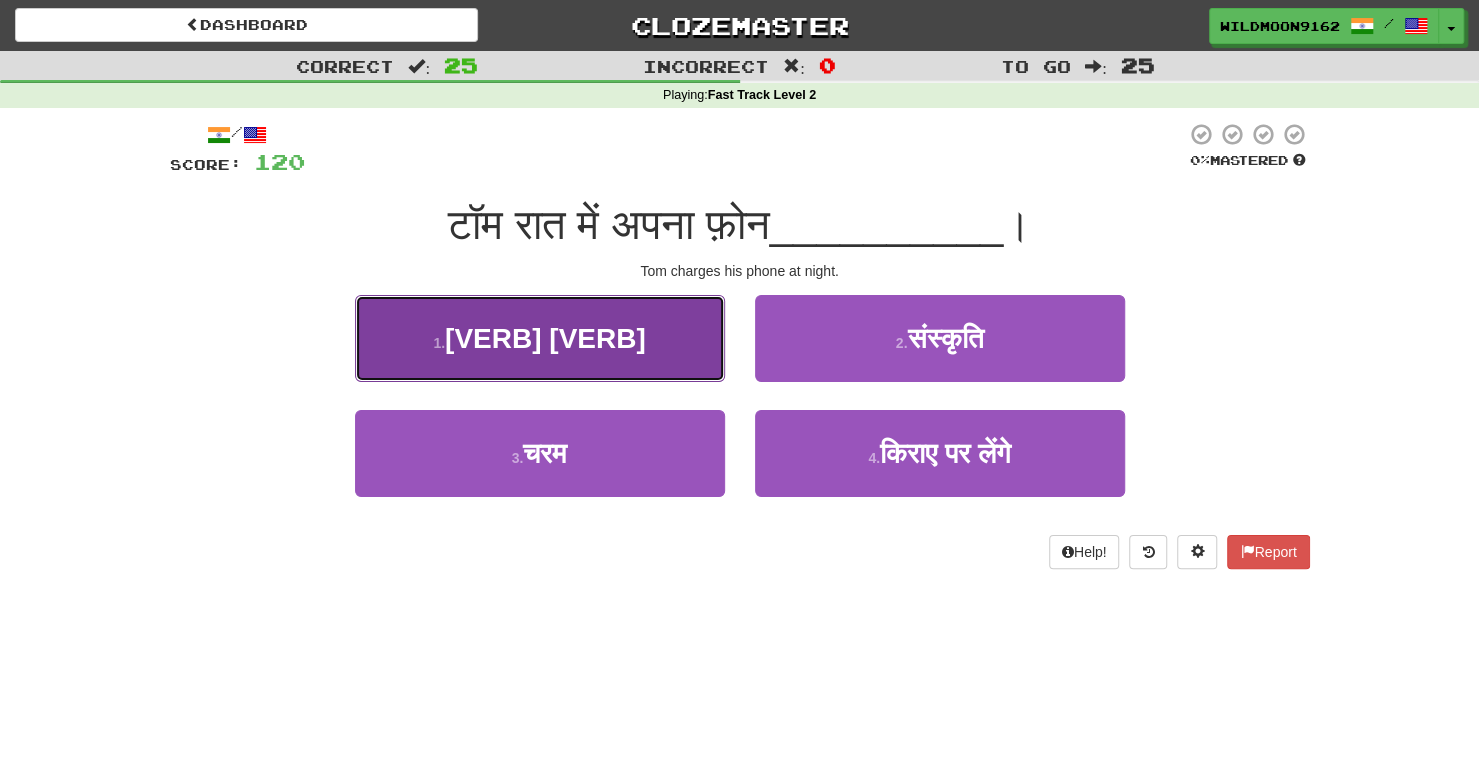 click on "1 .  चार्ज करता है" at bounding box center [540, 338] 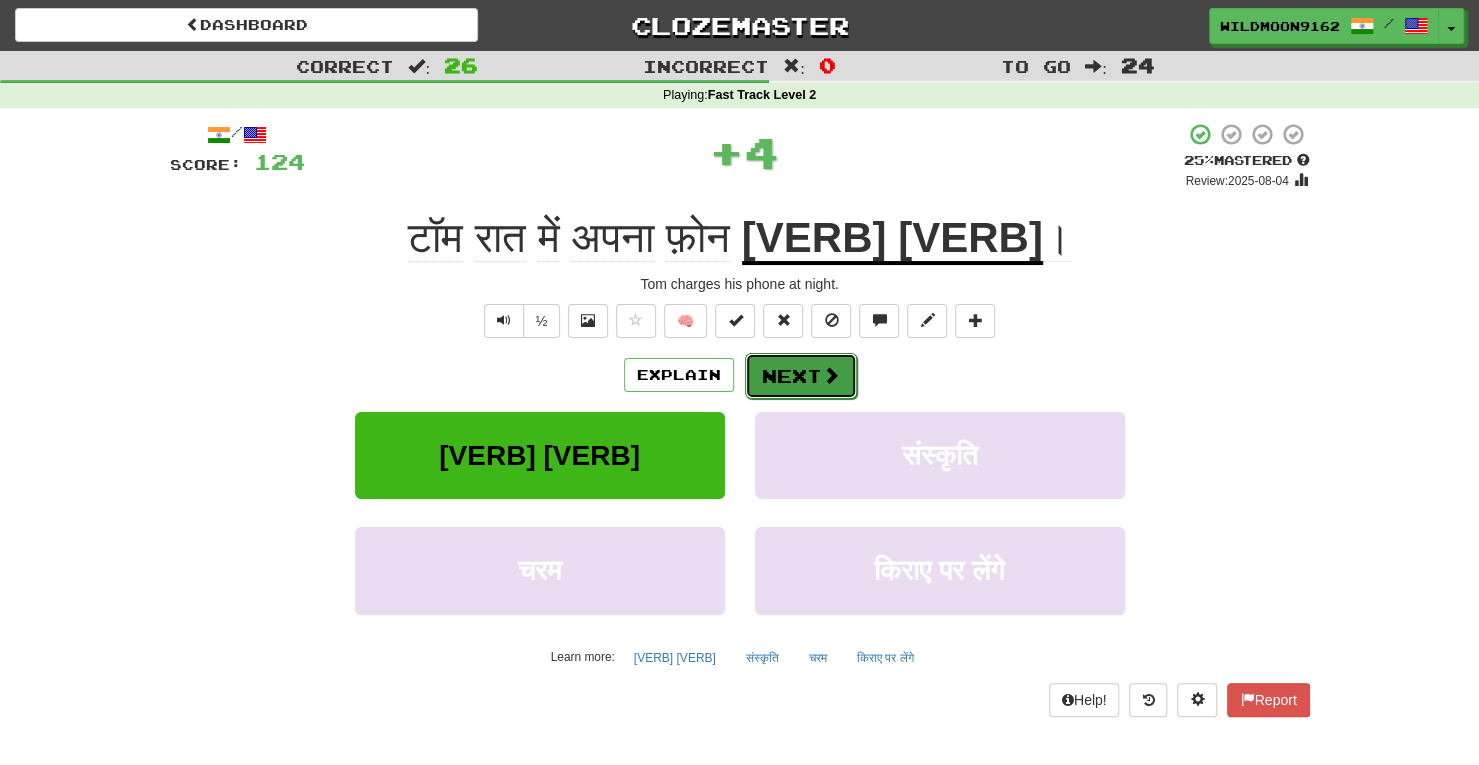 click on "Next" at bounding box center [801, 376] 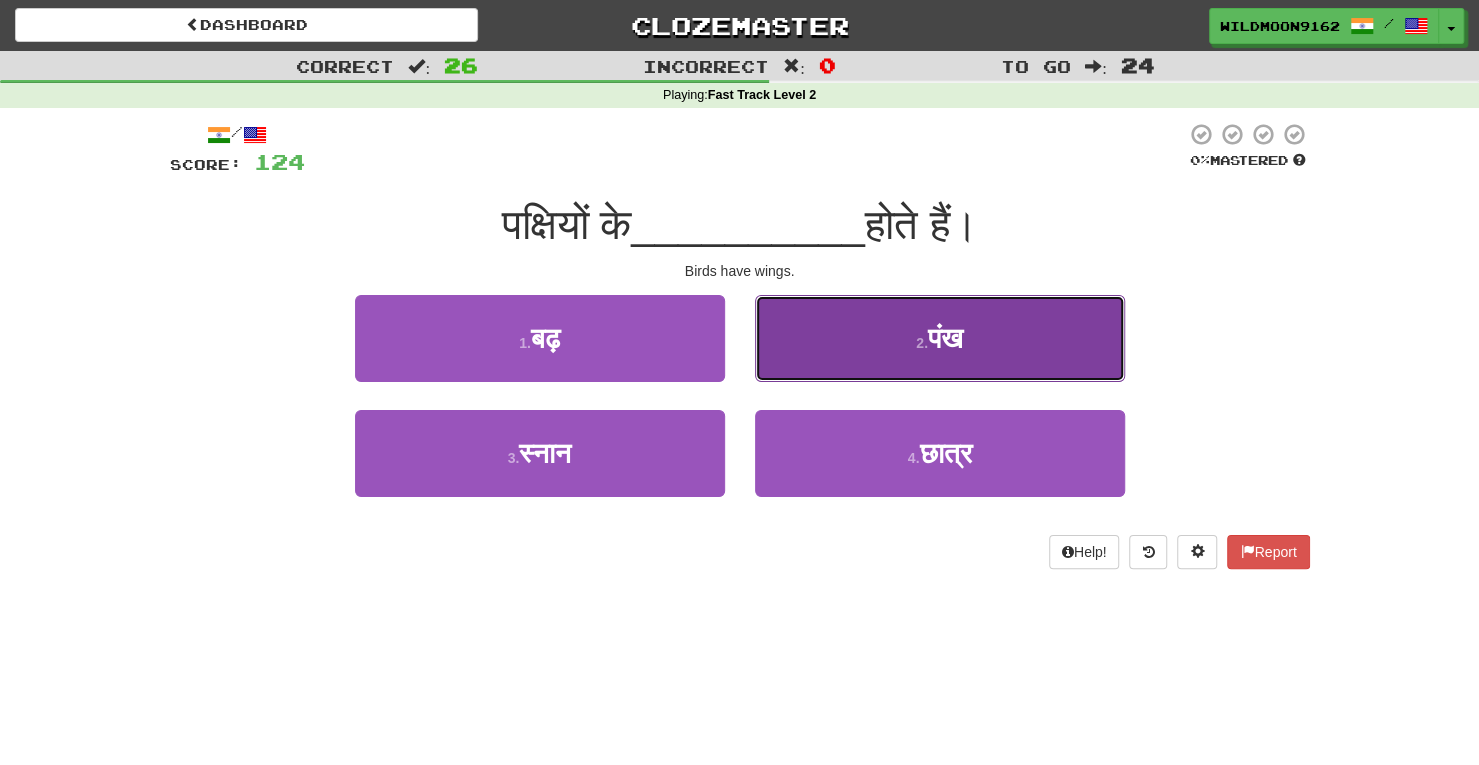 click on "पंख" at bounding box center [945, 338] 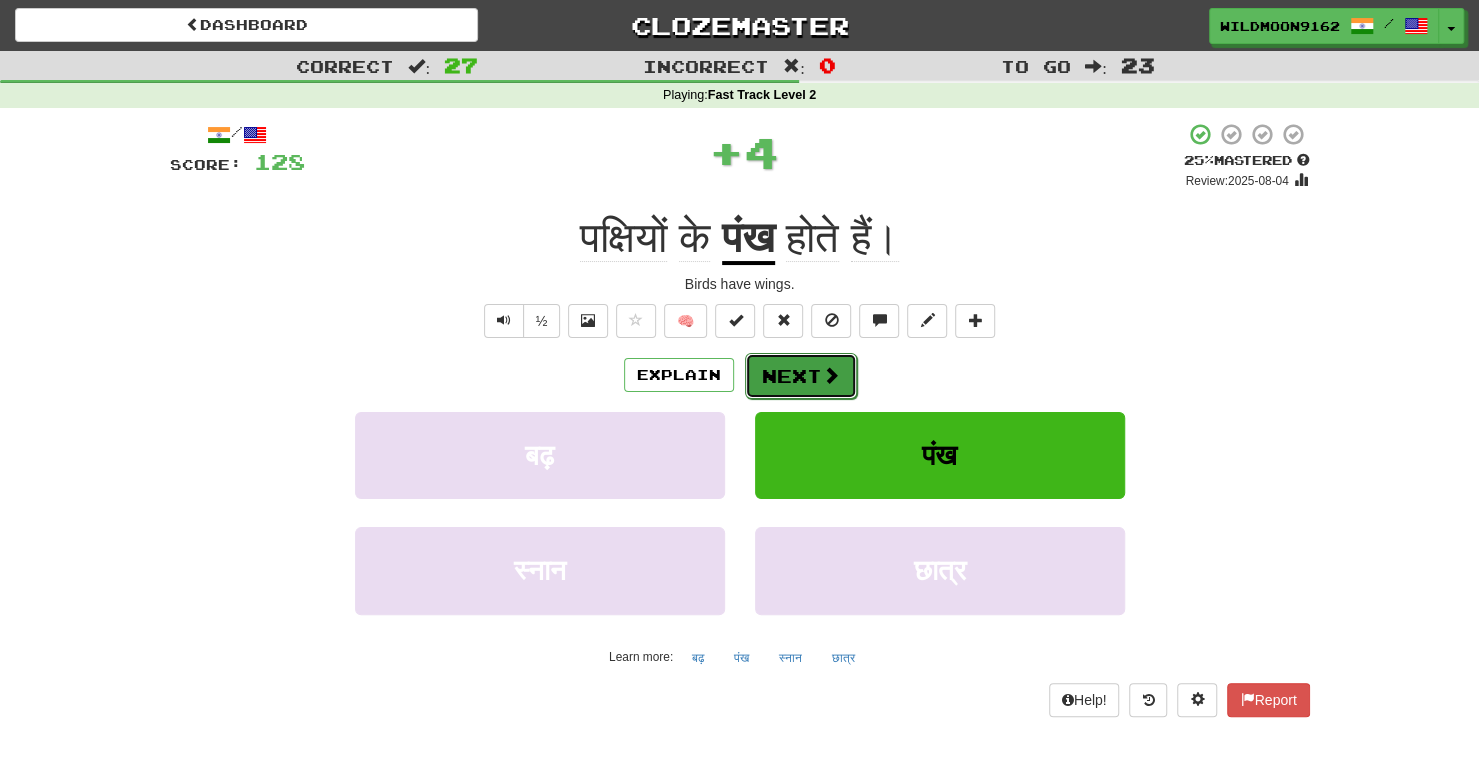 click on "Next" at bounding box center (801, 376) 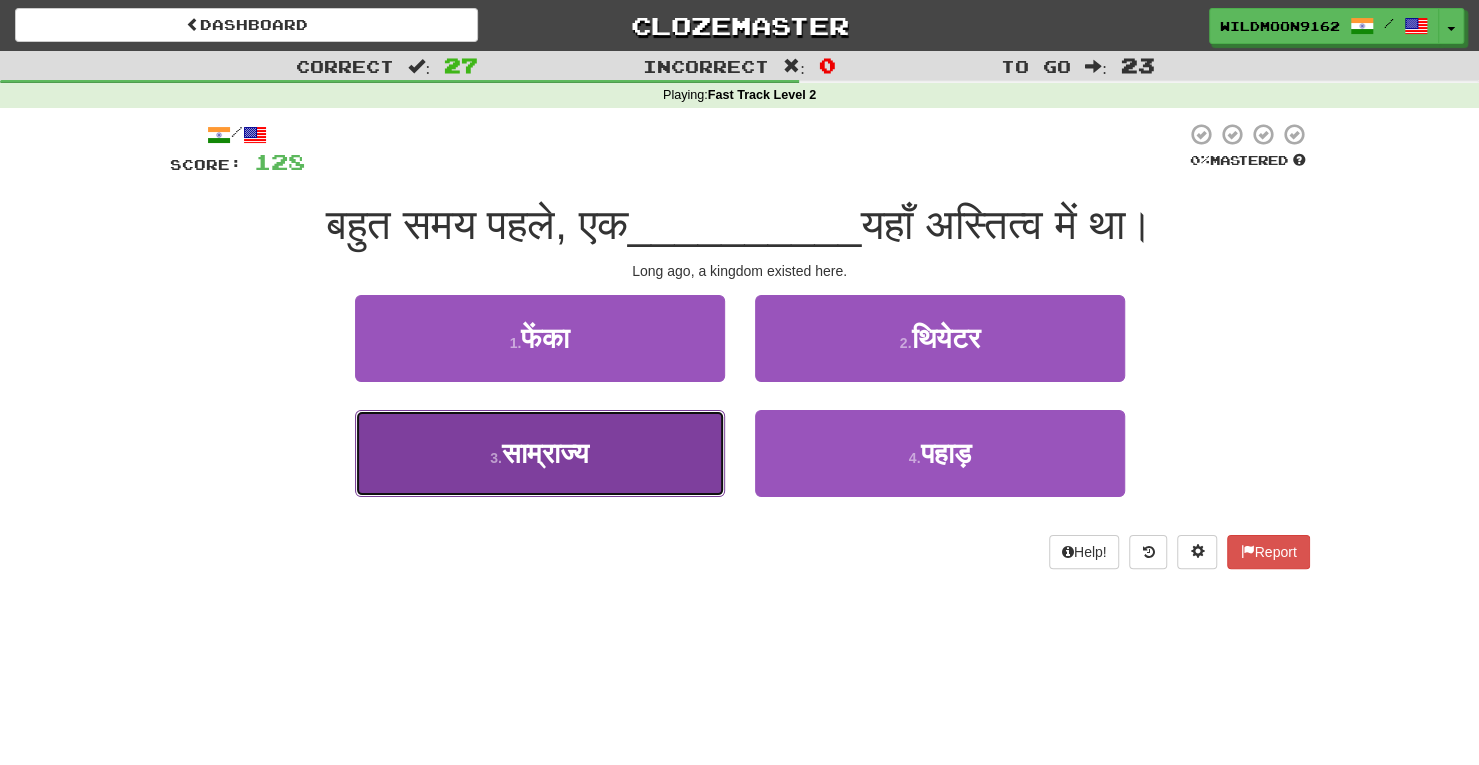 click on "3 .  साम्राज्य" at bounding box center [540, 453] 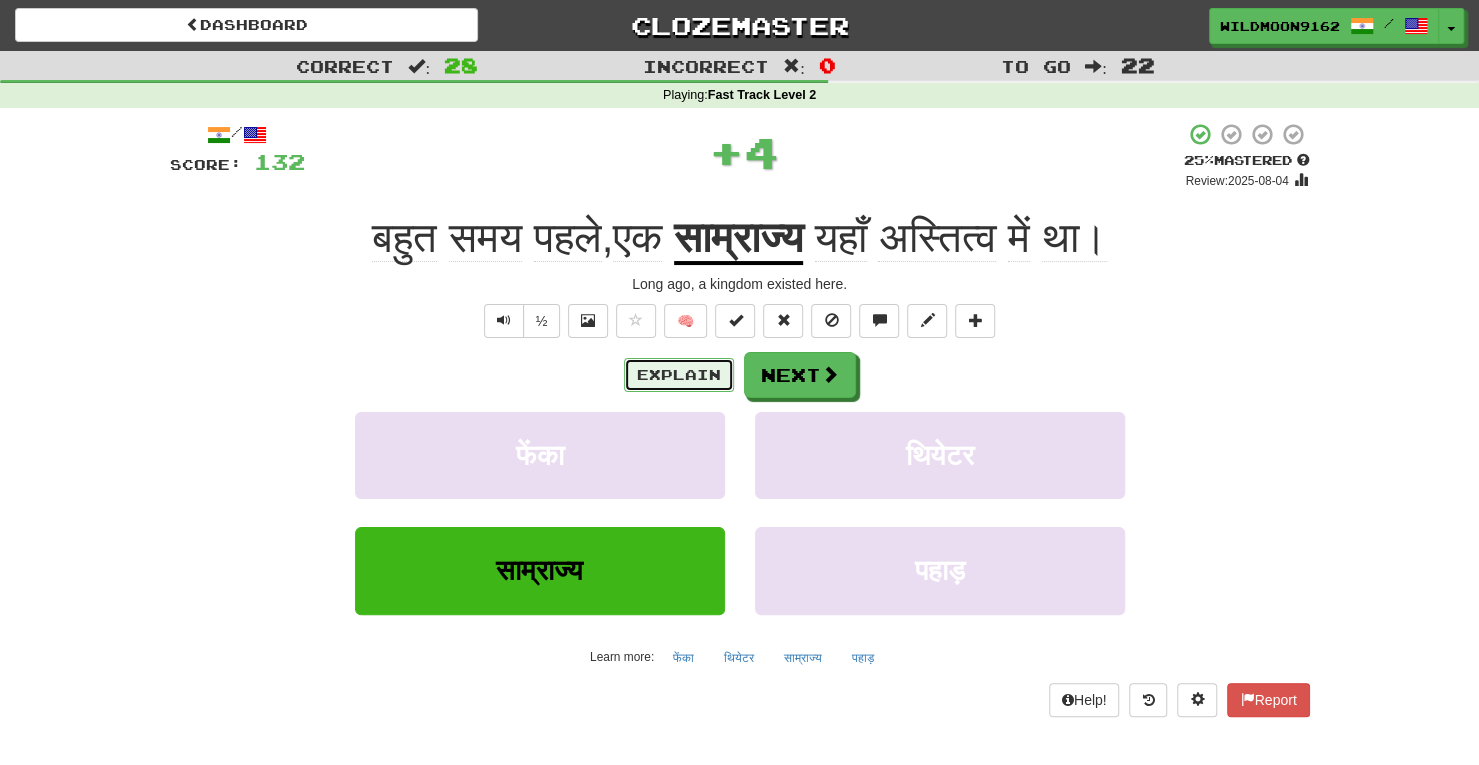 click on "Explain" at bounding box center [679, 375] 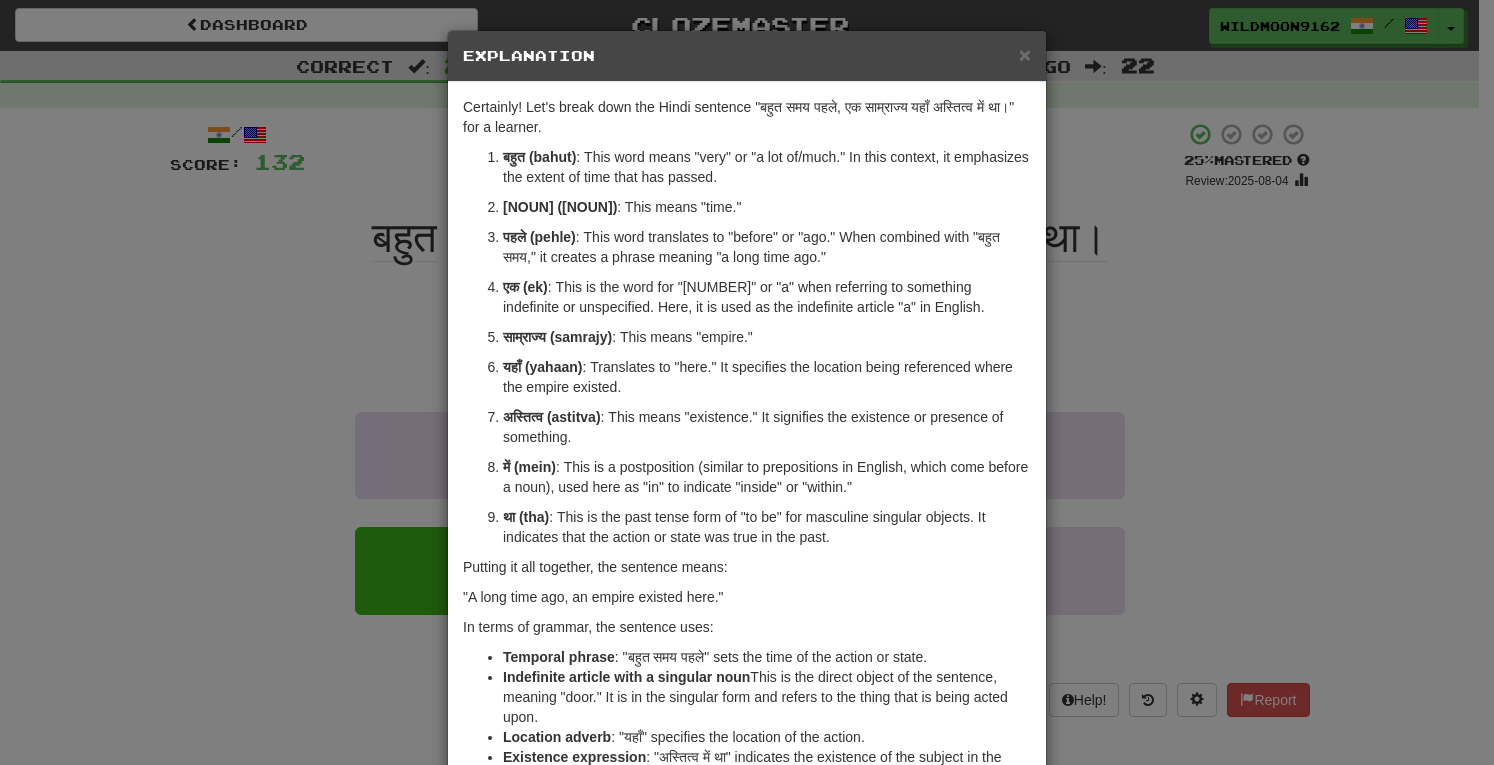 click on "अस्तित्व (astitva)" at bounding box center (552, 417) 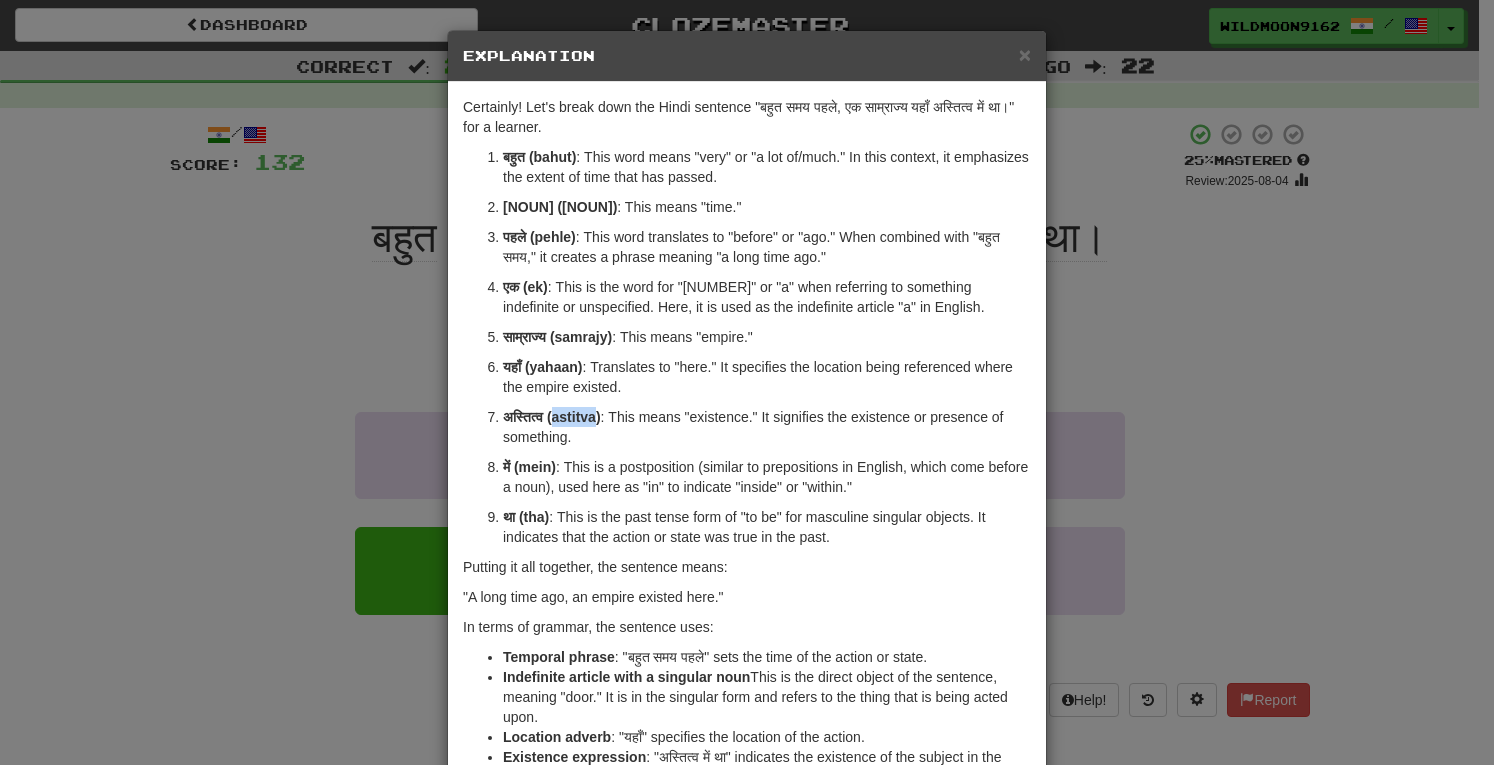 click on "अस्तित्व (astitva)" at bounding box center (552, 417) 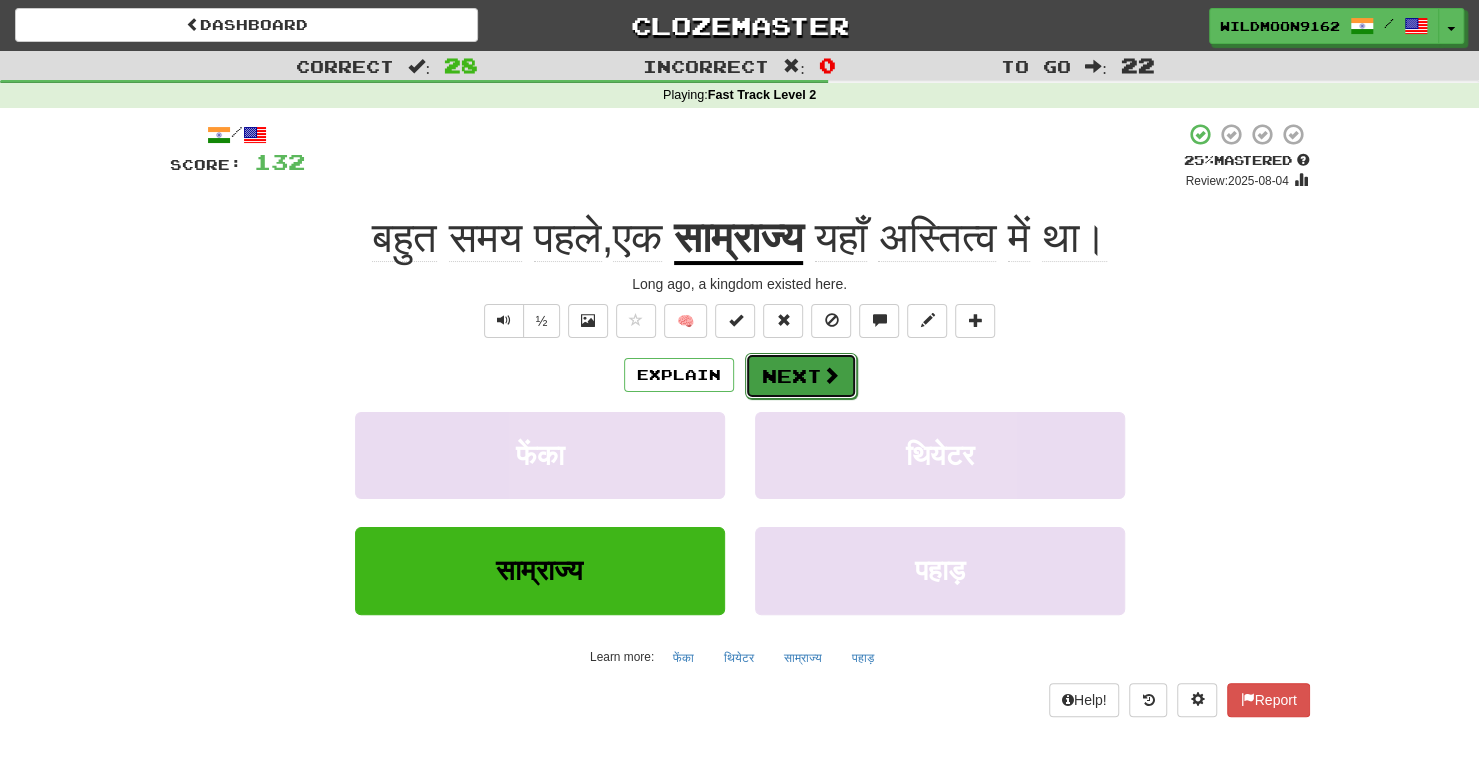 click on "Next" at bounding box center [801, 376] 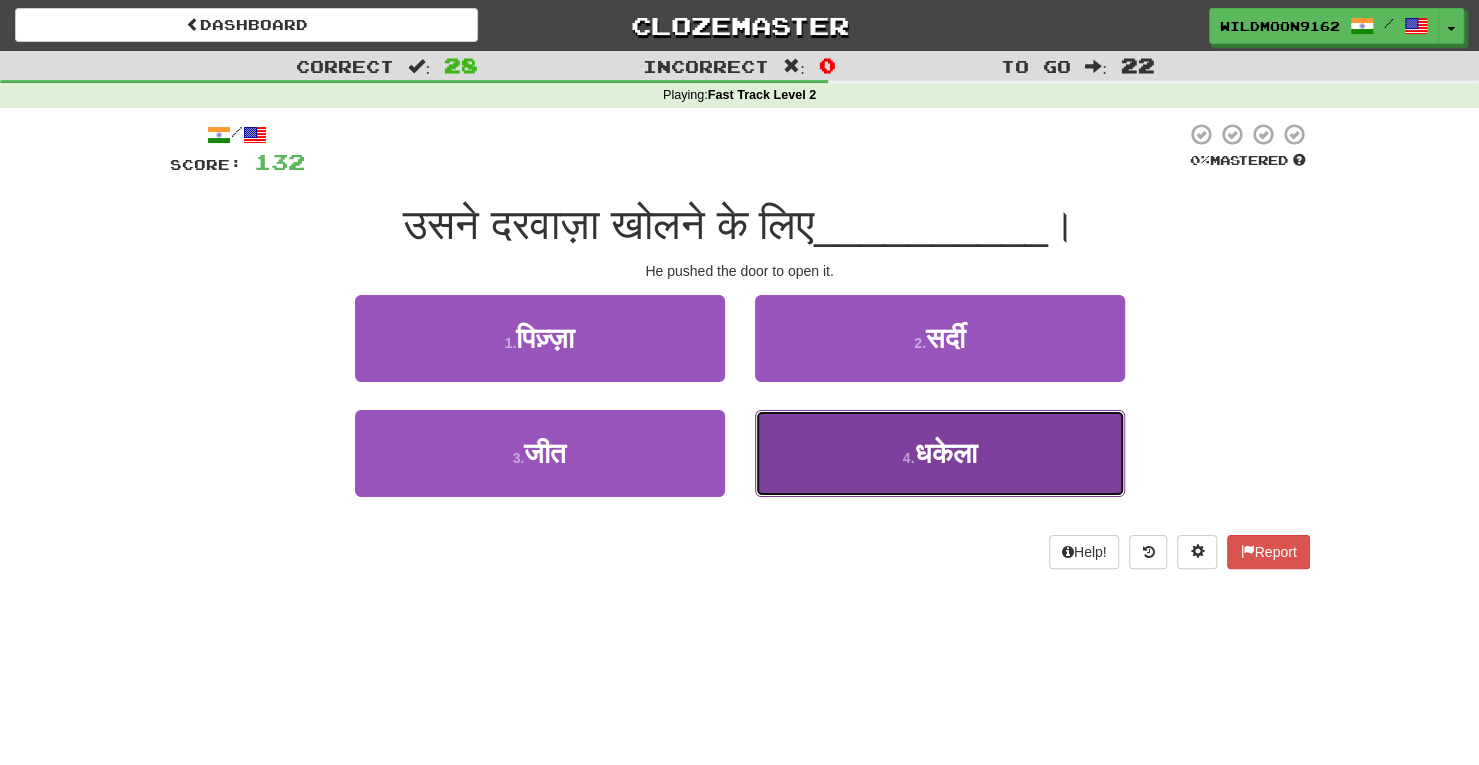 click on "4 .  धकेला" at bounding box center (940, 453) 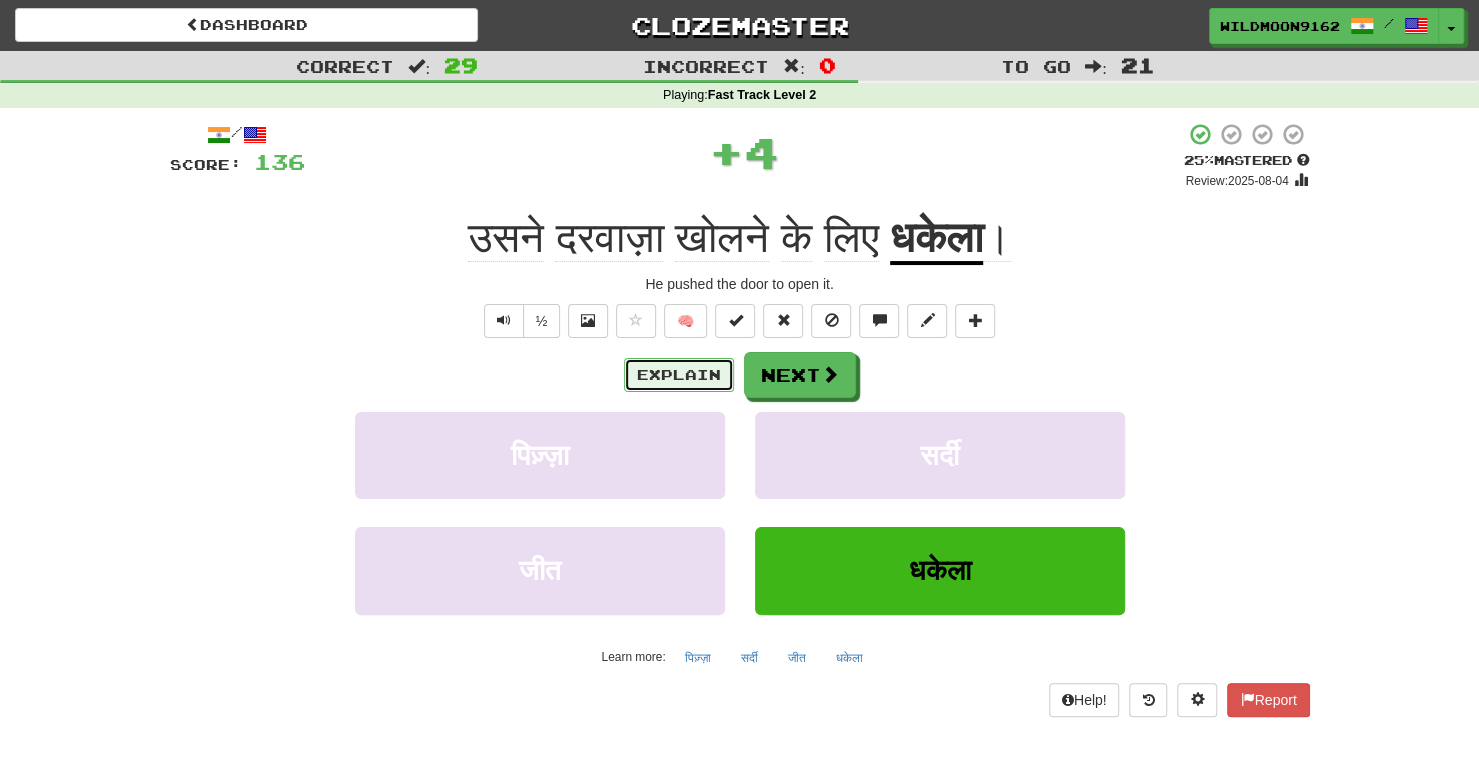 click on "Explain" at bounding box center (679, 375) 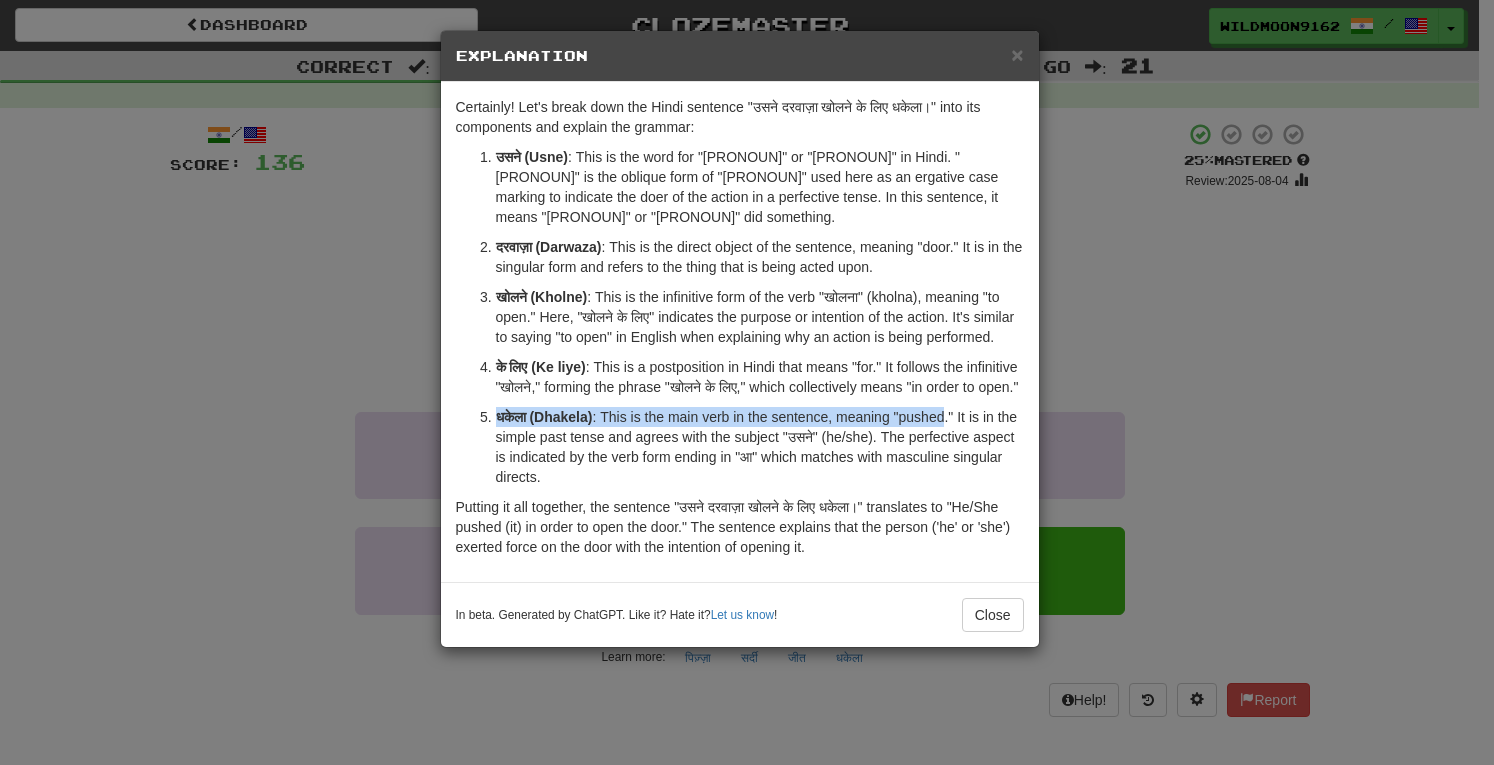 drag, startPoint x: 494, startPoint y: 436, endPoint x: 952, endPoint y: 429, distance: 458.0535 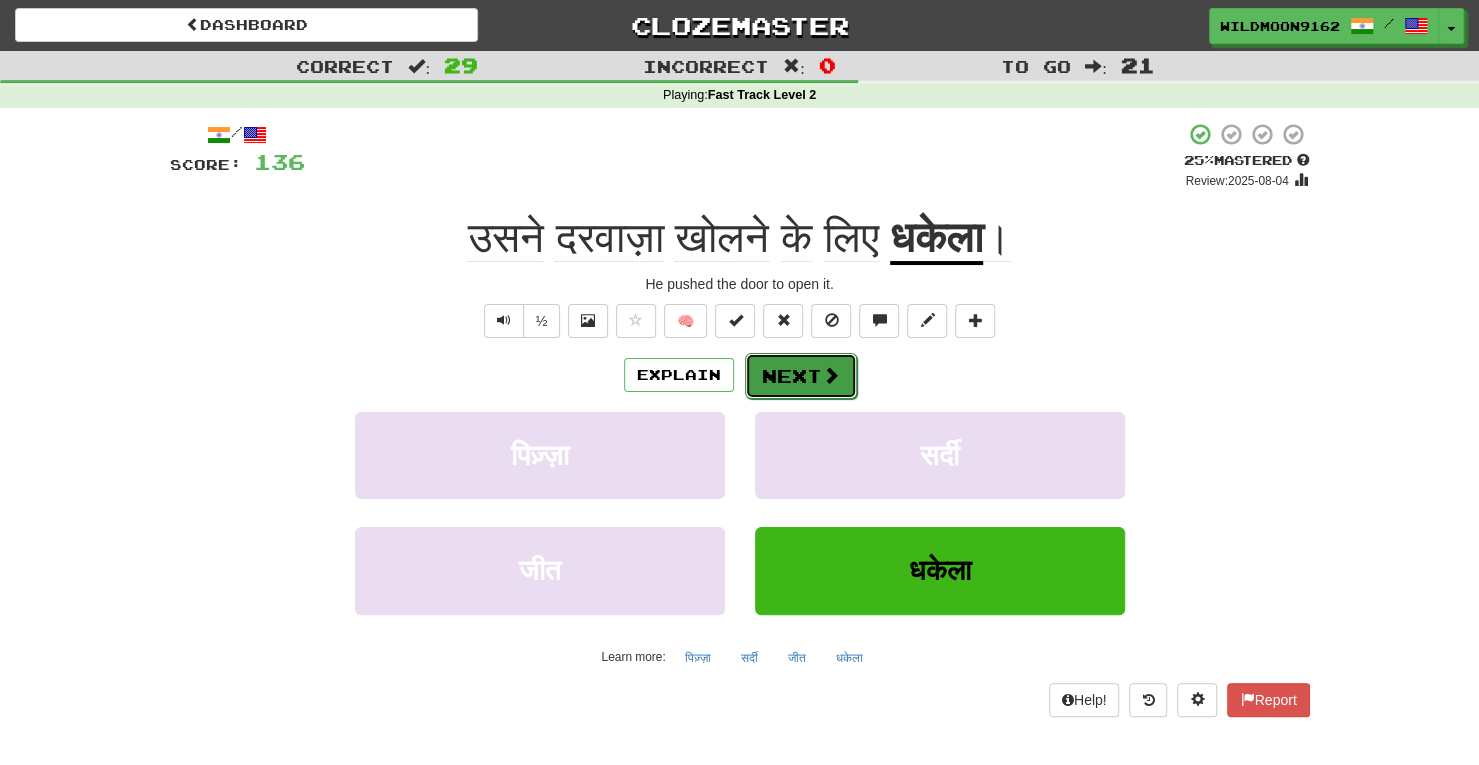 click at bounding box center (831, 375) 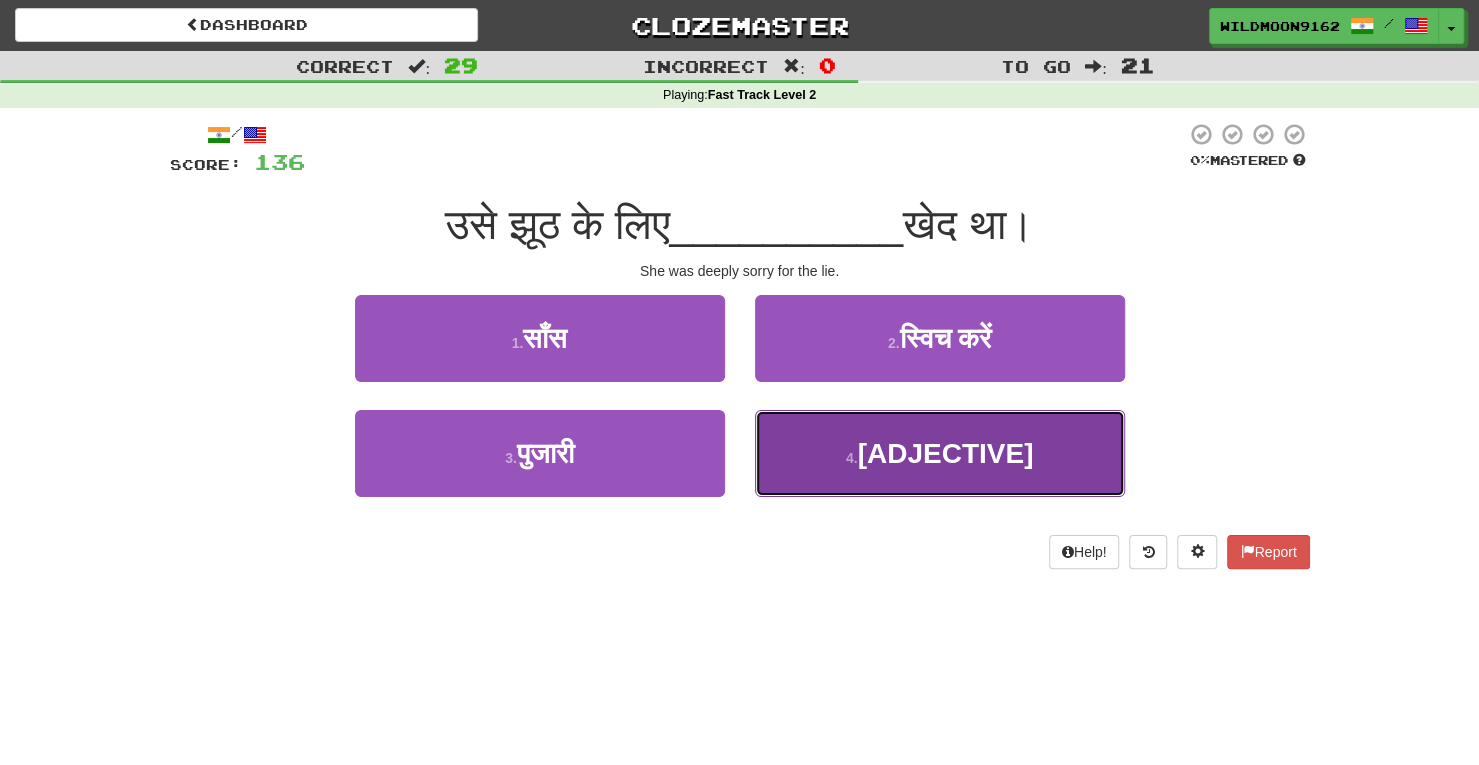 click on "4 .  गहरा" at bounding box center [940, 453] 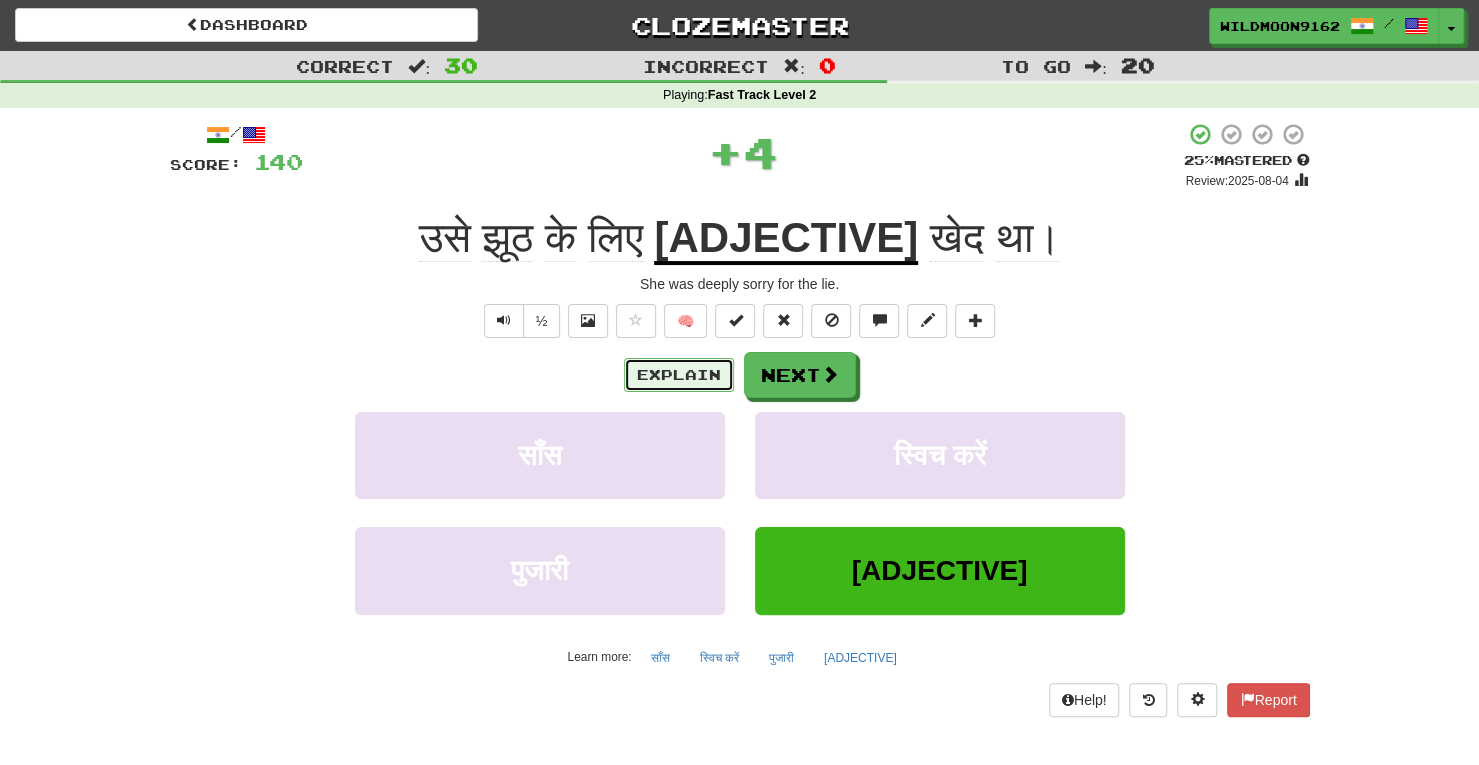 click on "Explain" at bounding box center [679, 375] 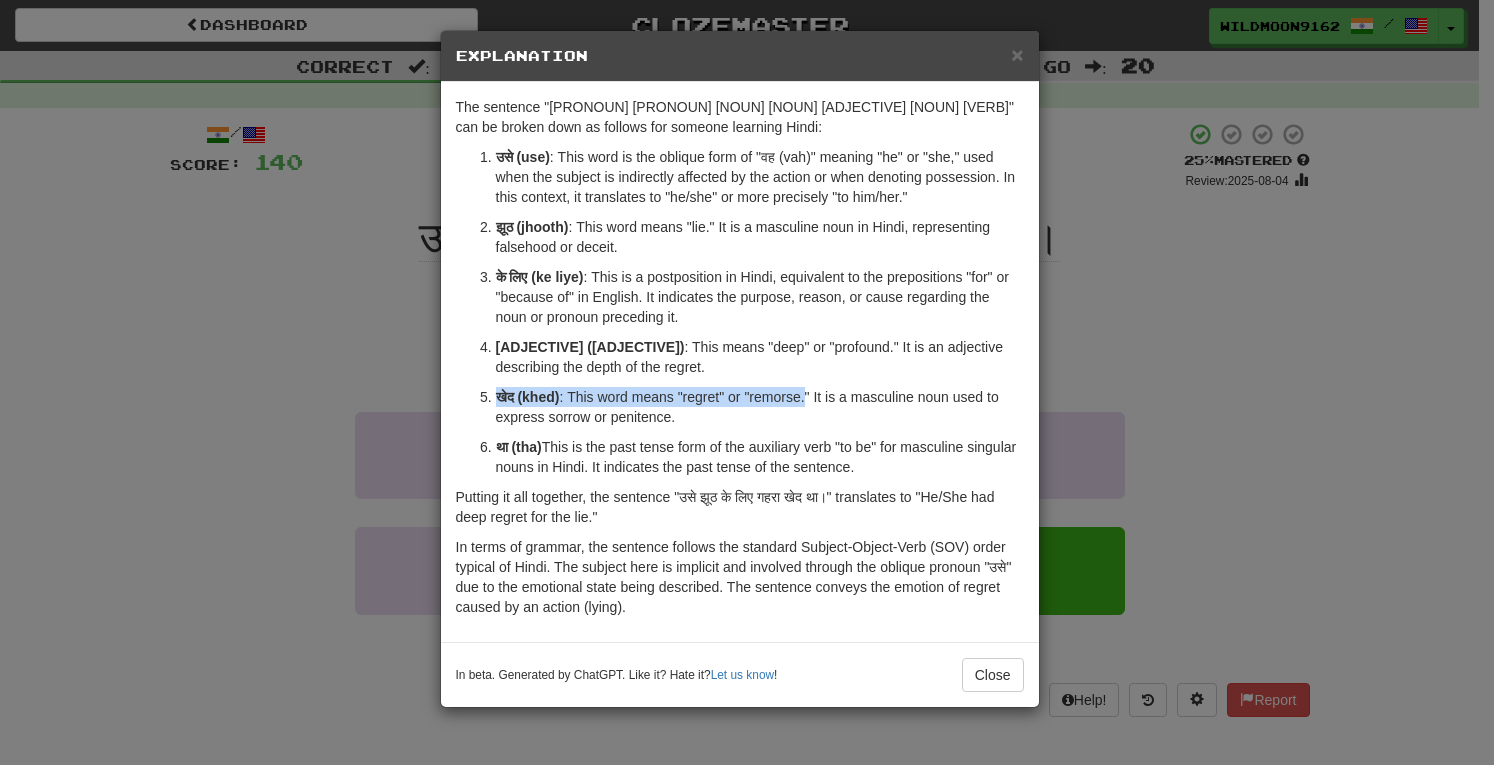 drag, startPoint x: 494, startPoint y: 398, endPoint x: 808, endPoint y: 394, distance: 314.02548 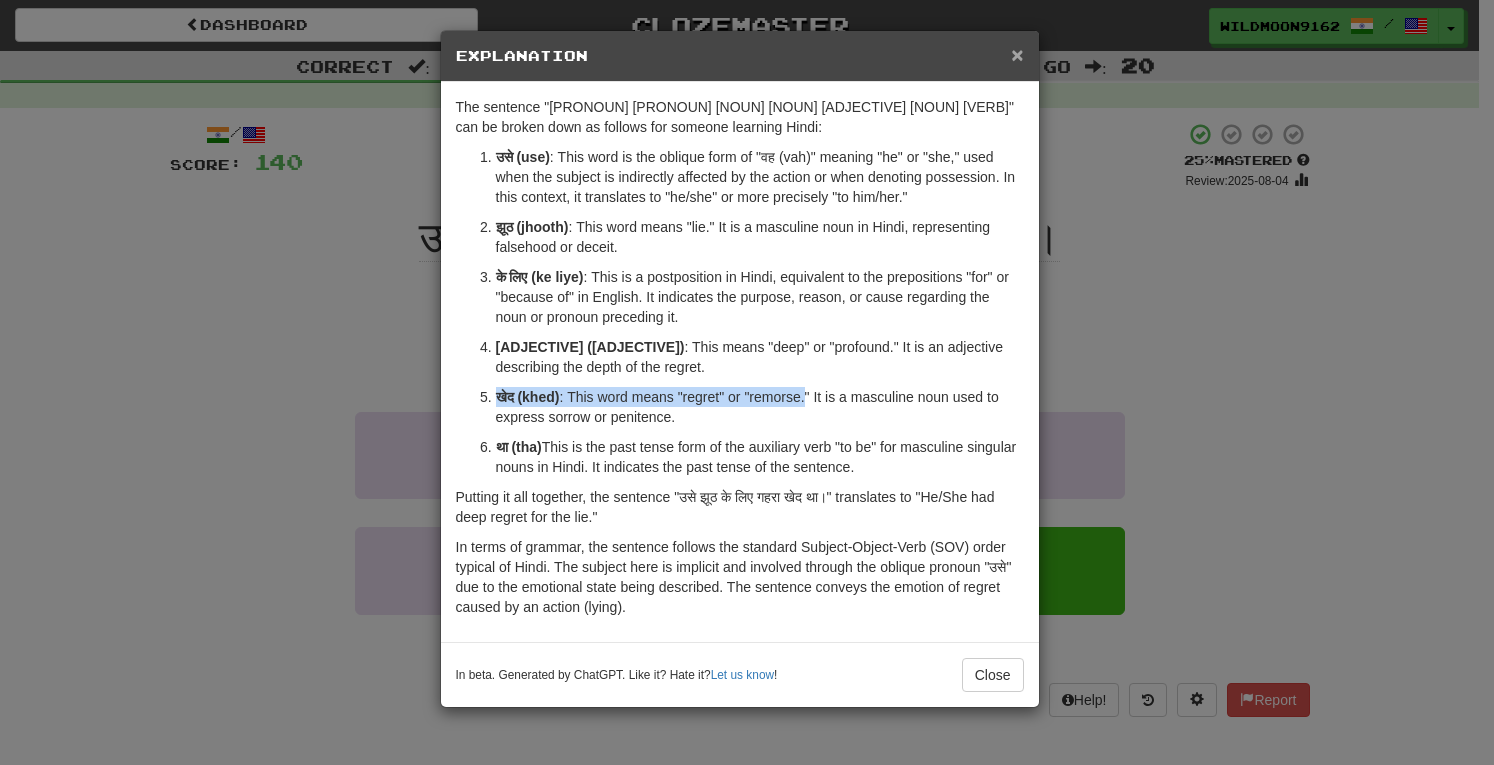 click on "×" at bounding box center (1017, 54) 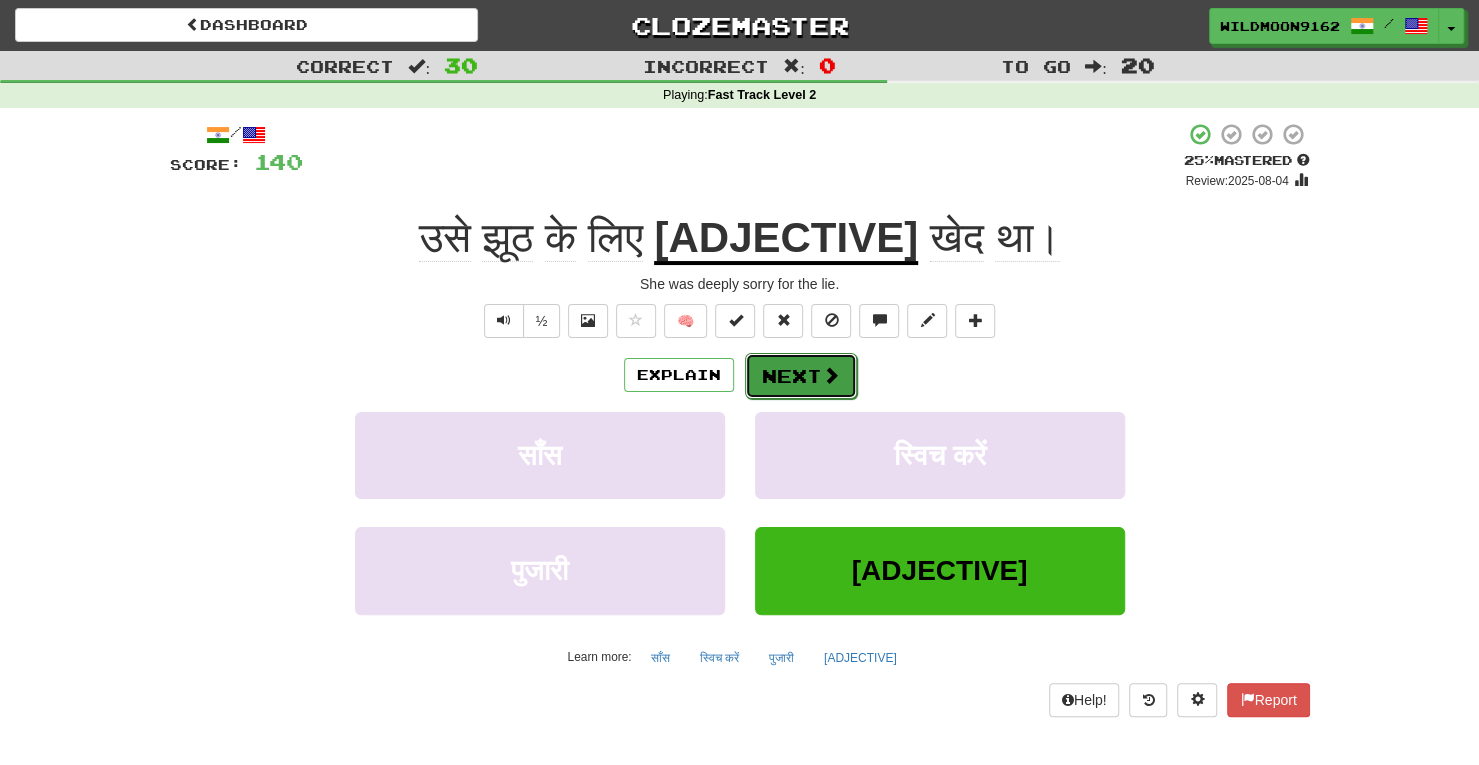 click on "Next" at bounding box center [801, 376] 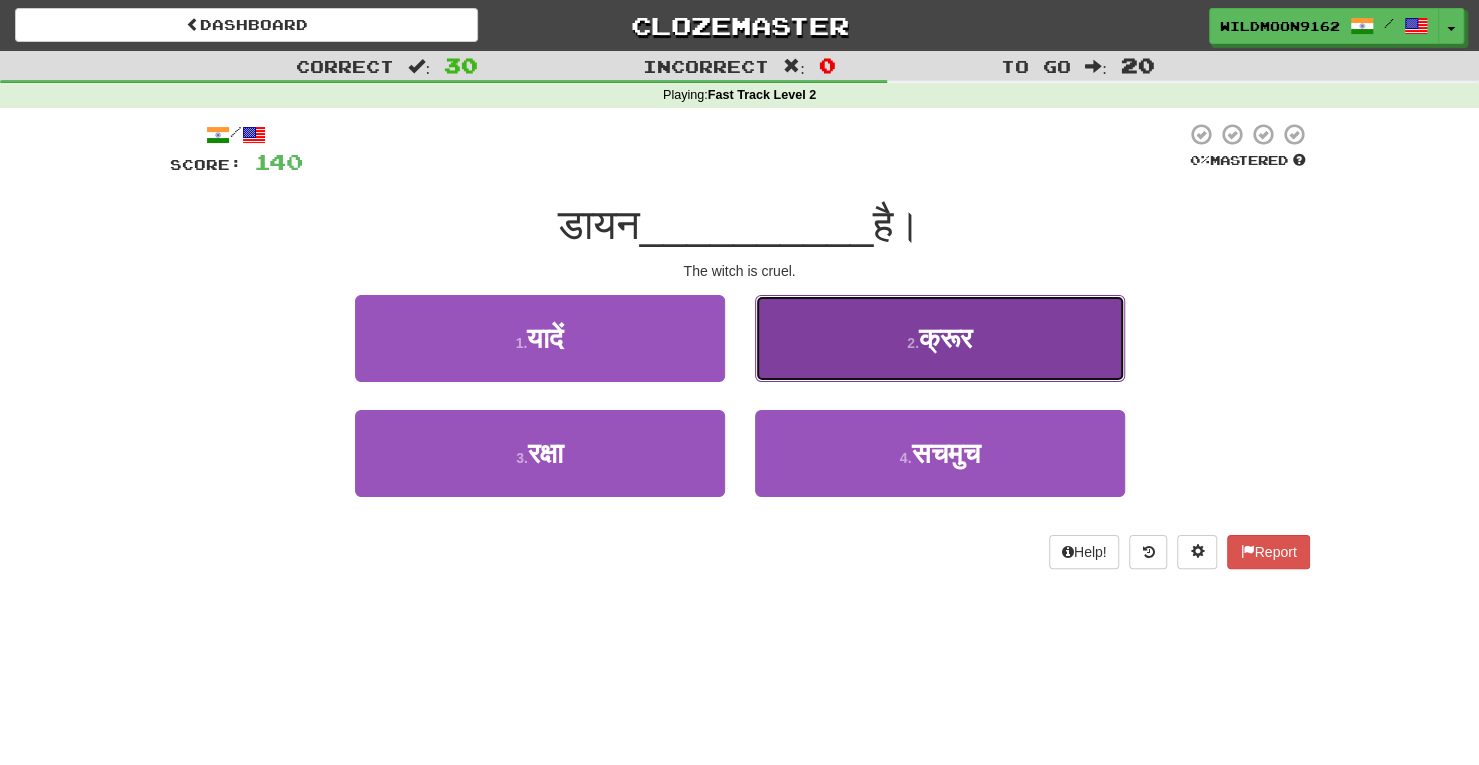 click on "2 .  क्रूर" at bounding box center (940, 338) 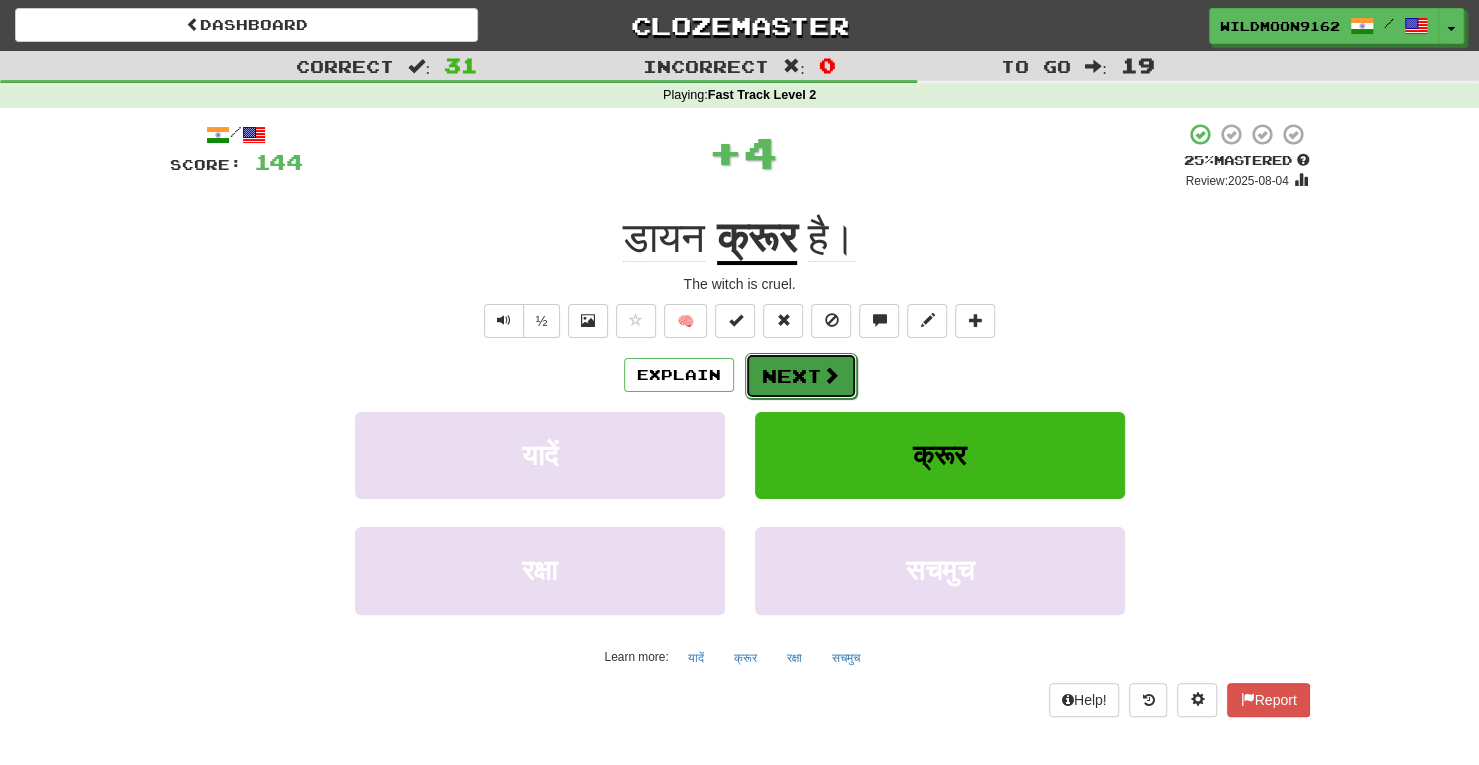 click on "Next" at bounding box center [801, 376] 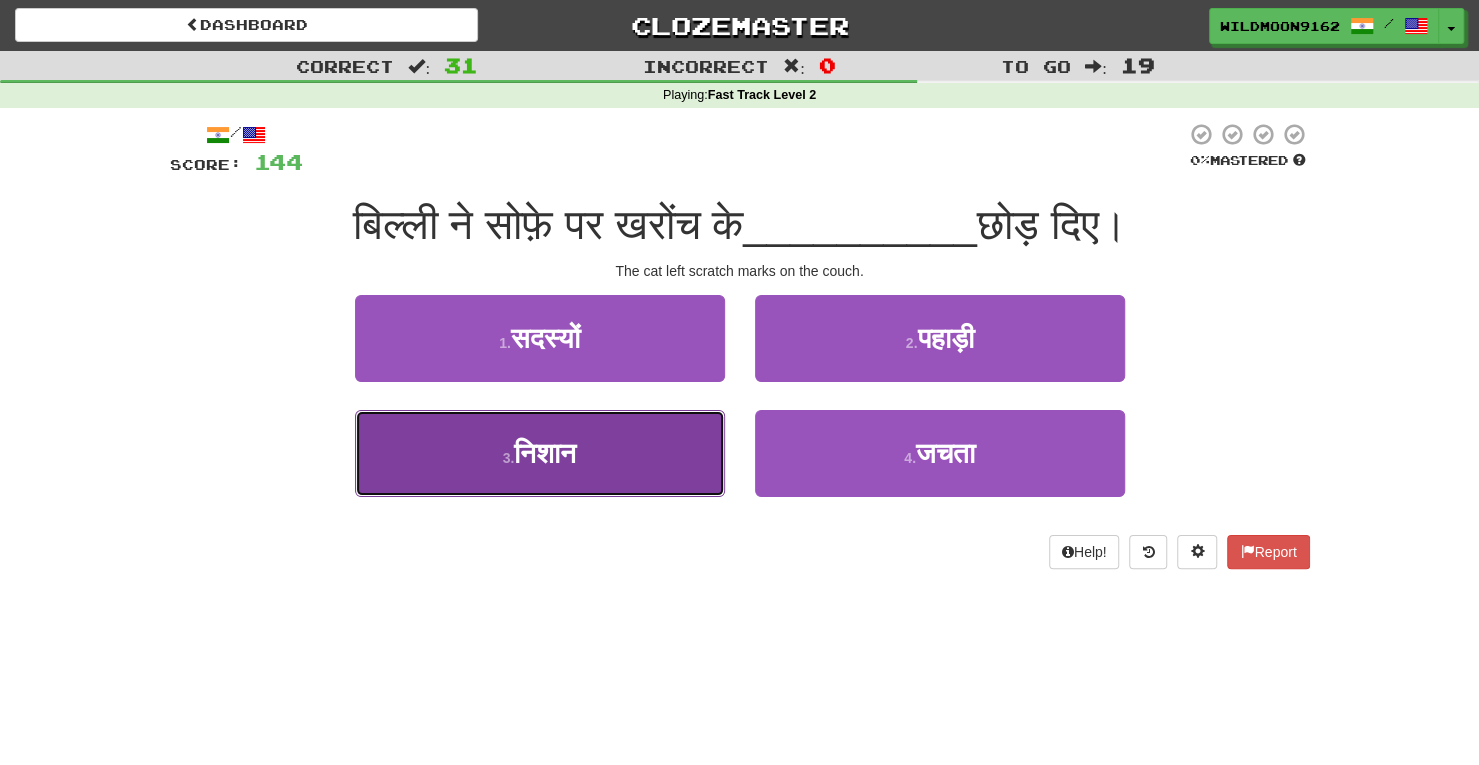 click on "[NUMBER] . [NOUN]" at bounding box center (540, 453) 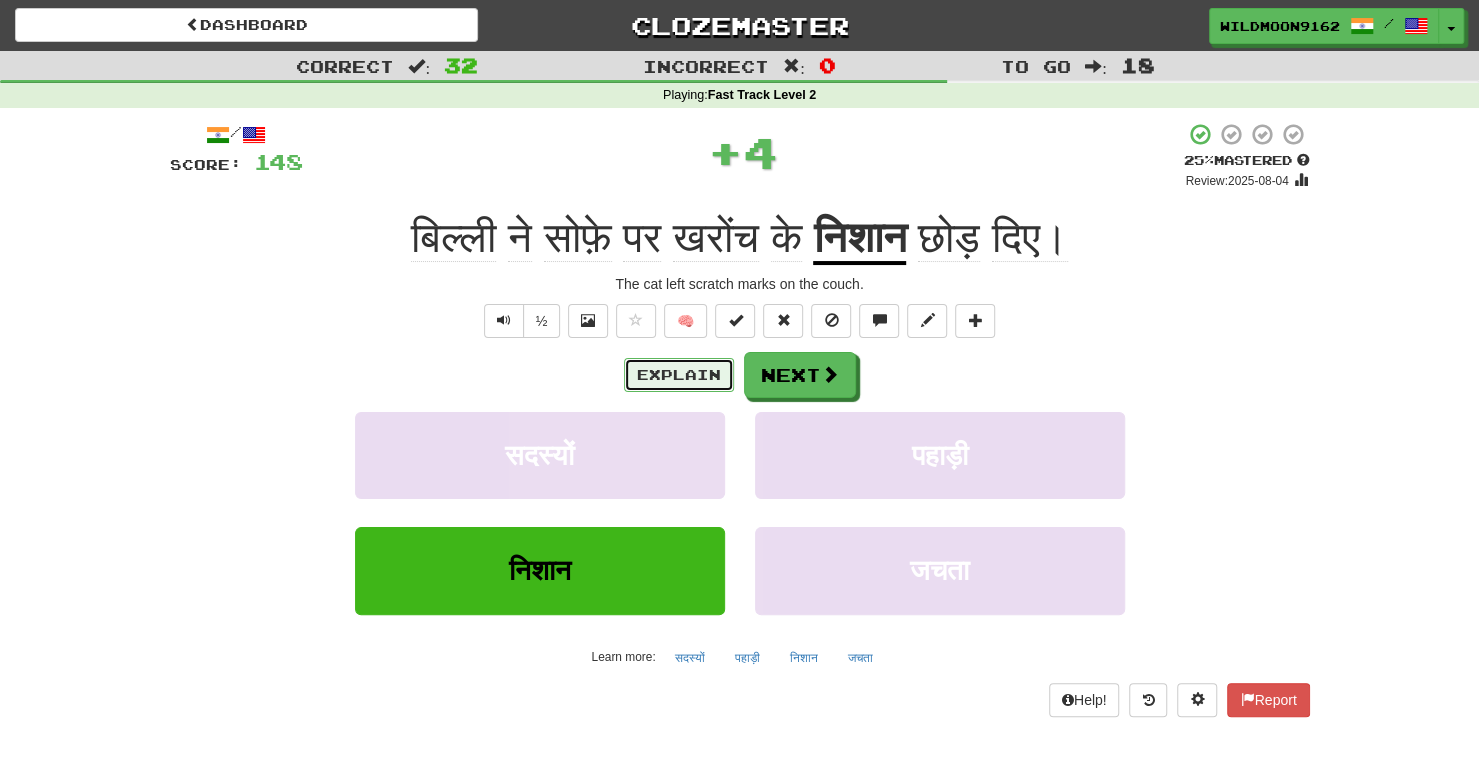 click on "Explain" at bounding box center [679, 375] 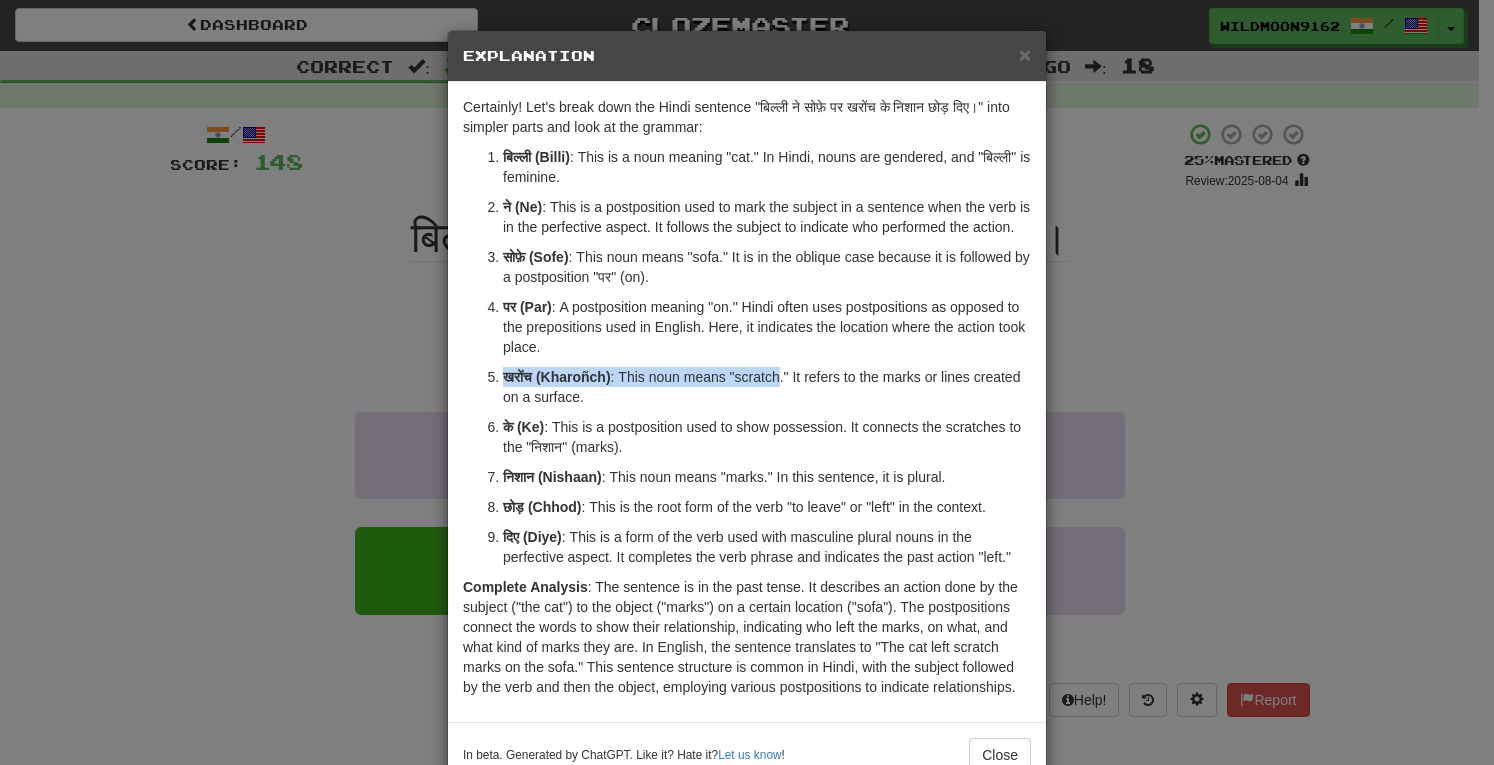 drag, startPoint x: 494, startPoint y: 377, endPoint x: 778, endPoint y: 367, distance: 284.176 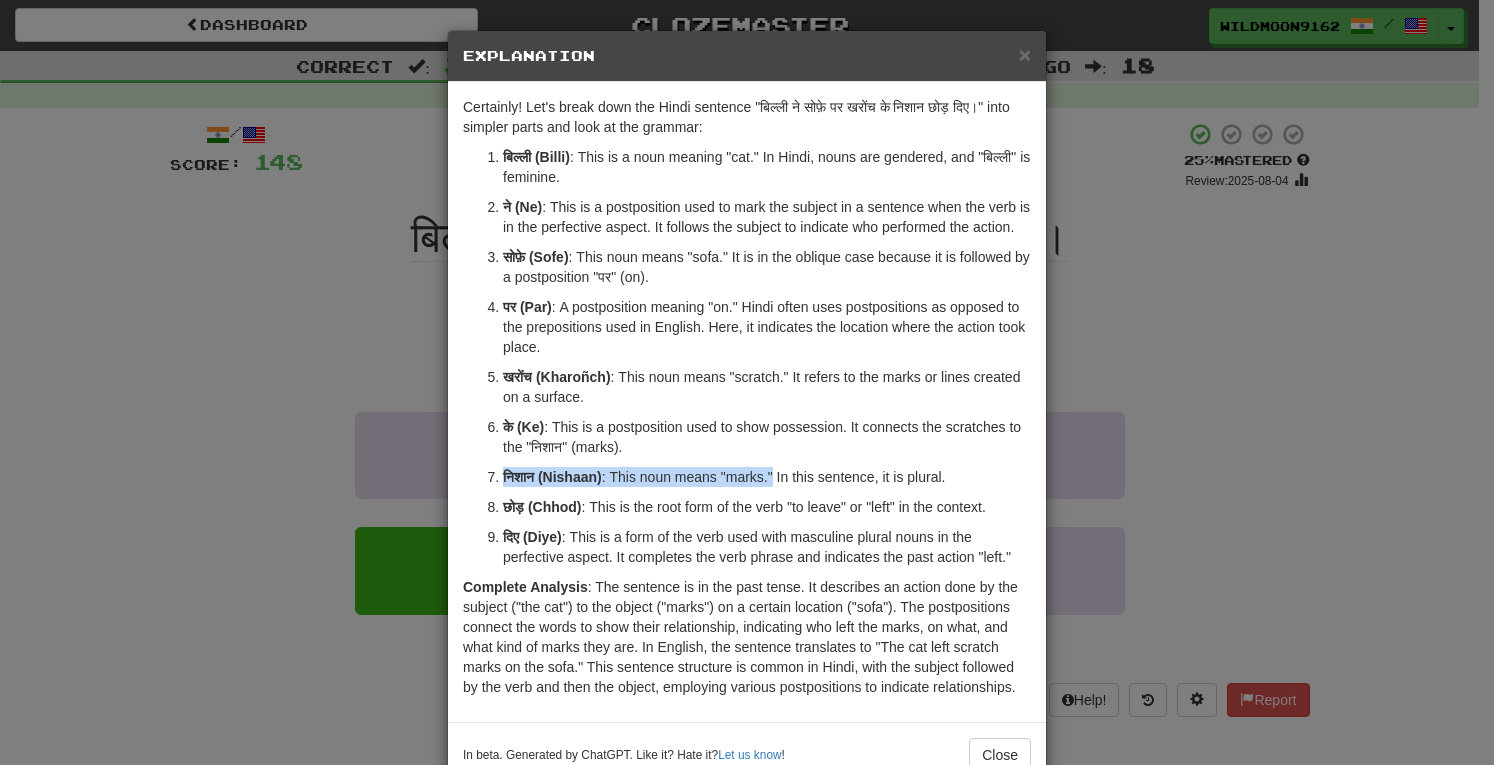 drag, startPoint x: 494, startPoint y: 475, endPoint x: 775, endPoint y: 474, distance: 281.00177 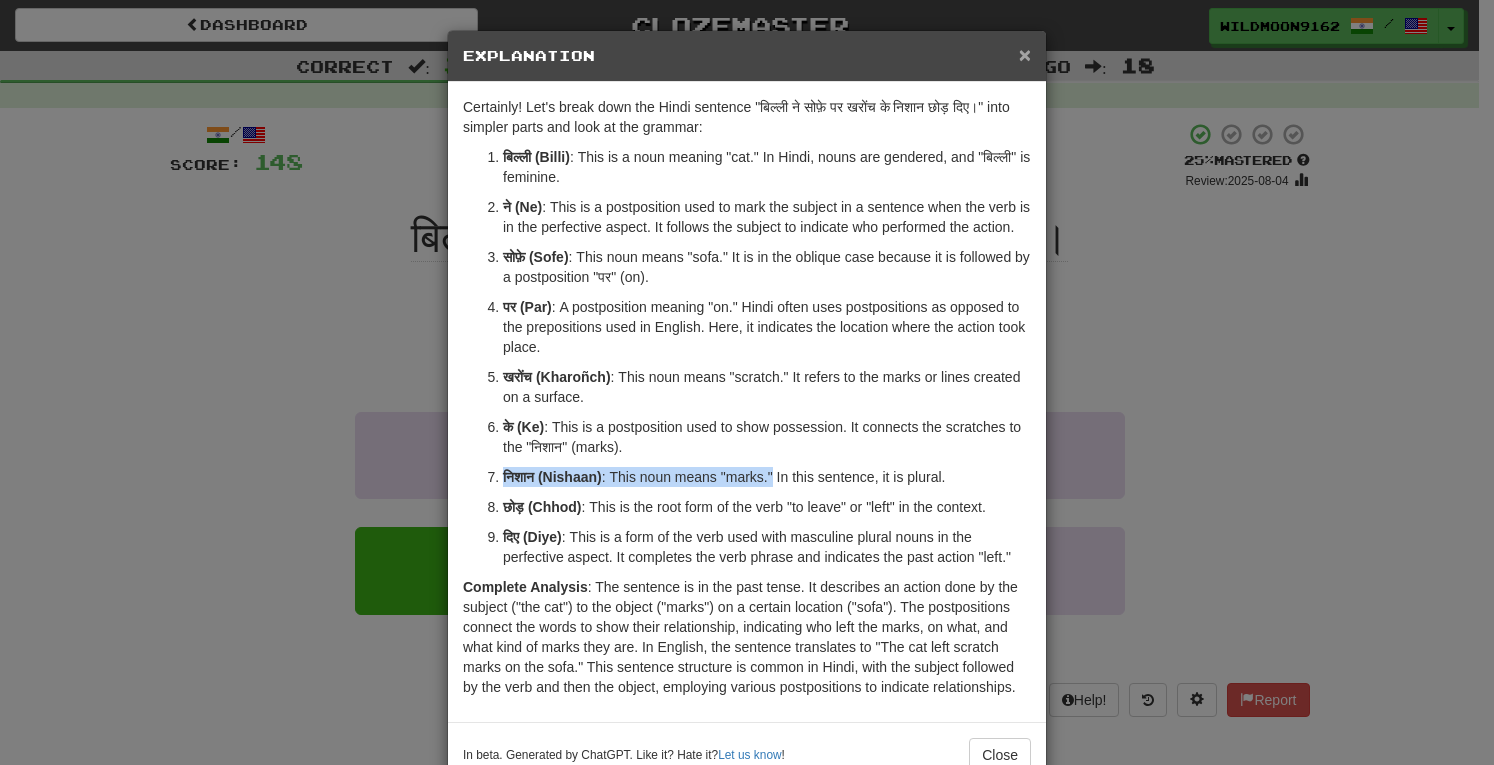 click on "×" at bounding box center (1025, 54) 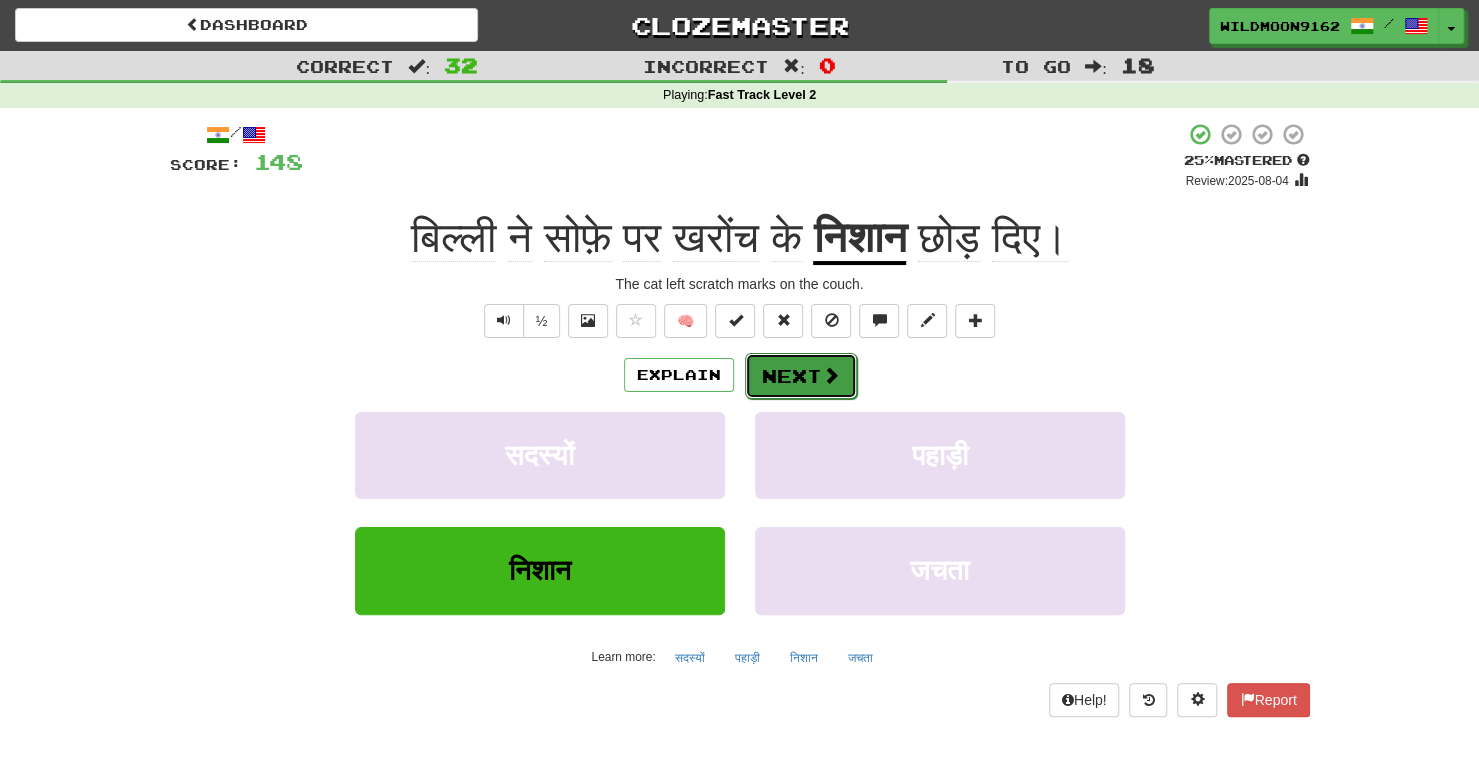 click on "Next" at bounding box center (801, 376) 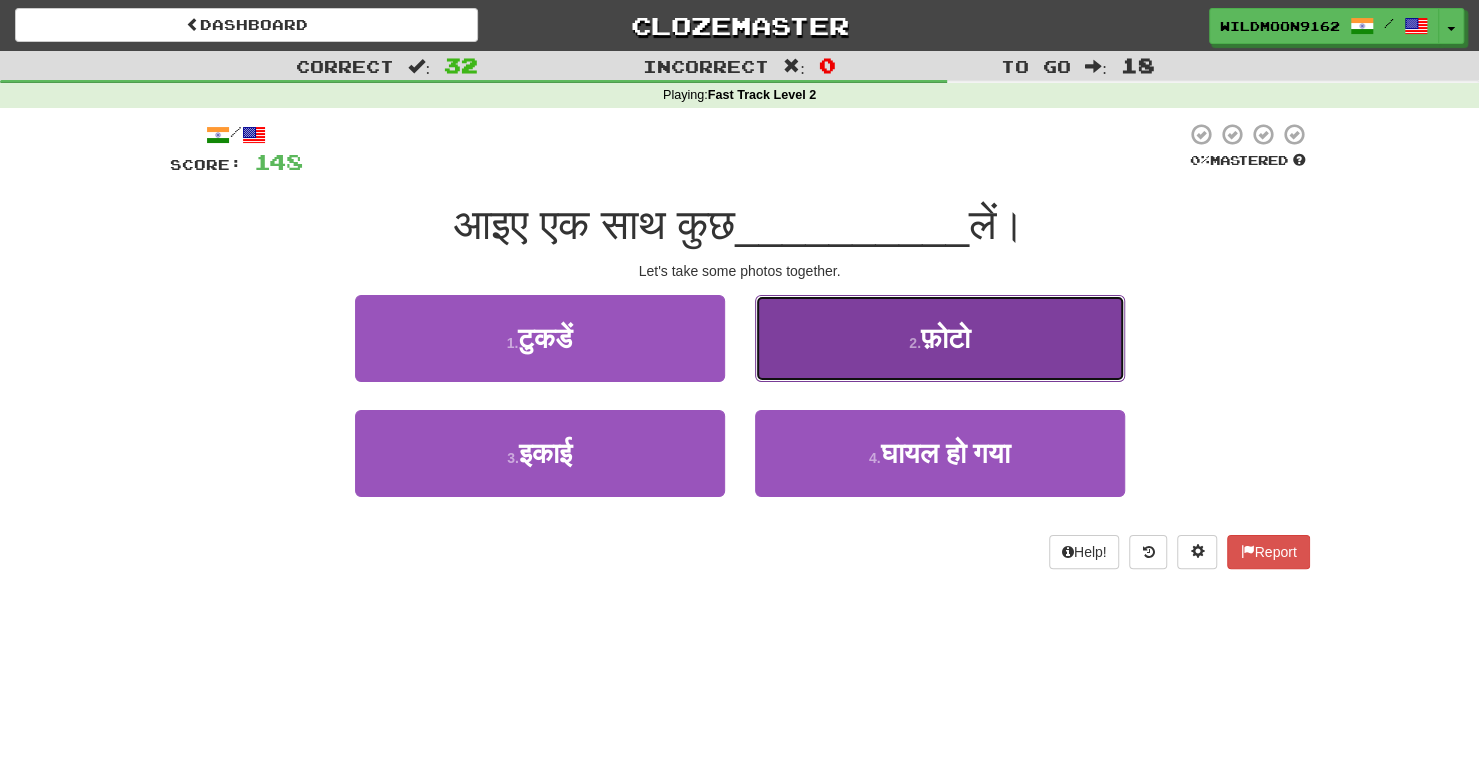 click on "2 .  फ़ोटो" at bounding box center (940, 338) 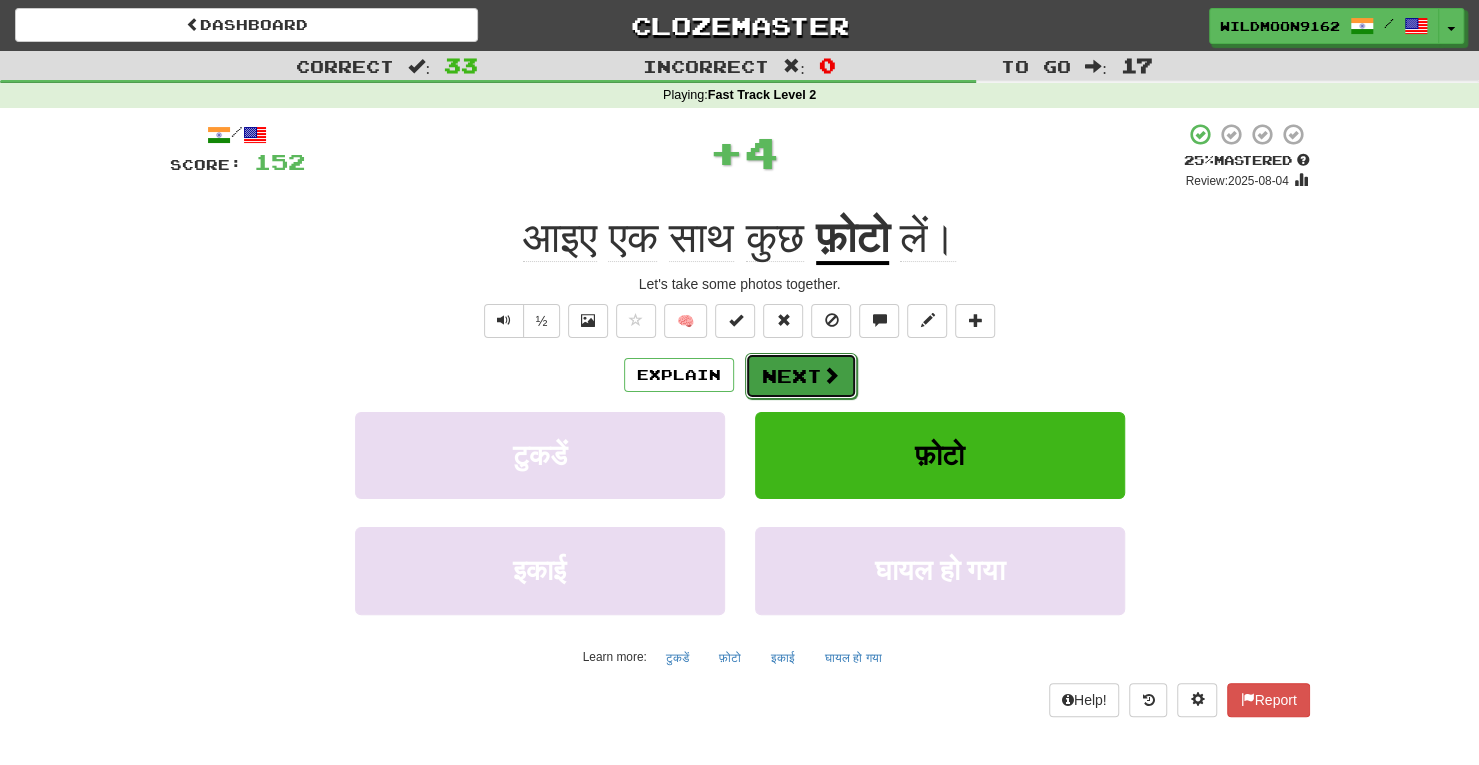 click on "Next" at bounding box center [801, 376] 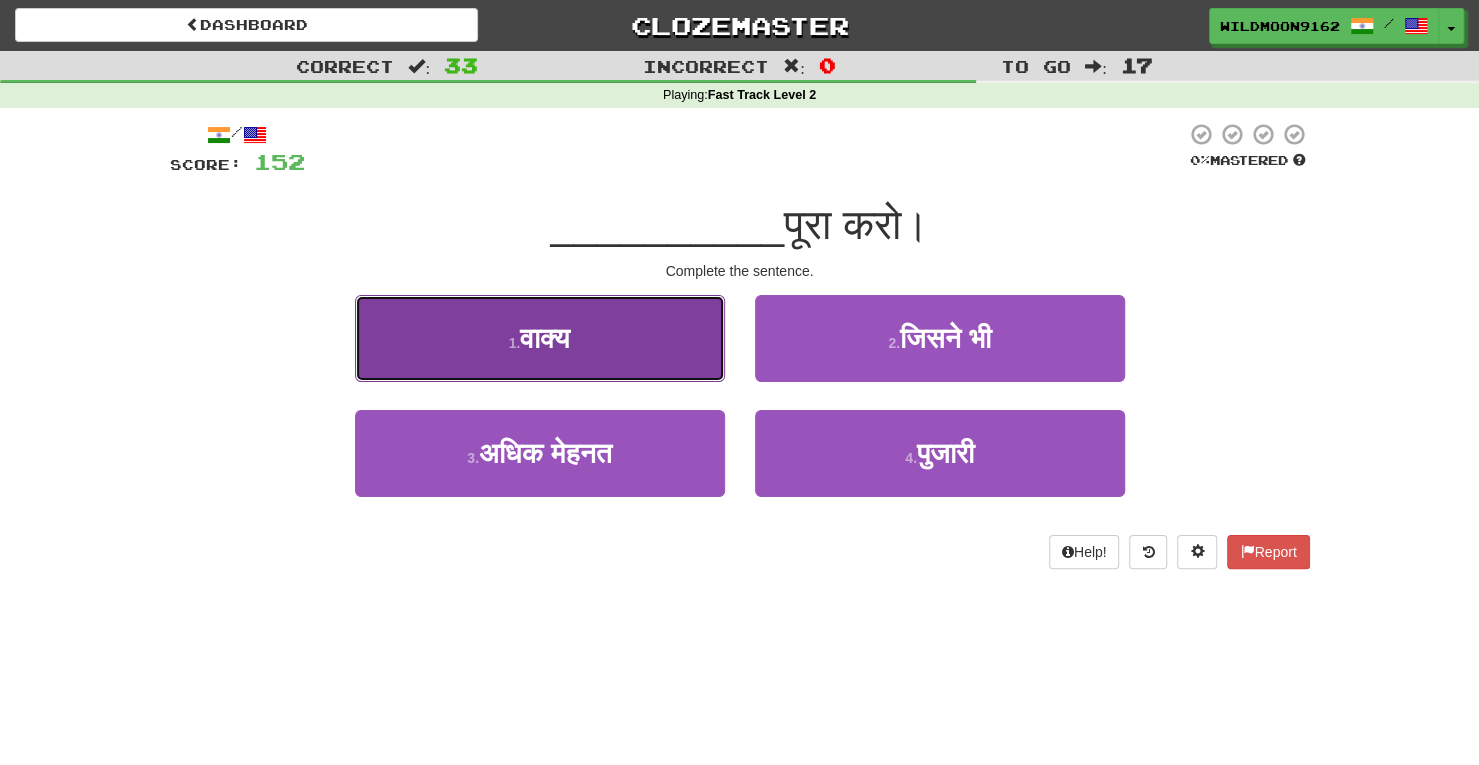 click on "1 .  वाक्य" at bounding box center [540, 338] 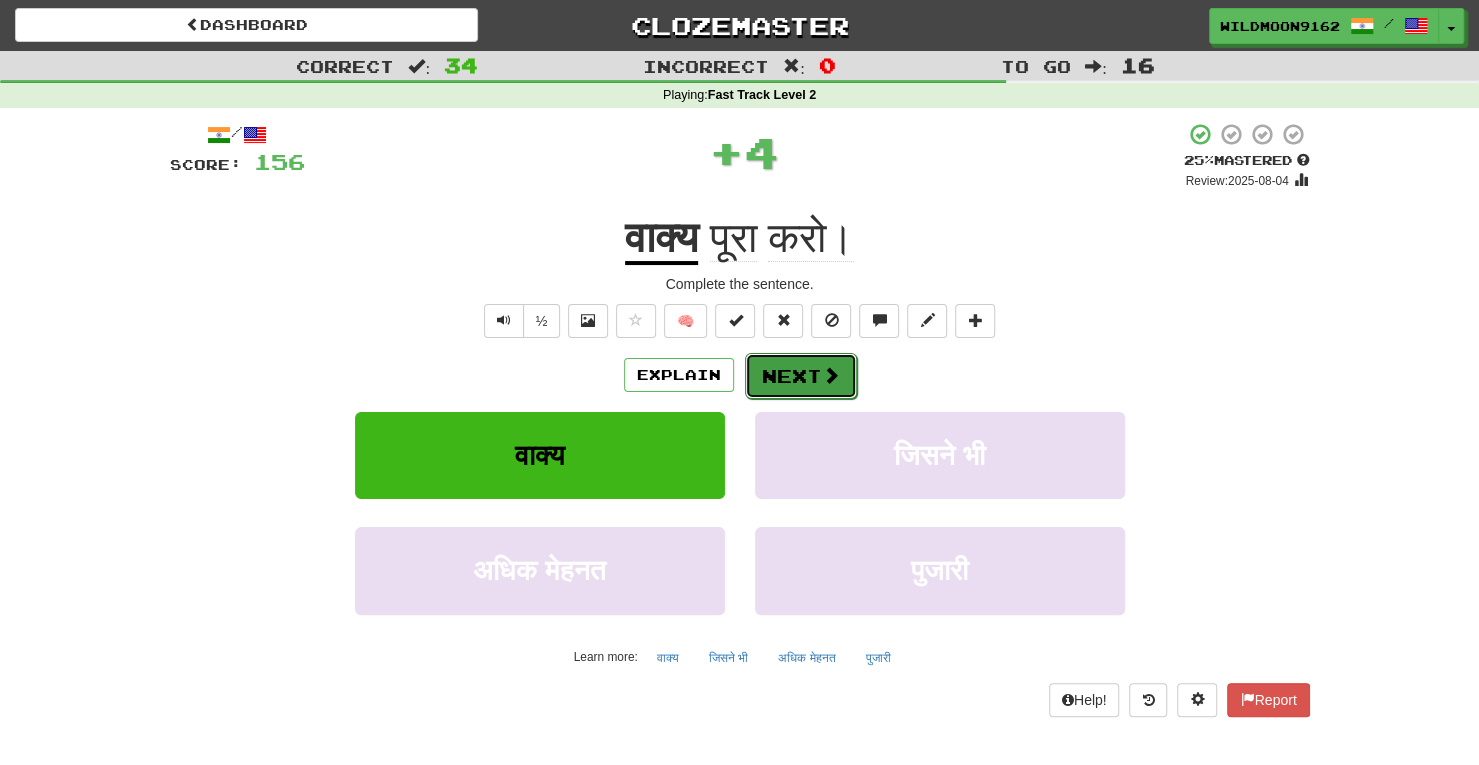 click on "Next" at bounding box center [801, 376] 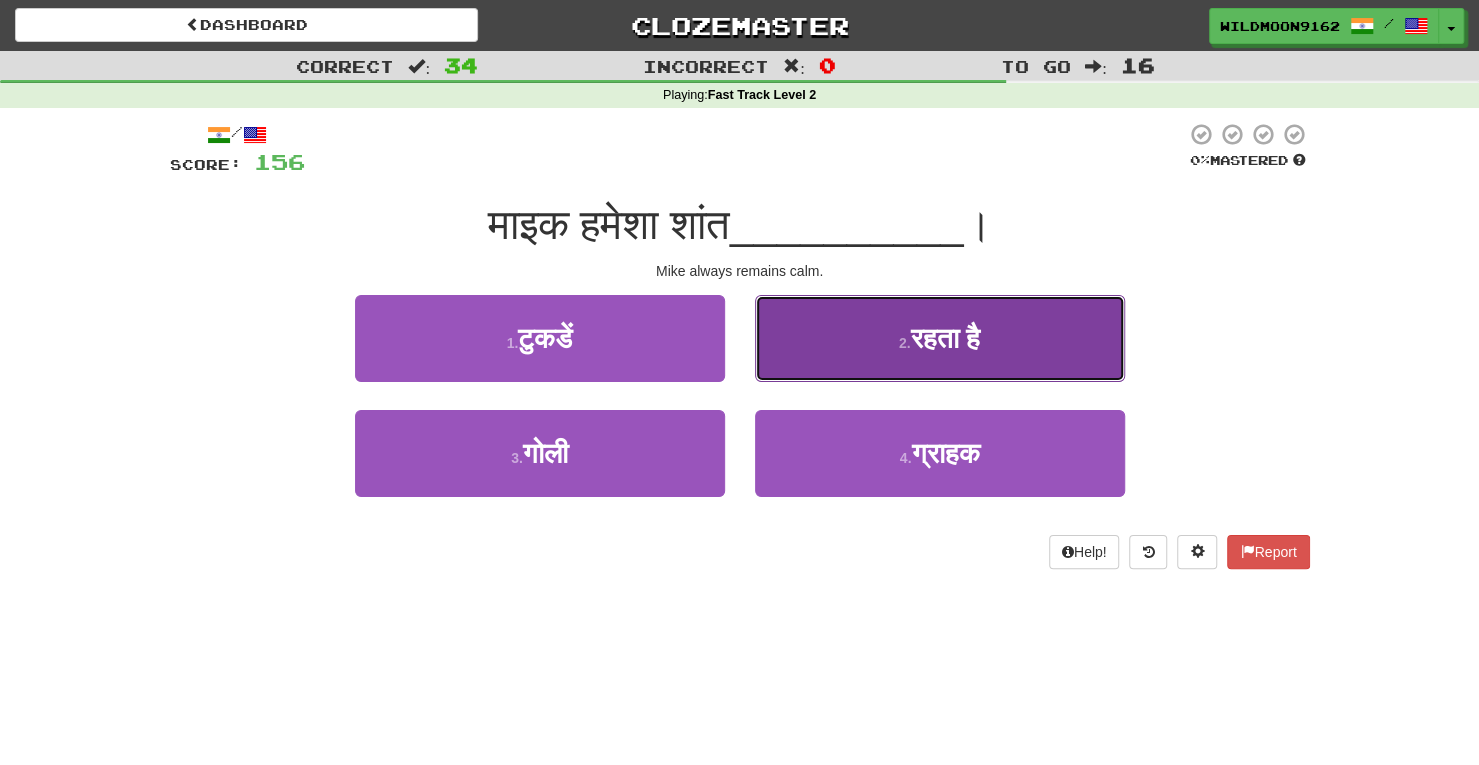 click on "रहता है" at bounding box center [945, 338] 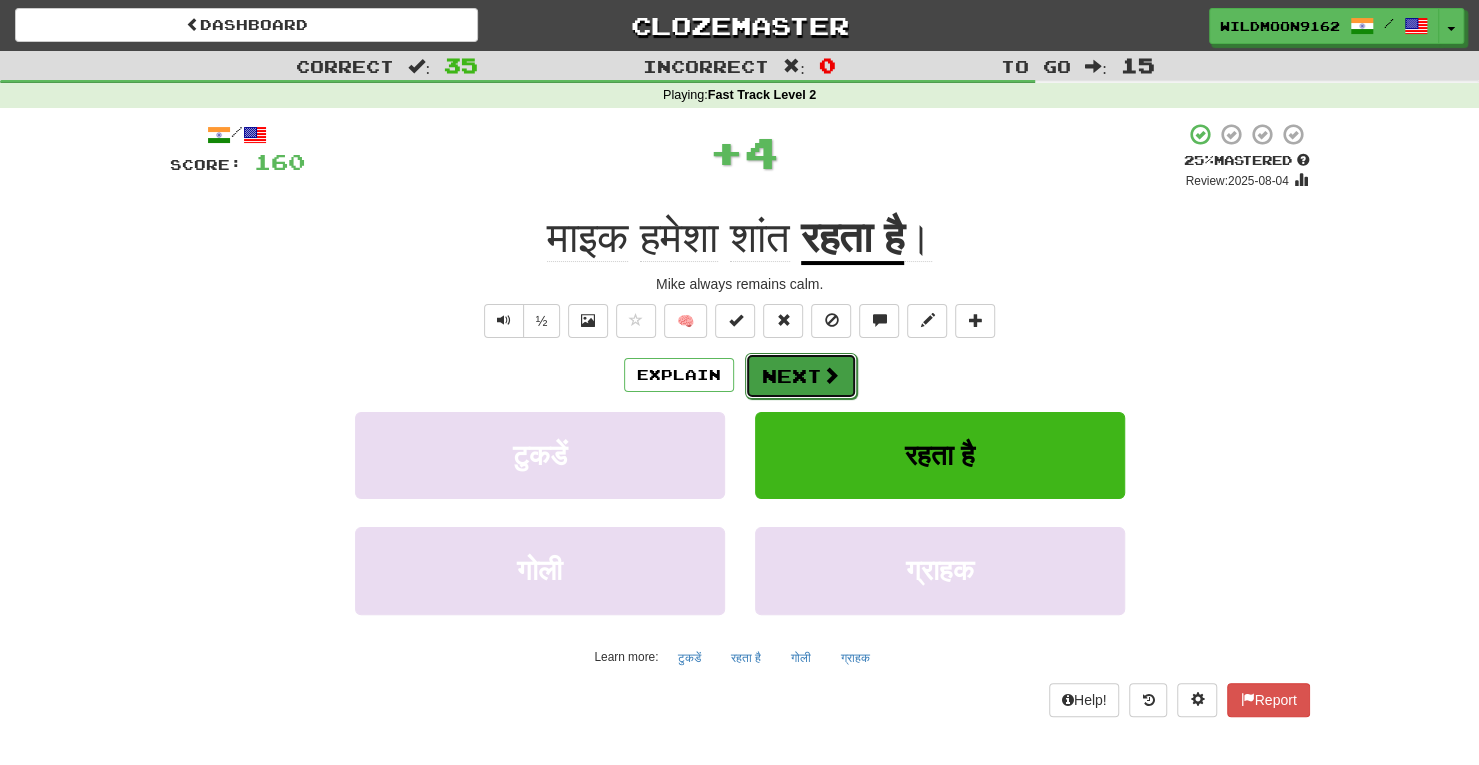 click on "Next" at bounding box center [801, 376] 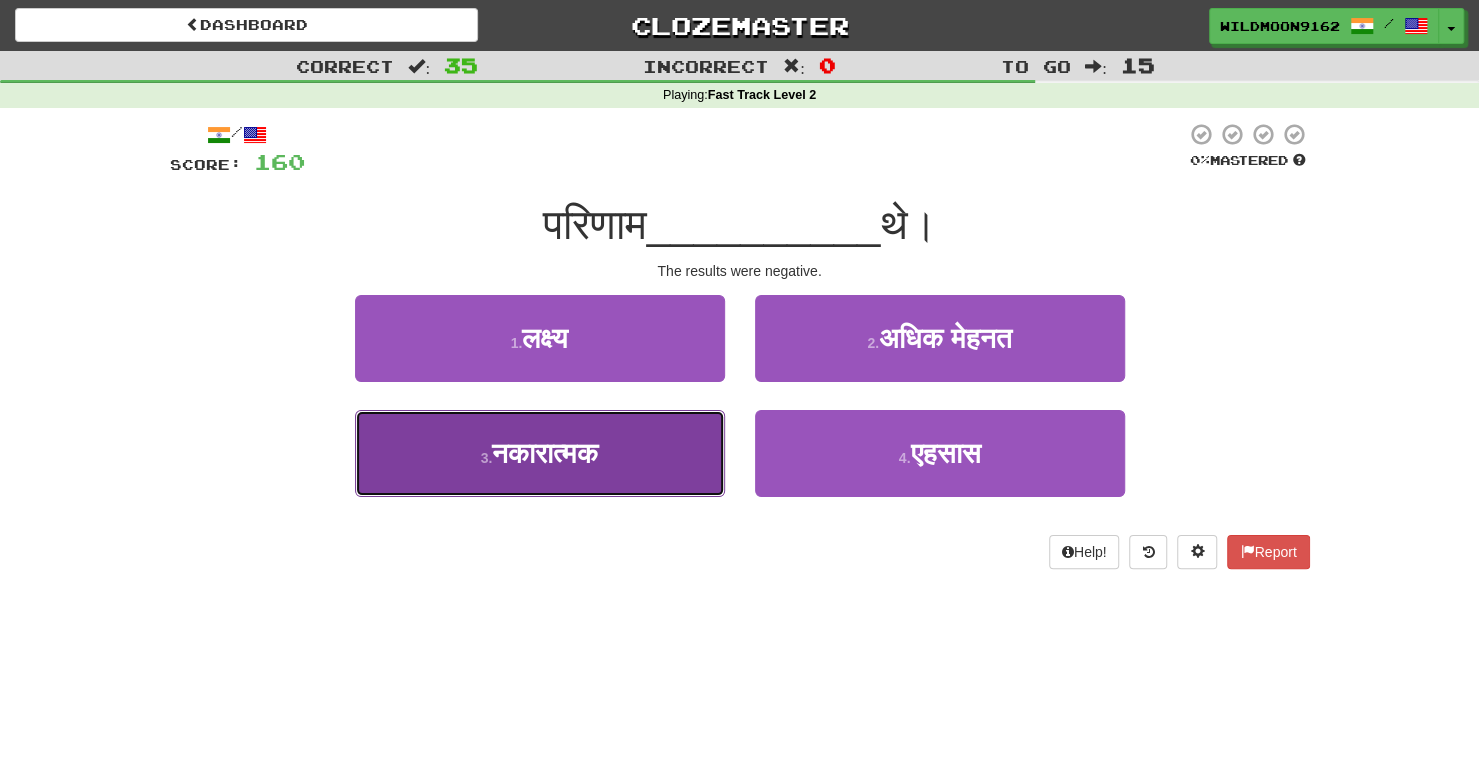click on "नकारात्मक" at bounding box center (545, 453) 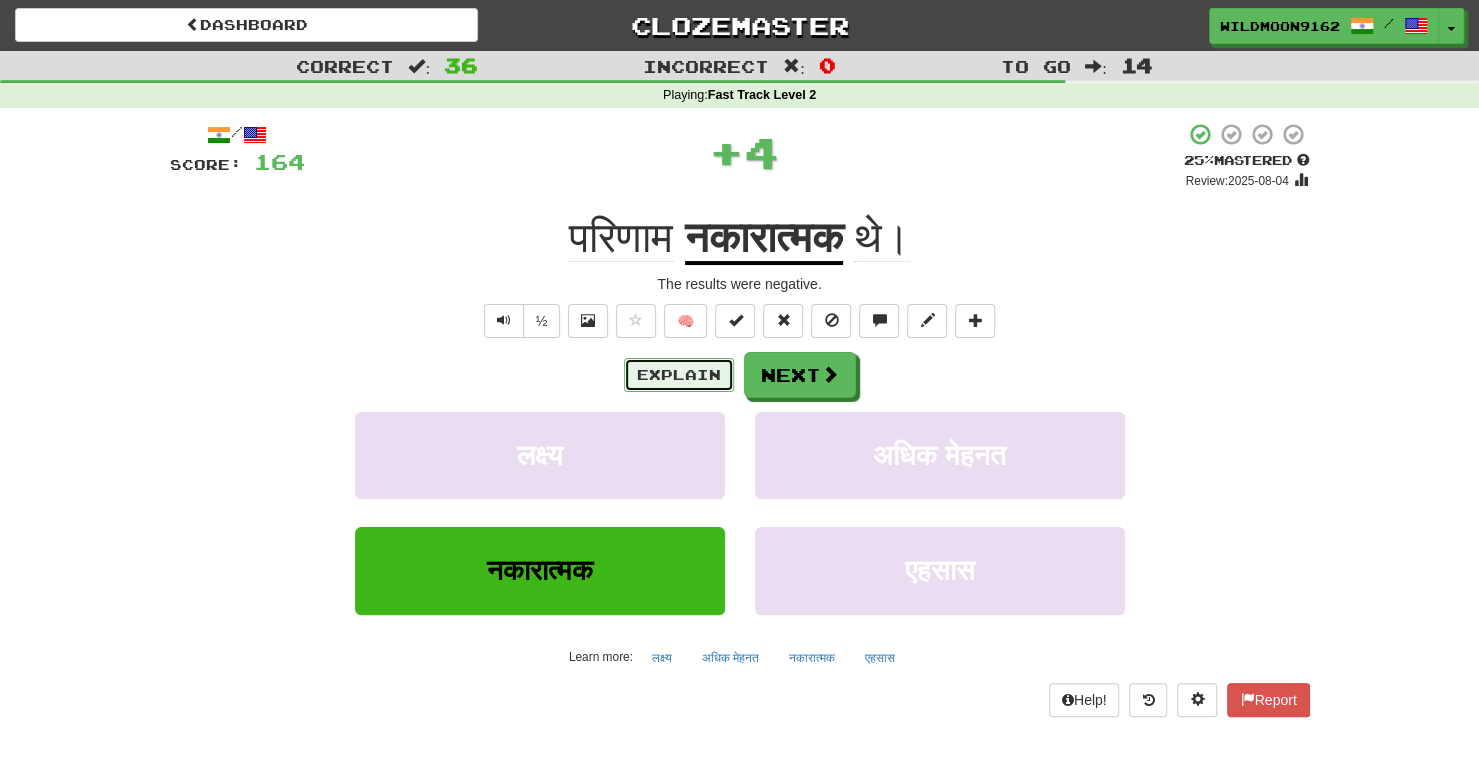 click on "Explain" at bounding box center [679, 375] 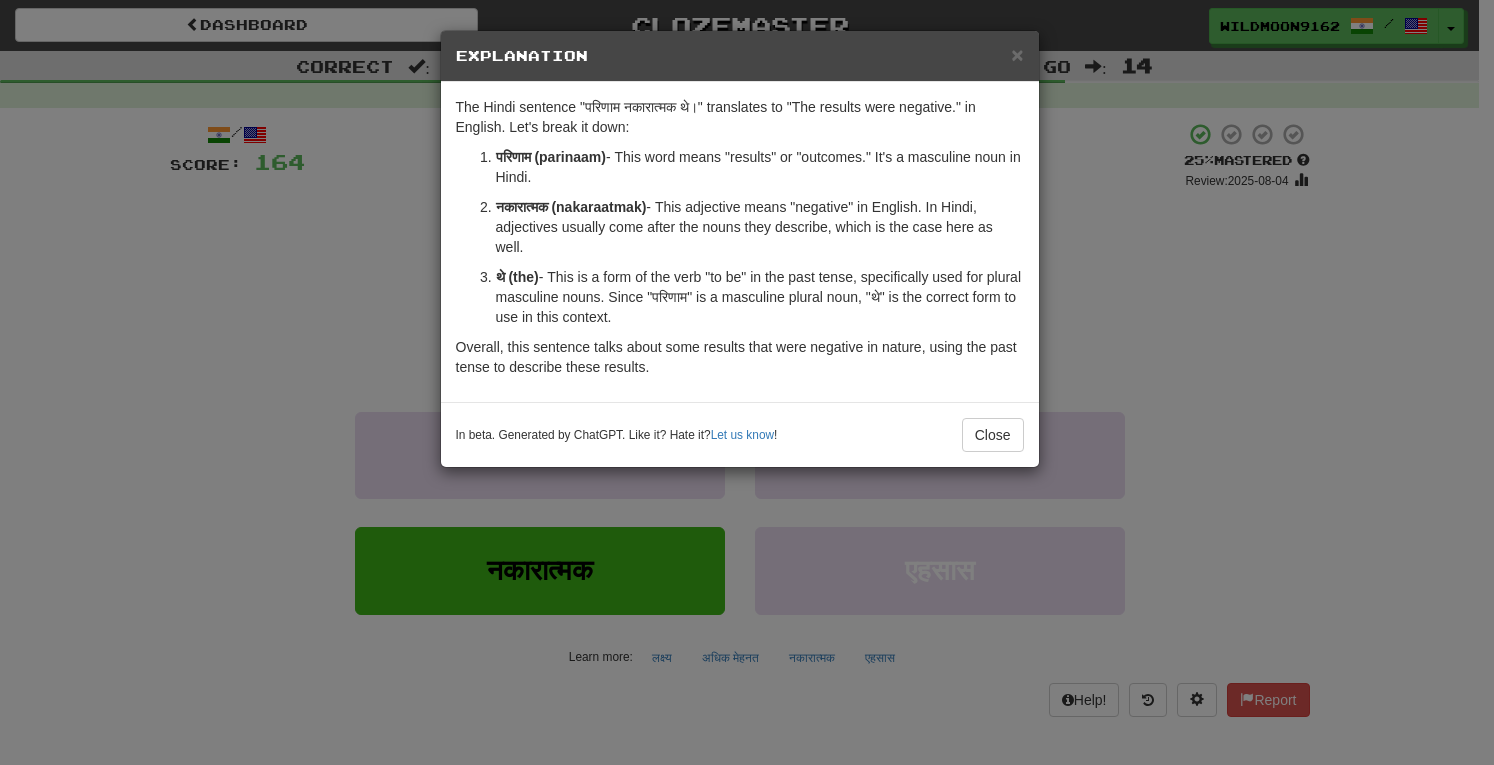 click on "परिणाम (parinaam)" at bounding box center (551, 157) 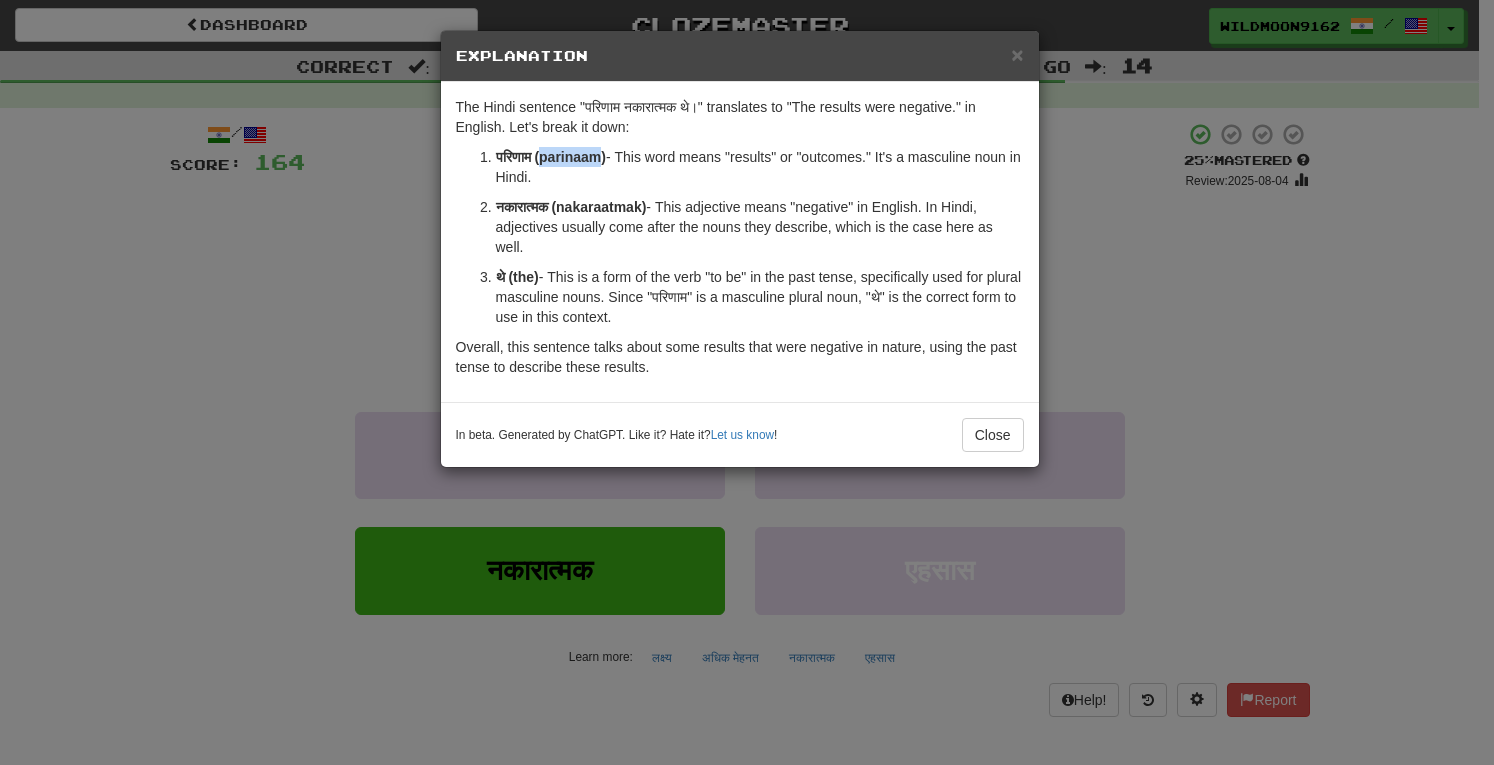 click on "परिणाम (parinaam)" at bounding box center [551, 157] 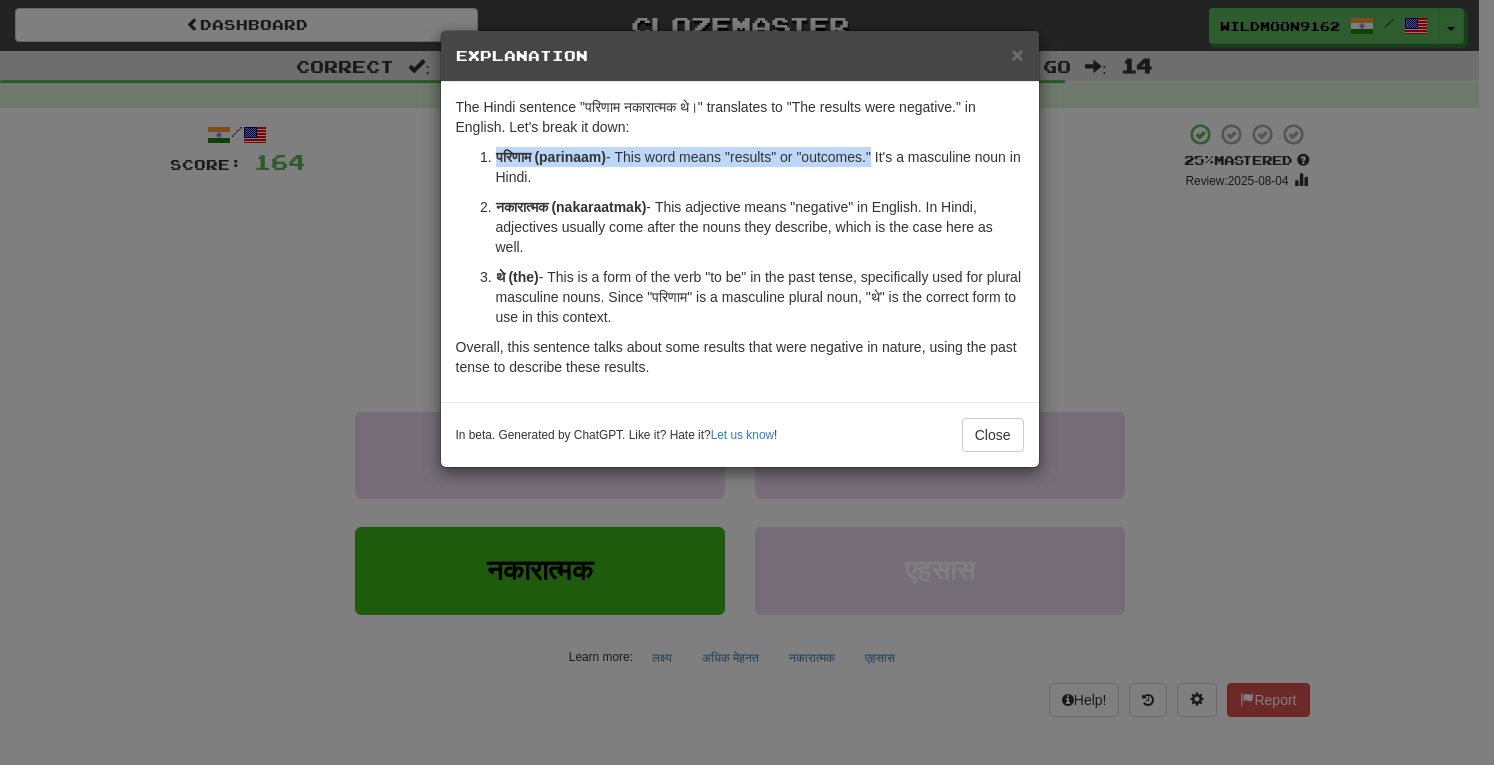 drag, startPoint x: 496, startPoint y: 157, endPoint x: 879, endPoint y: 152, distance: 383.03262 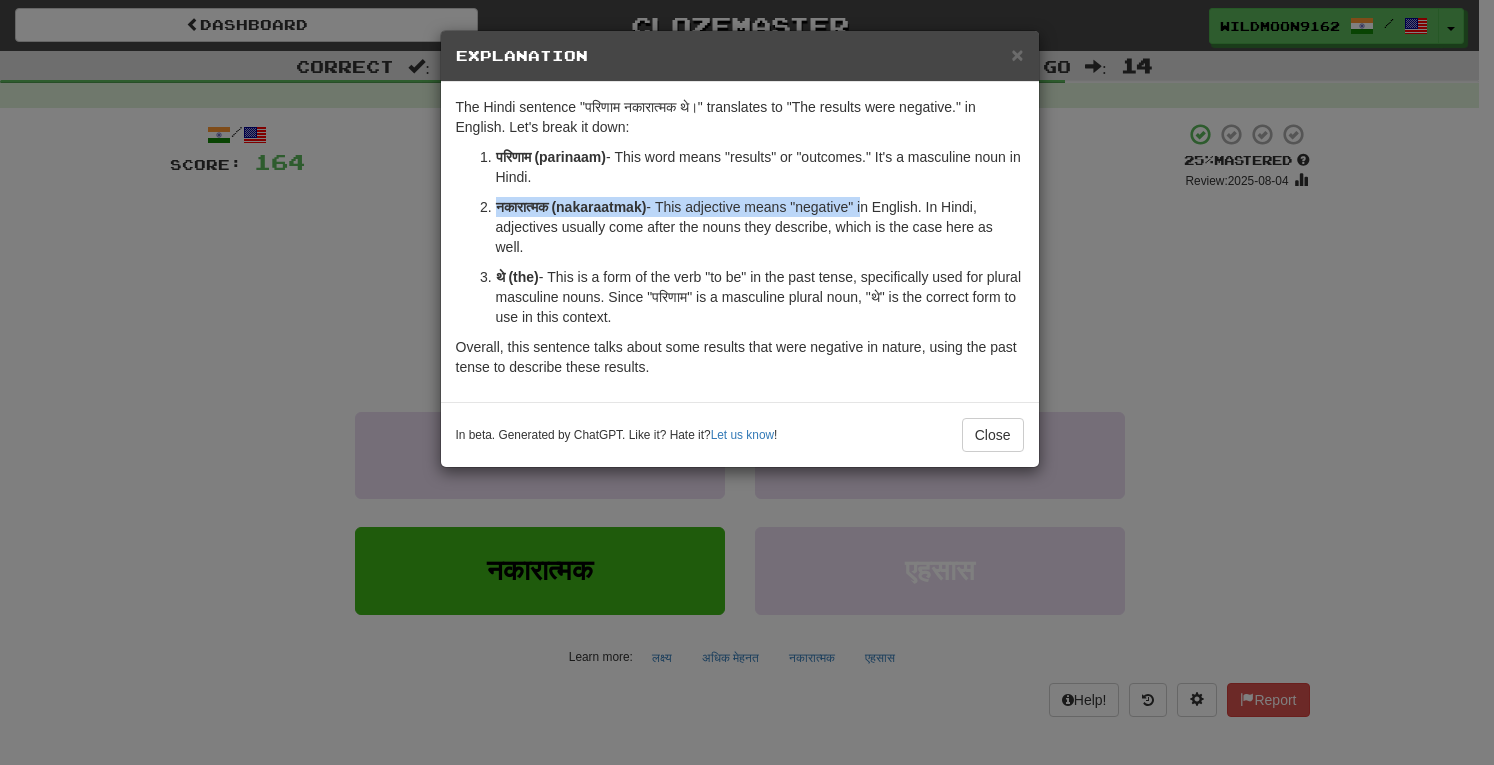 drag, startPoint x: 492, startPoint y: 200, endPoint x: 873, endPoint y: 197, distance: 381.0118 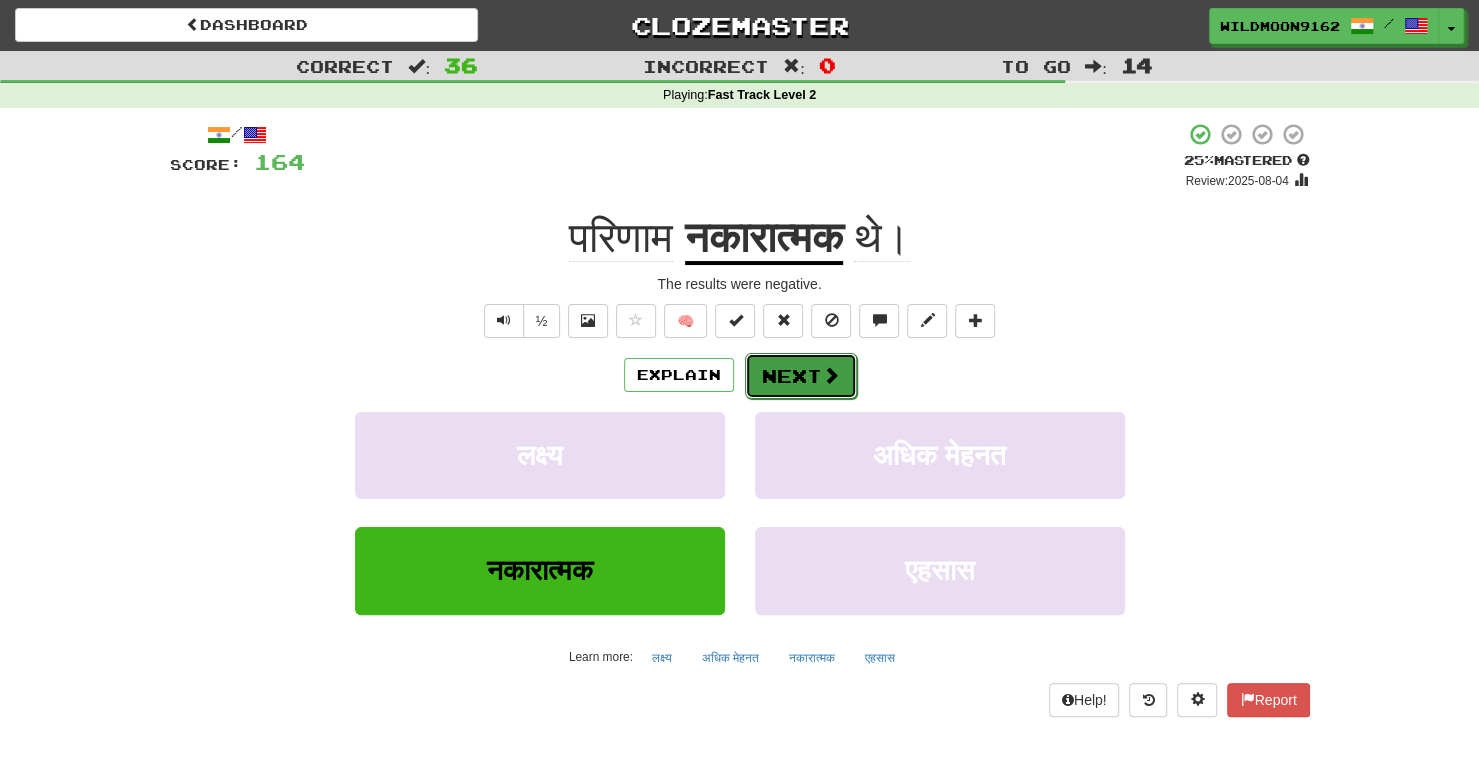 click on "Next" at bounding box center [801, 376] 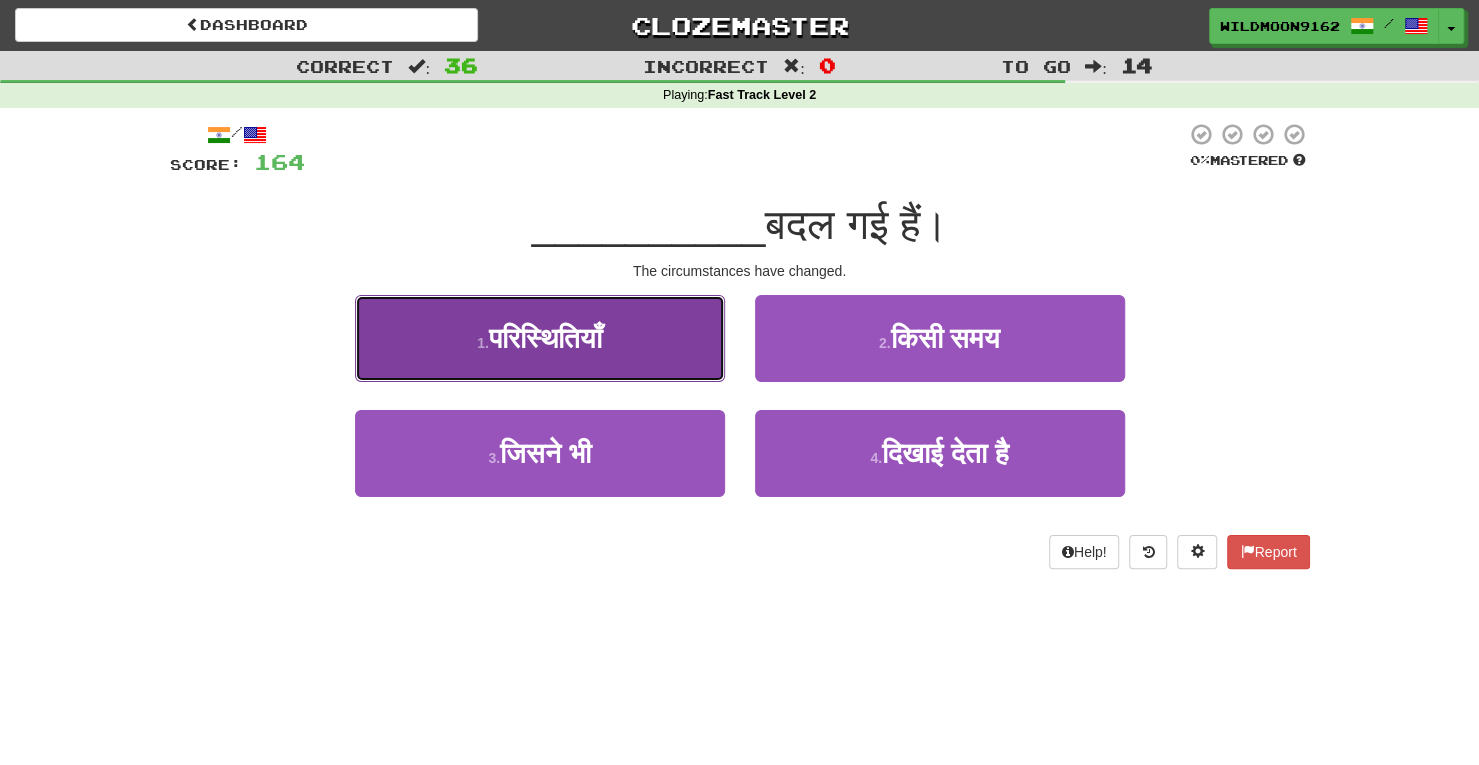 click on "1 .  परिस्थितियाँ" at bounding box center [540, 338] 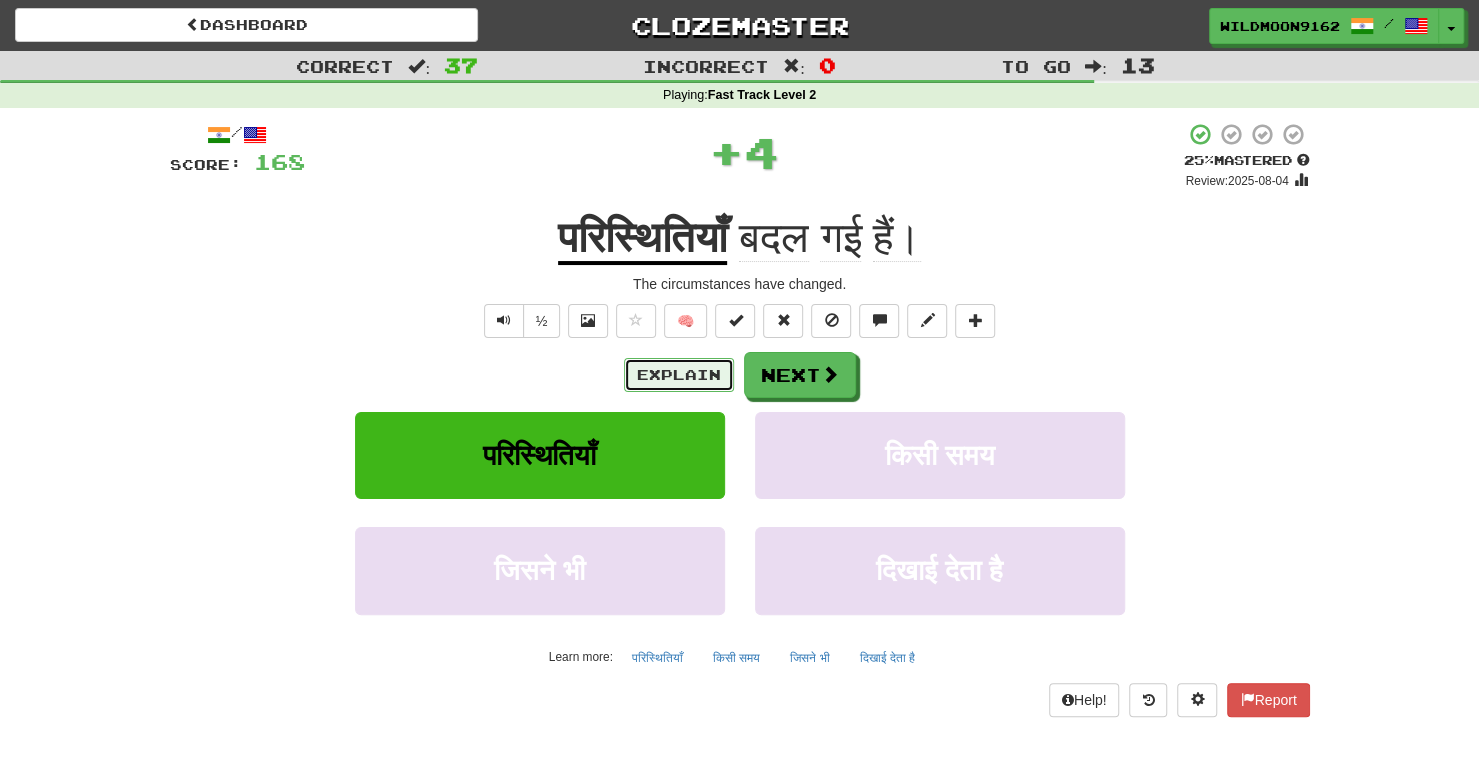 click on "Explain" at bounding box center (679, 375) 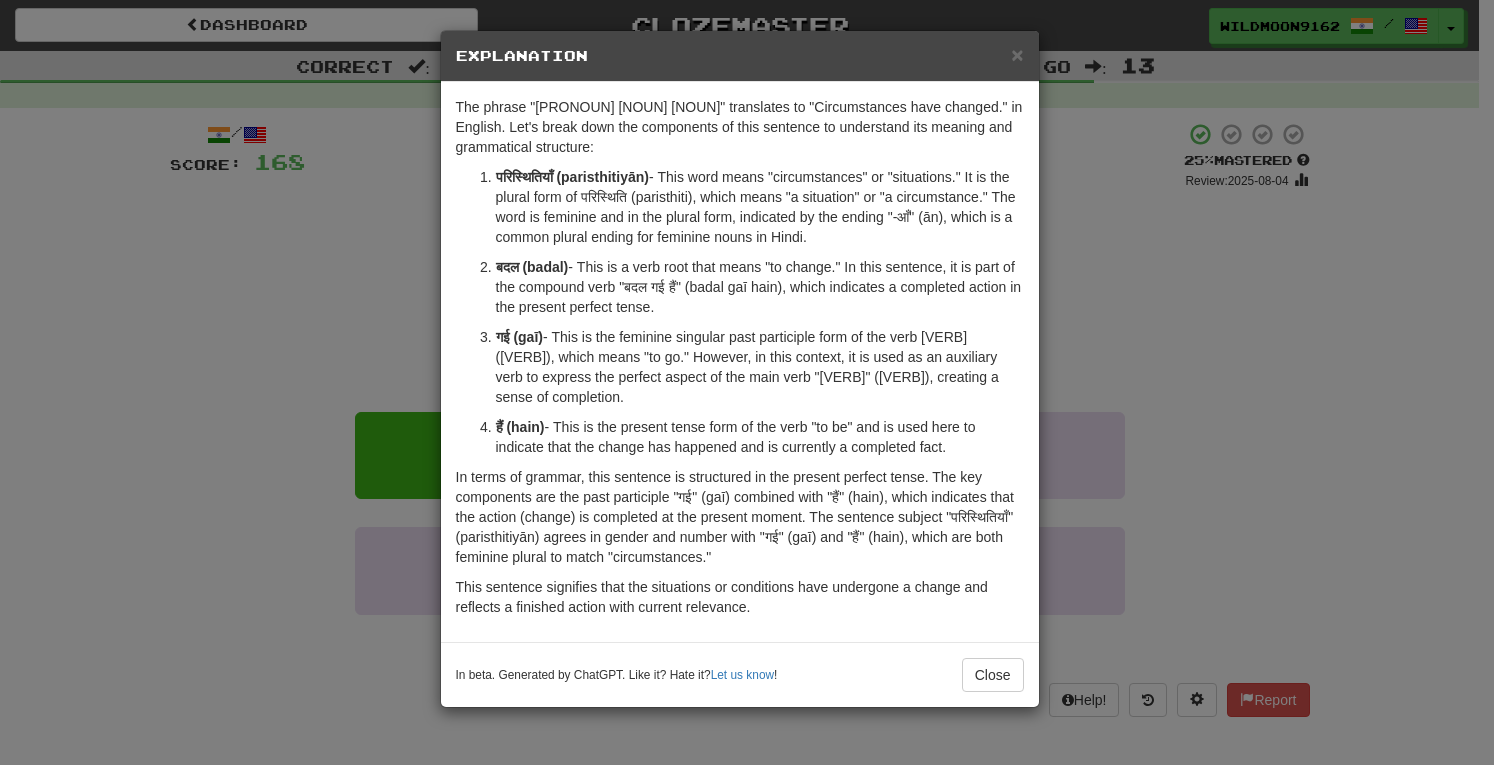 click on "परिस्थितियाँ (paristhitiyān)" at bounding box center (572, 177) 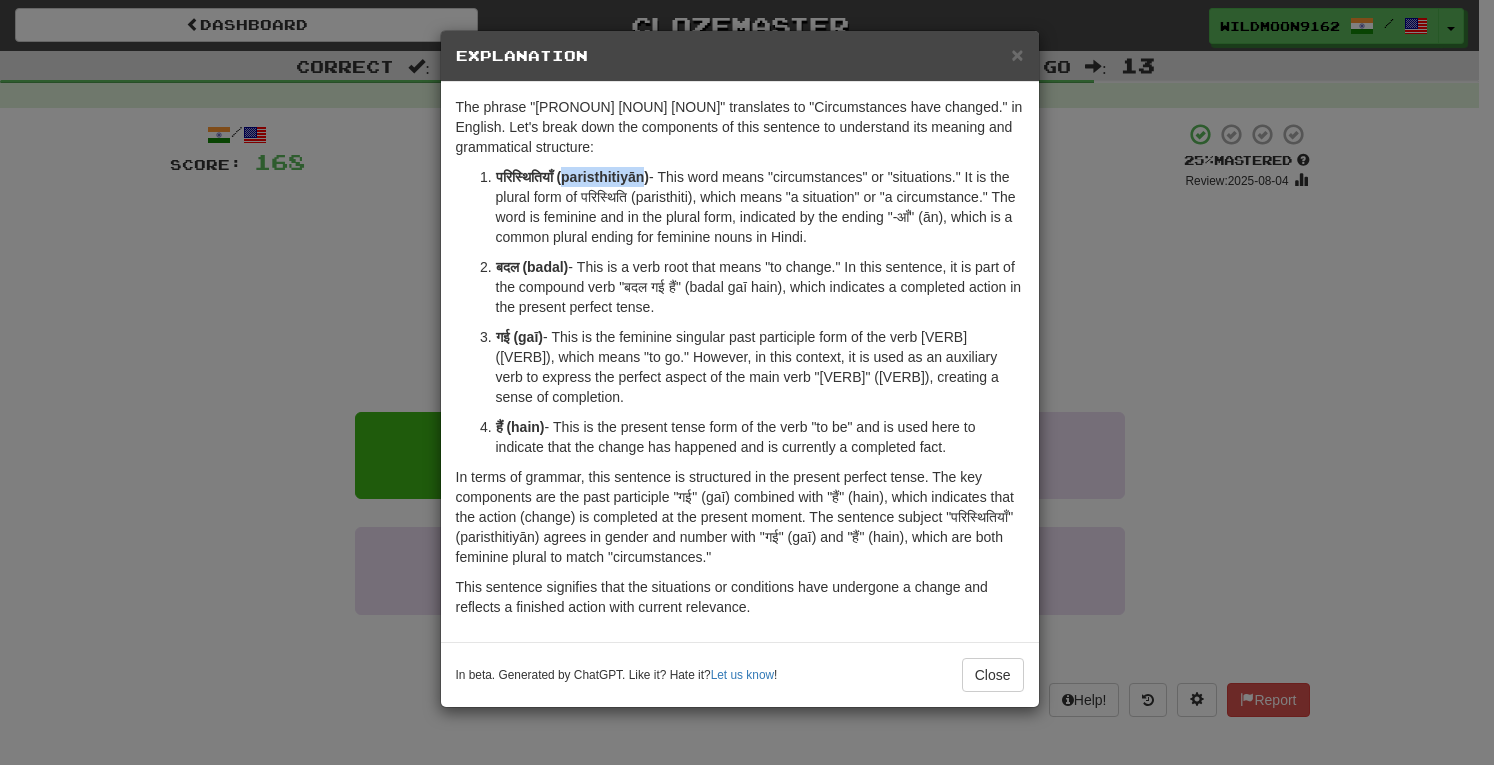 click on "परिस्थितियाँ (paristhitiyān)" at bounding box center (572, 177) 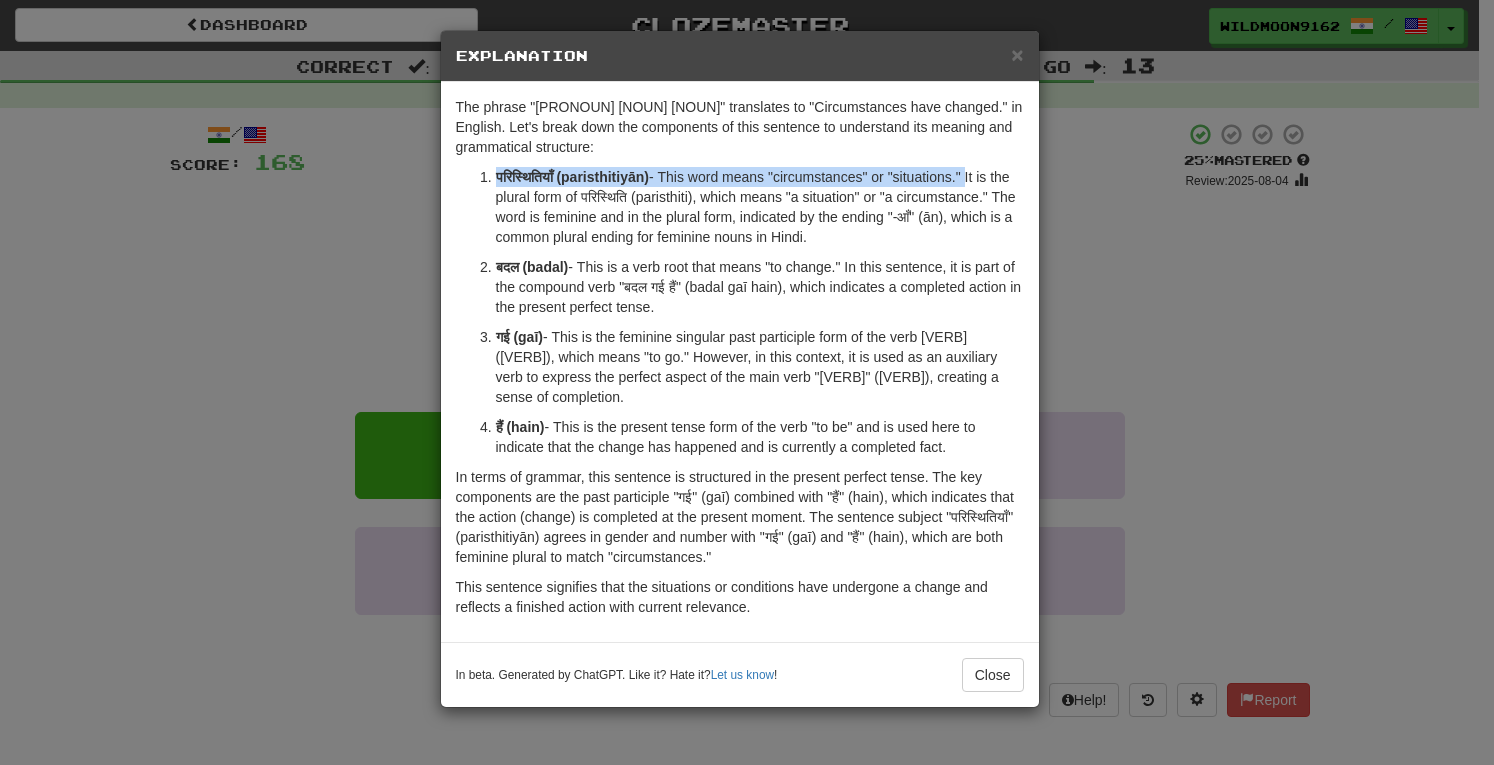 drag, startPoint x: 498, startPoint y: 177, endPoint x: 974, endPoint y: 175, distance: 476.0042 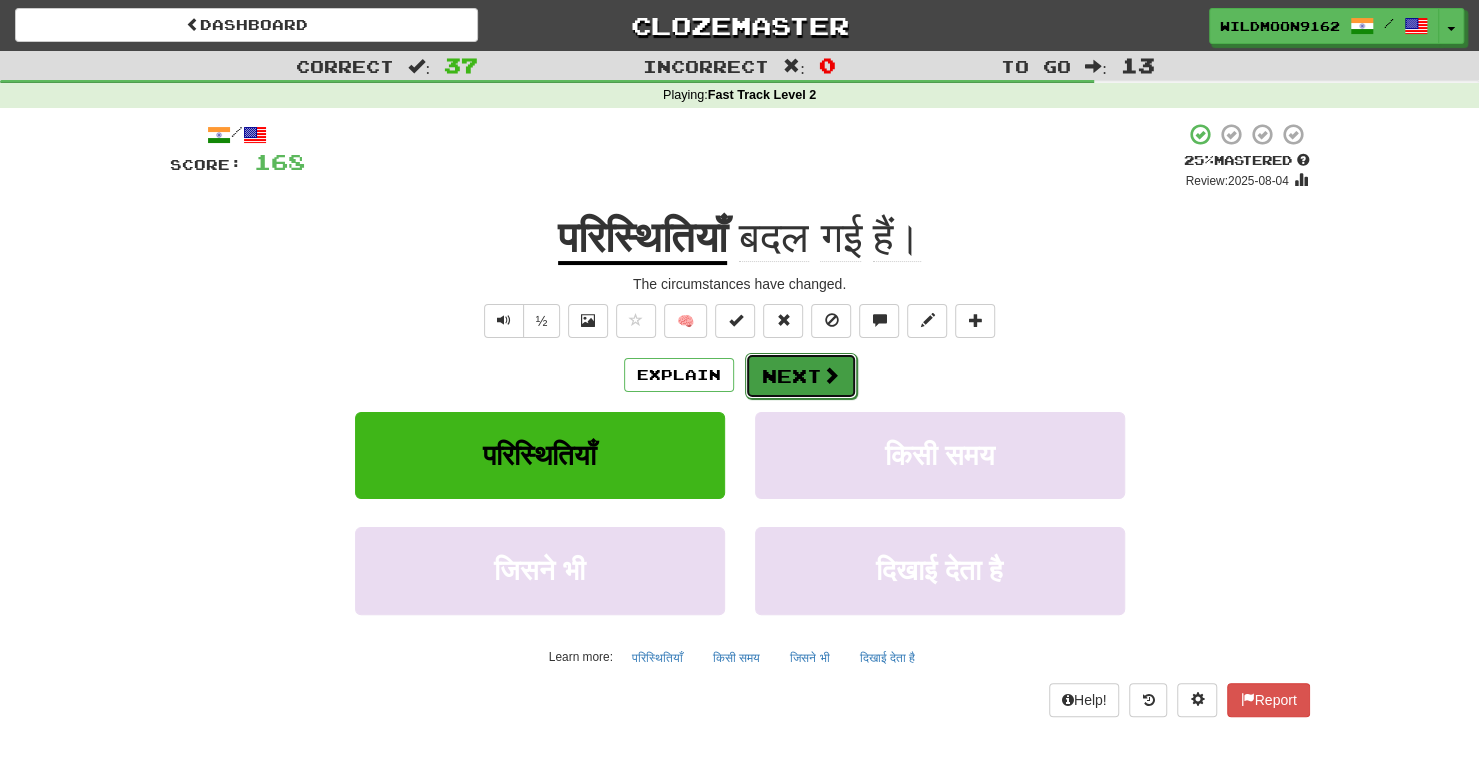 click on "Next" at bounding box center (801, 376) 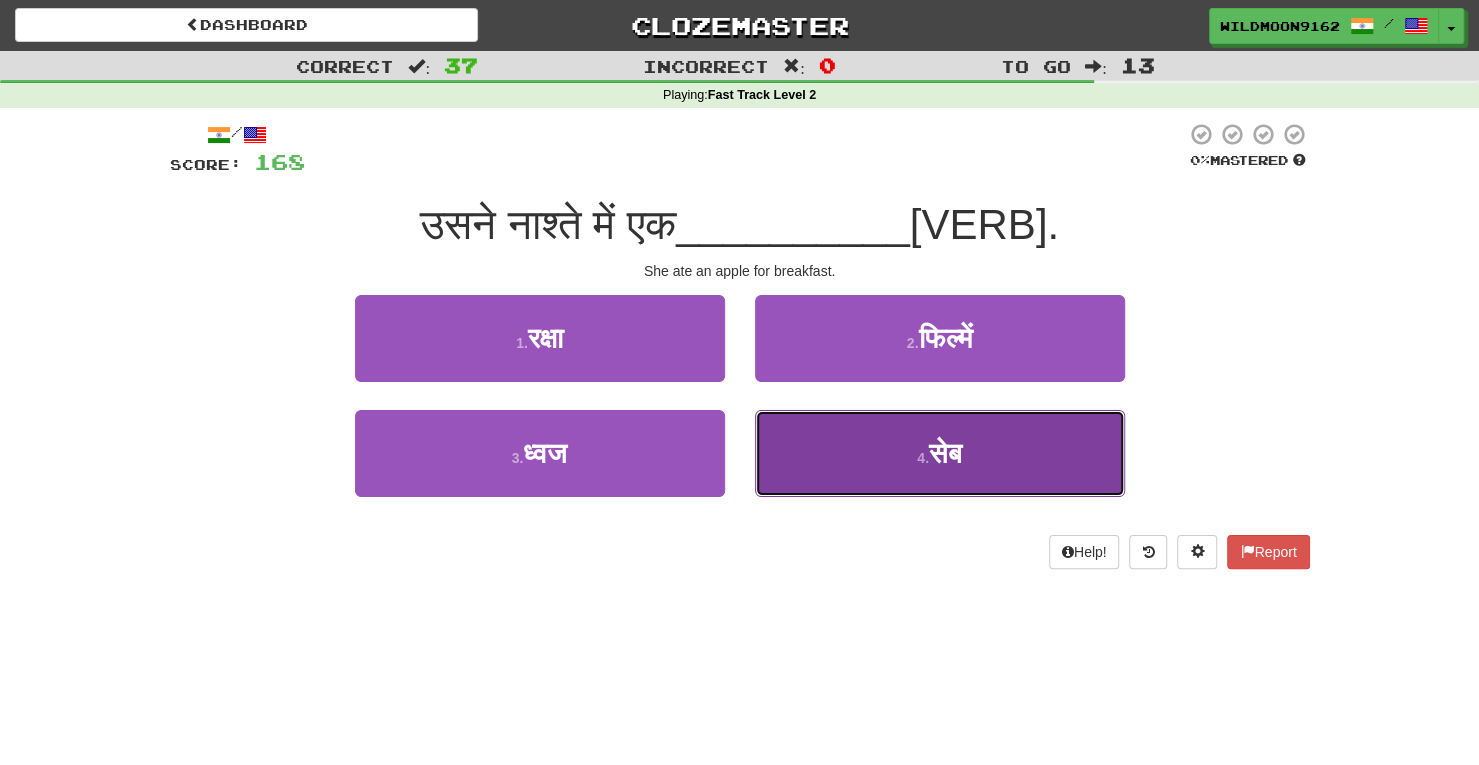 click on "4 .  सेब" at bounding box center [940, 453] 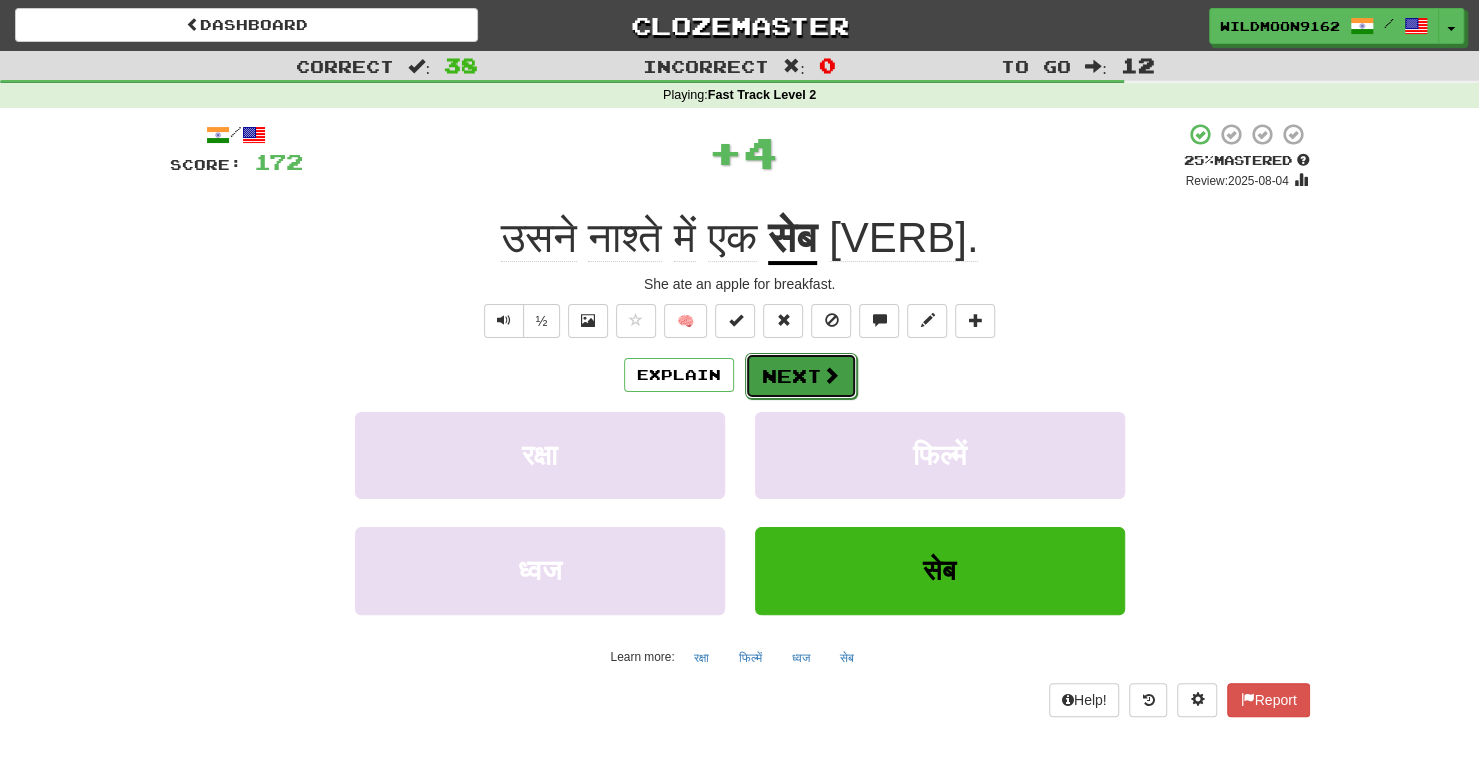 click on "Next" at bounding box center [801, 376] 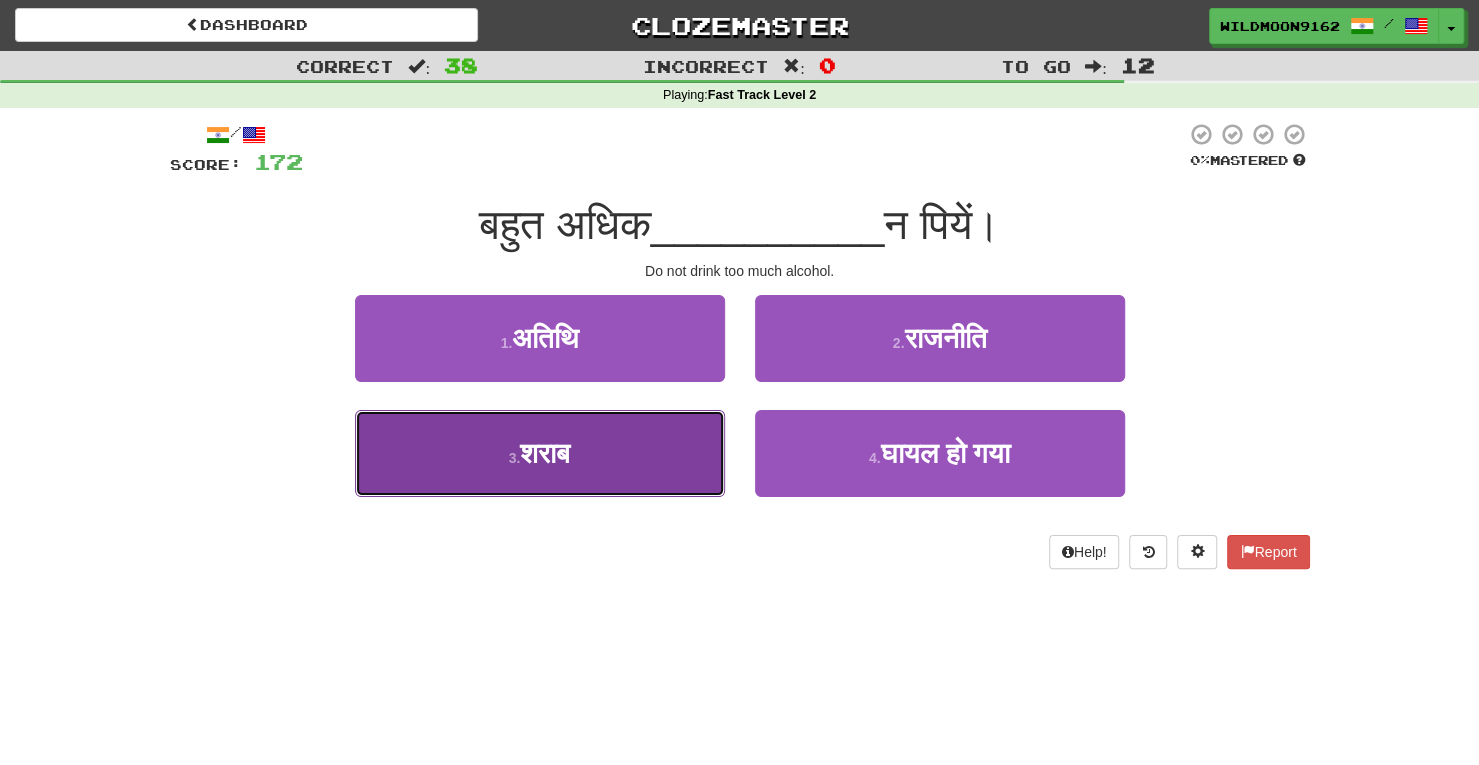 click on "3 .  शराब" at bounding box center (540, 453) 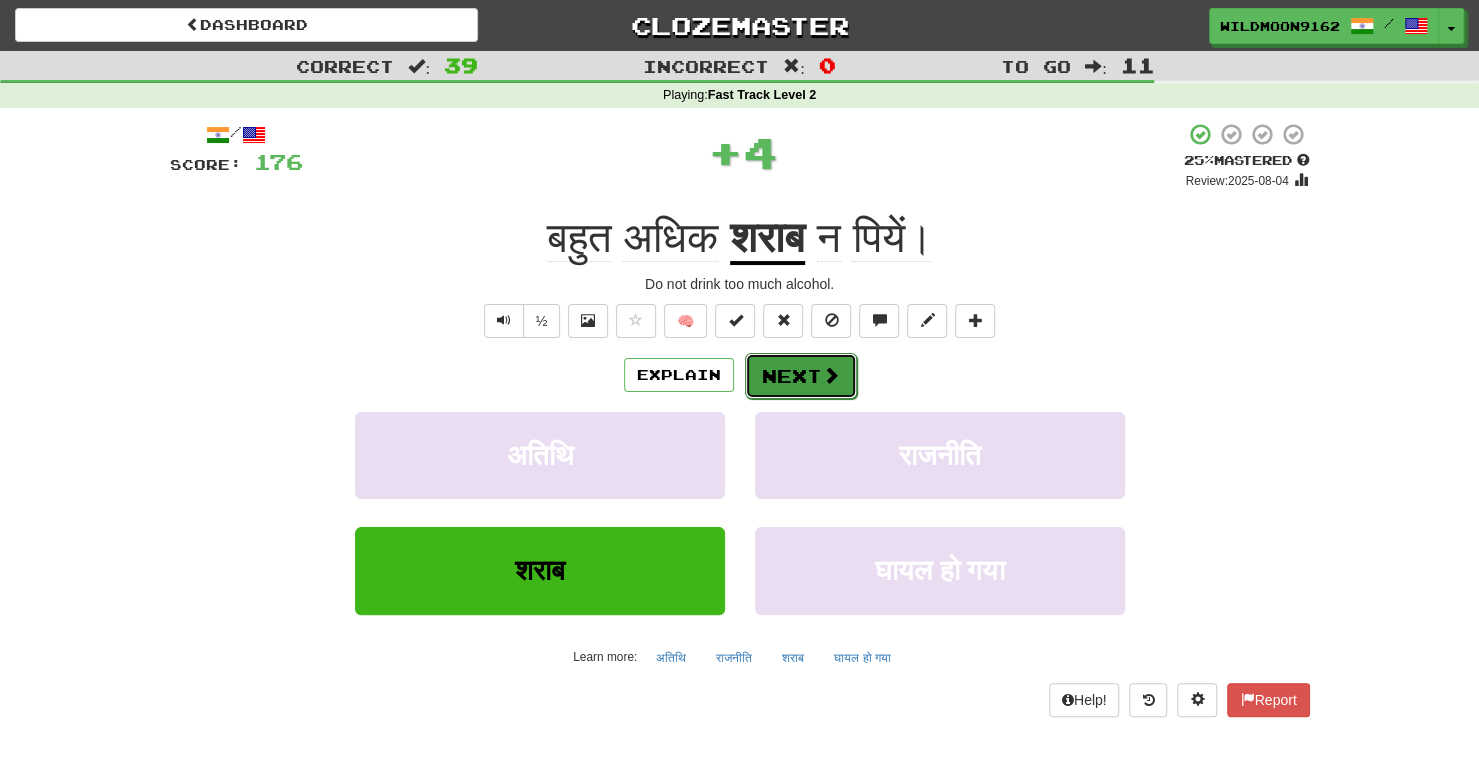 click on "Next" at bounding box center (801, 376) 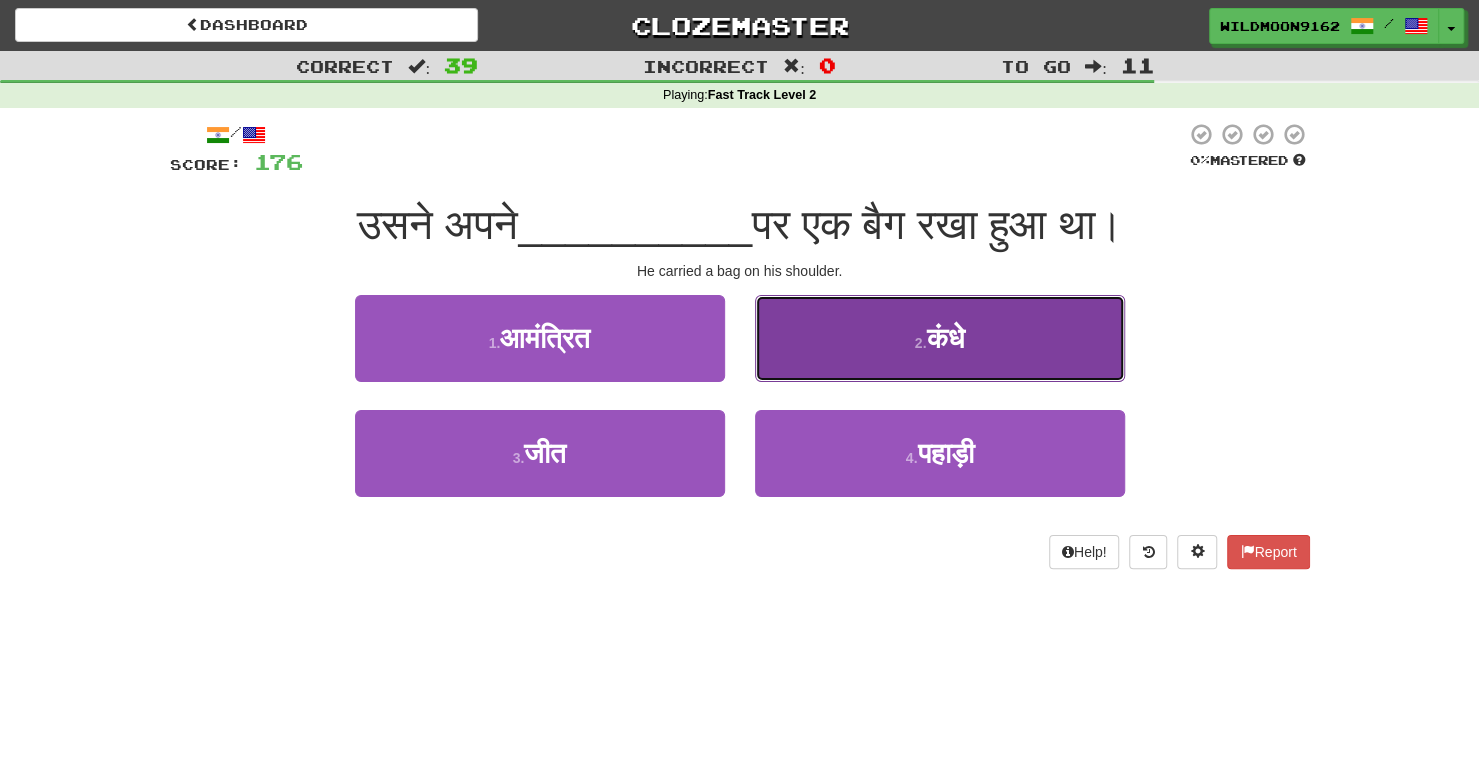 click on "कंधे" at bounding box center (945, 338) 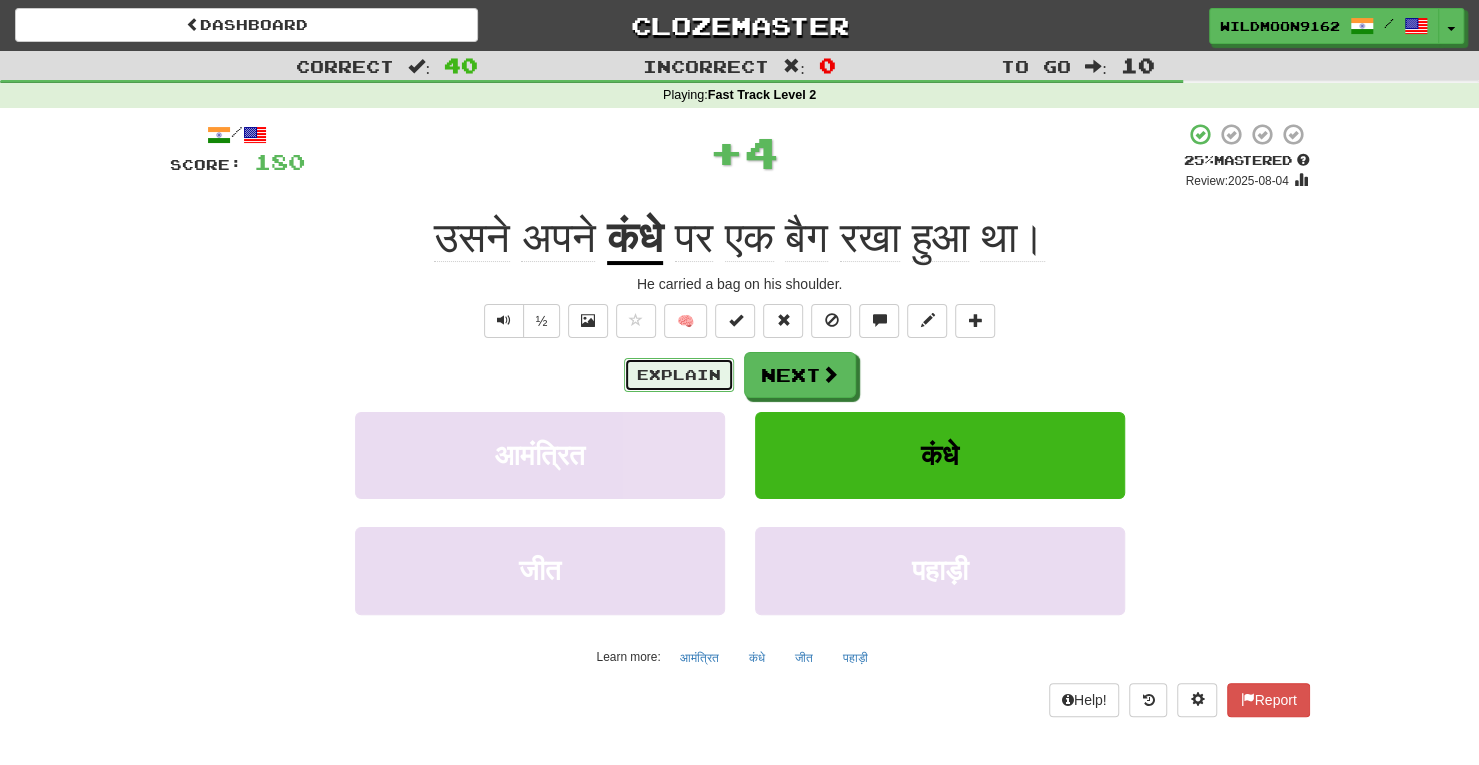 click on "Explain" at bounding box center (679, 375) 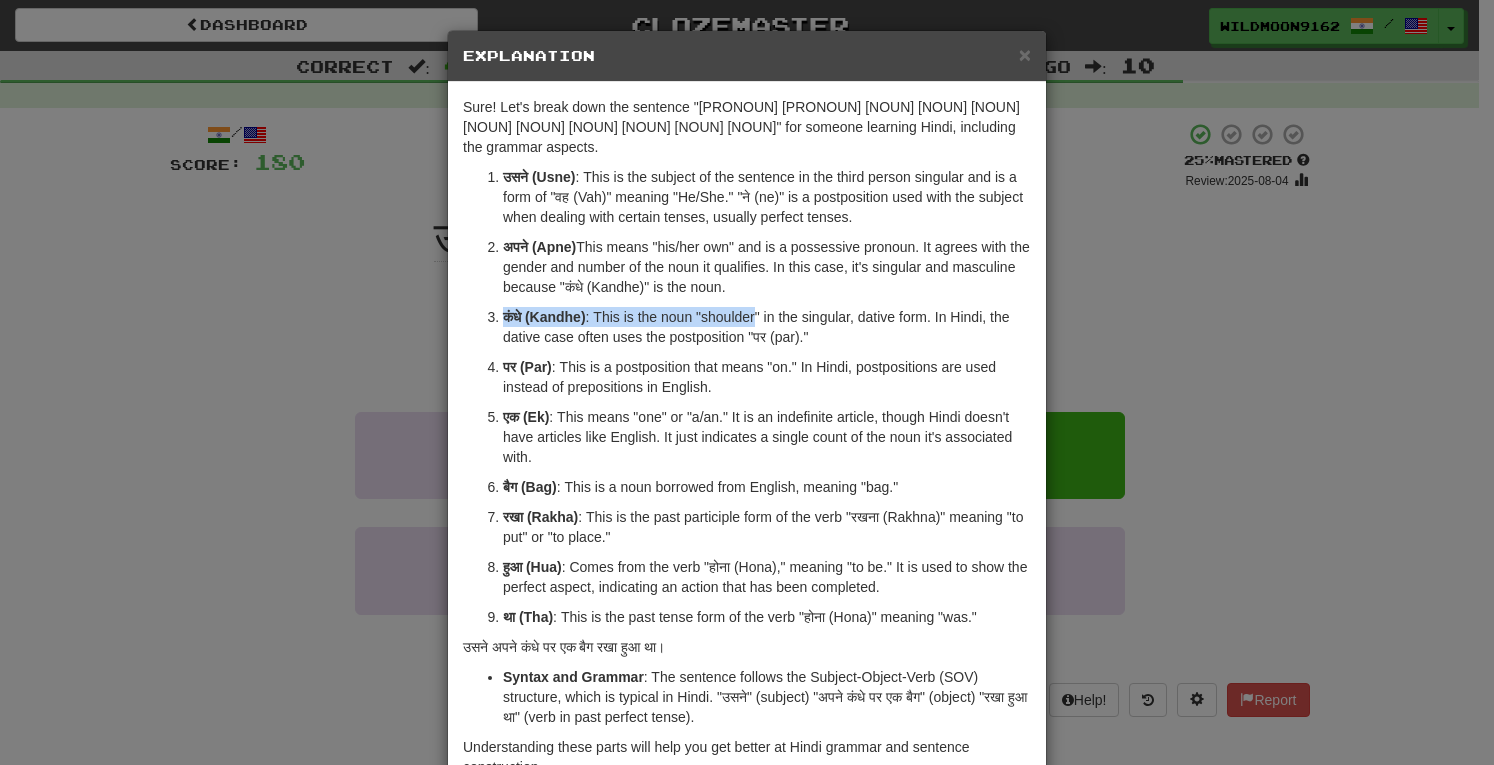 drag, startPoint x: 490, startPoint y: 293, endPoint x: 752, endPoint y: 295, distance: 262.00763 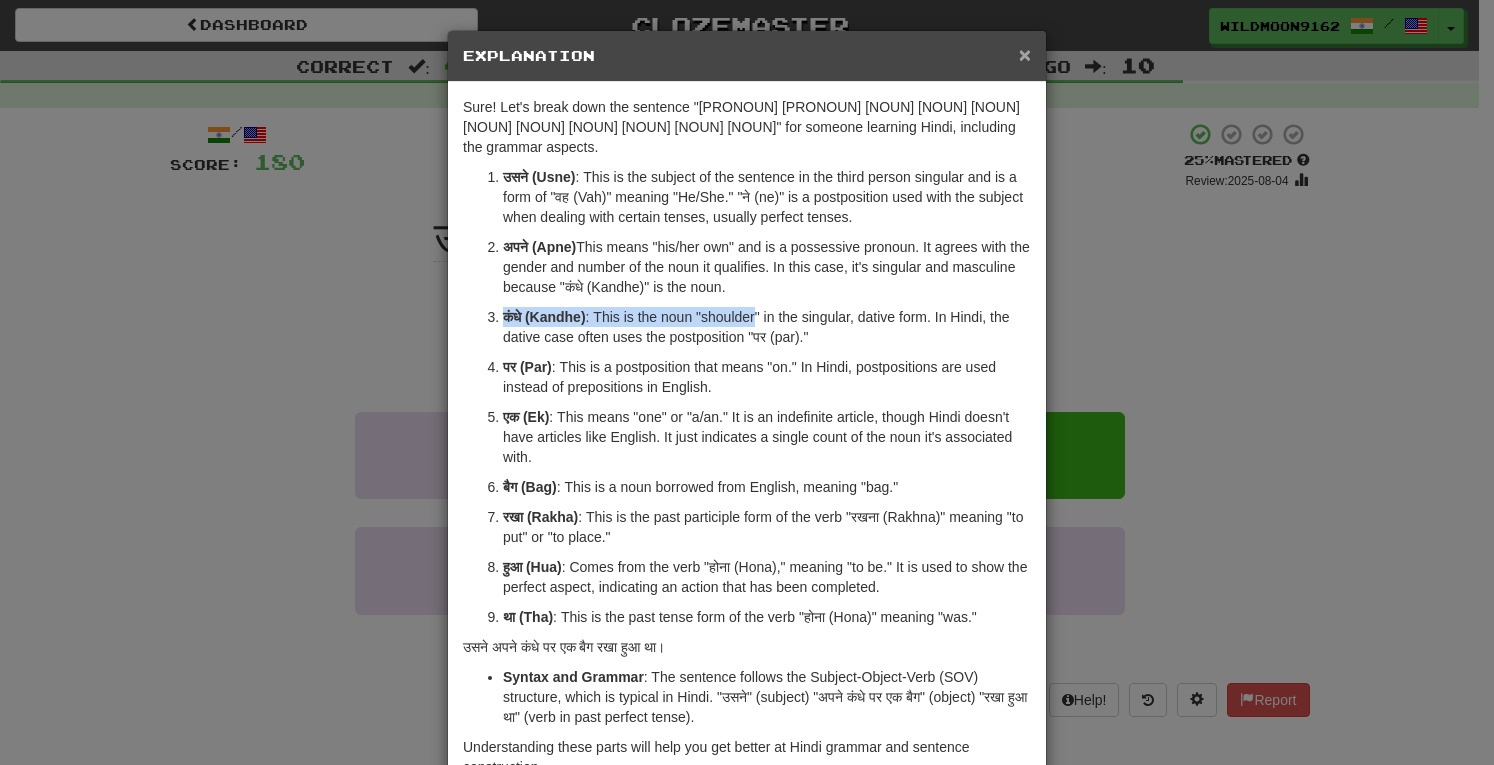 click on "×" at bounding box center [1025, 54] 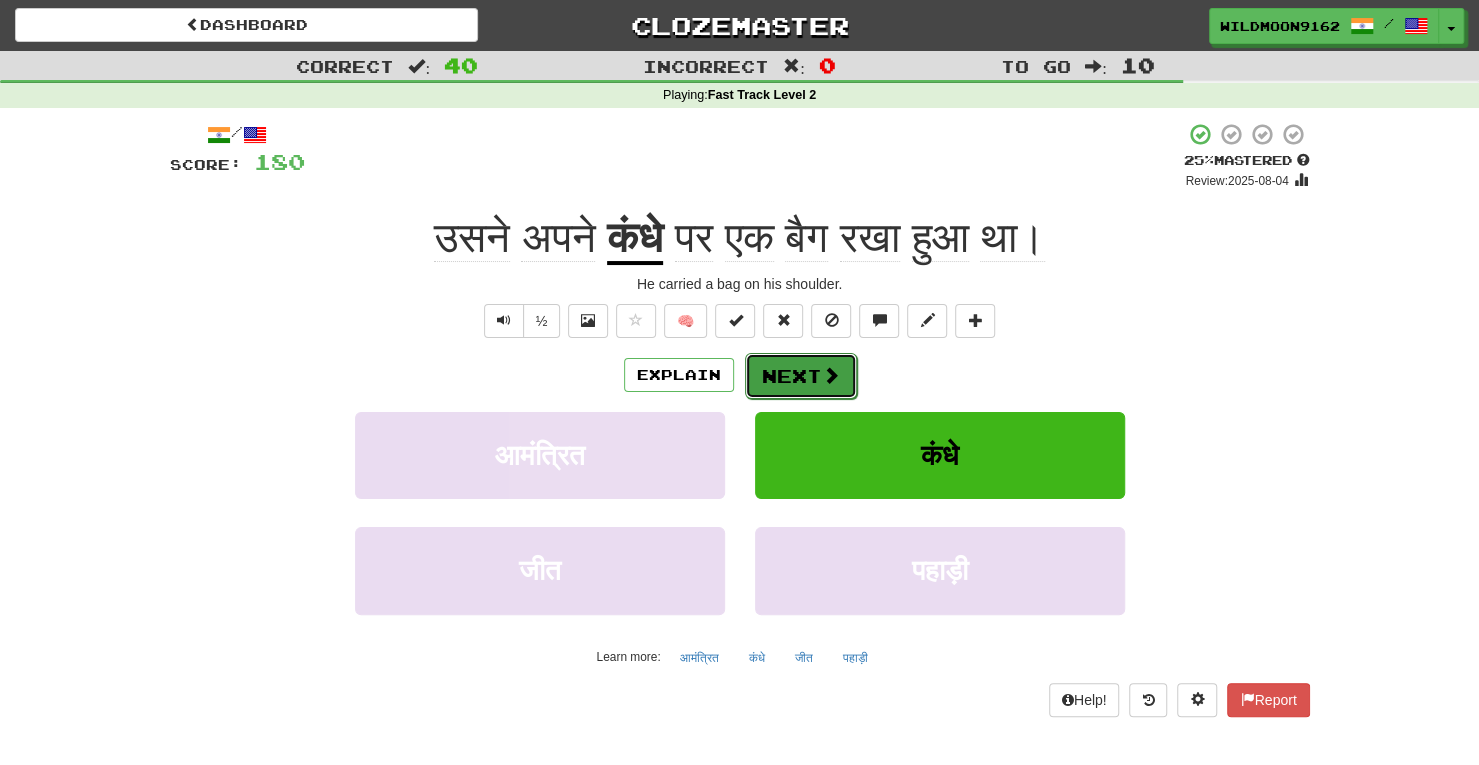 click on "Next" at bounding box center [801, 376] 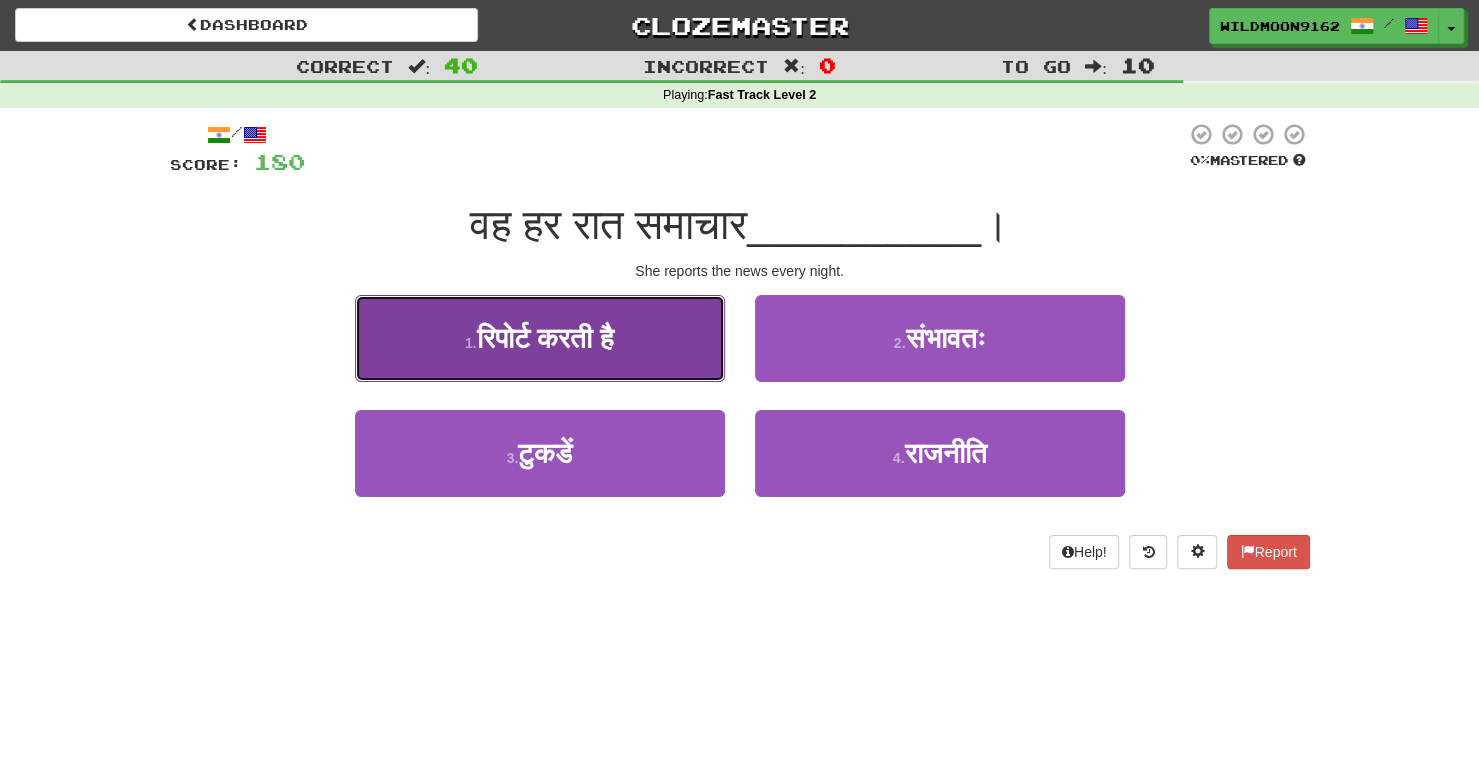 click on "रिपोर्ट करती है" at bounding box center (546, 338) 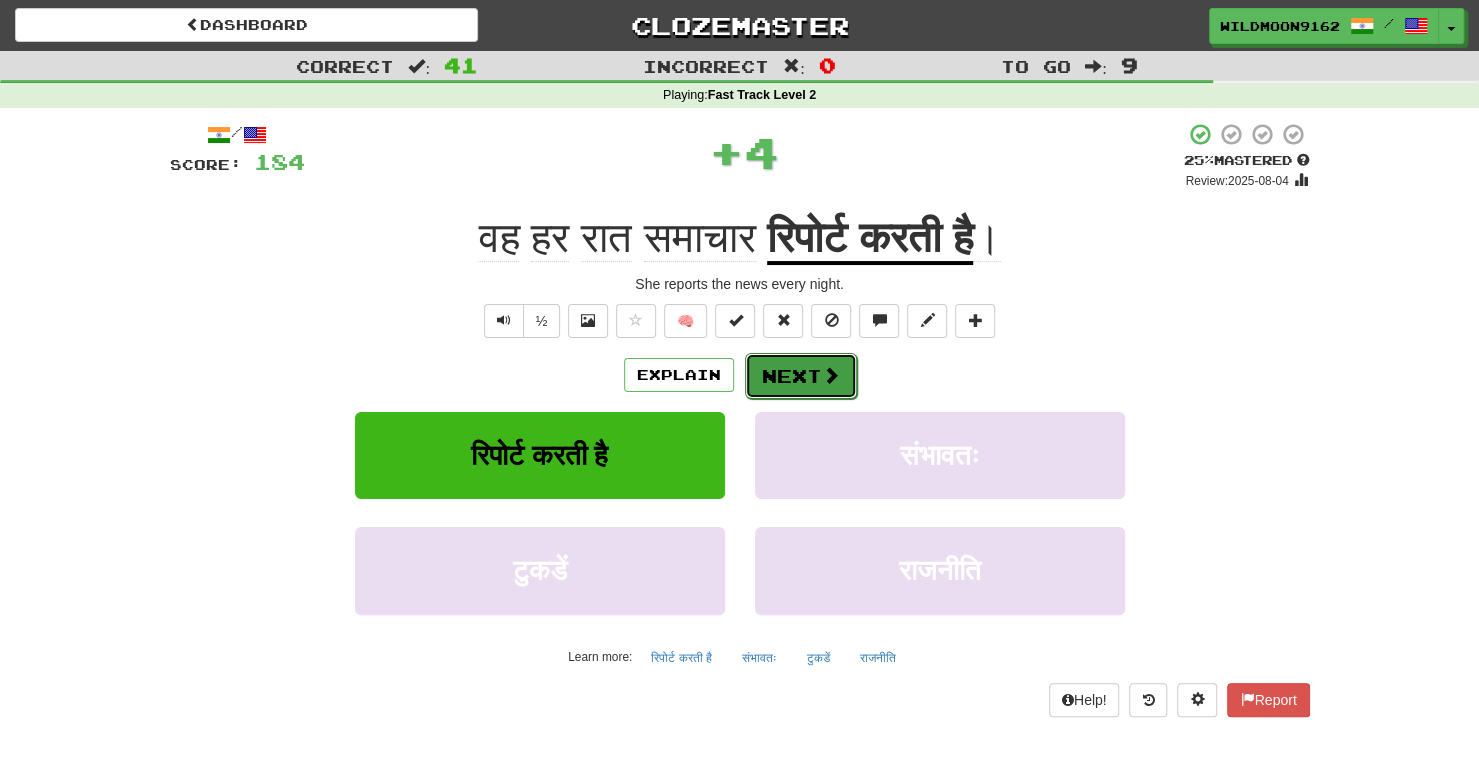 click on "Next" at bounding box center (801, 376) 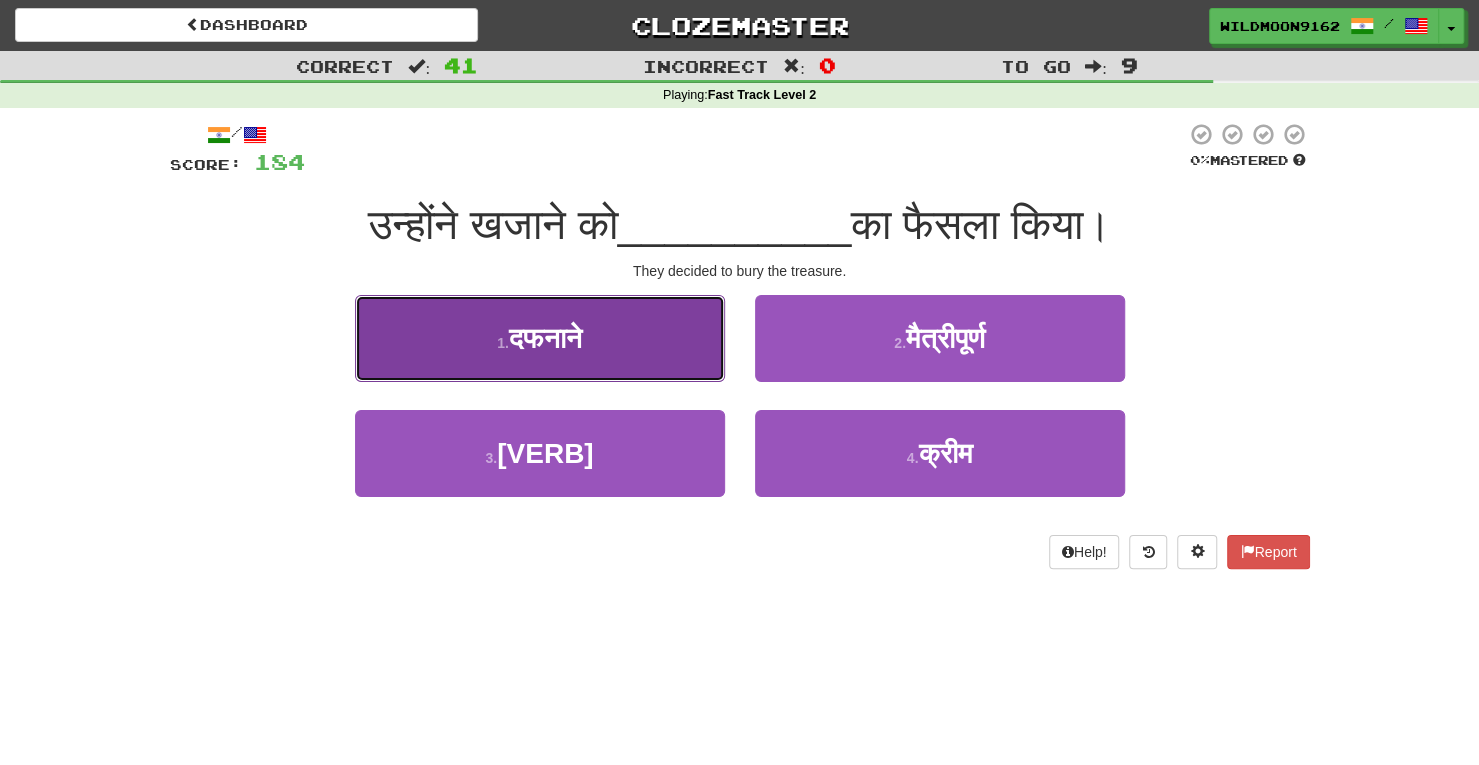 click on "1 .  दफनाने" at bounding box center [540, 338] 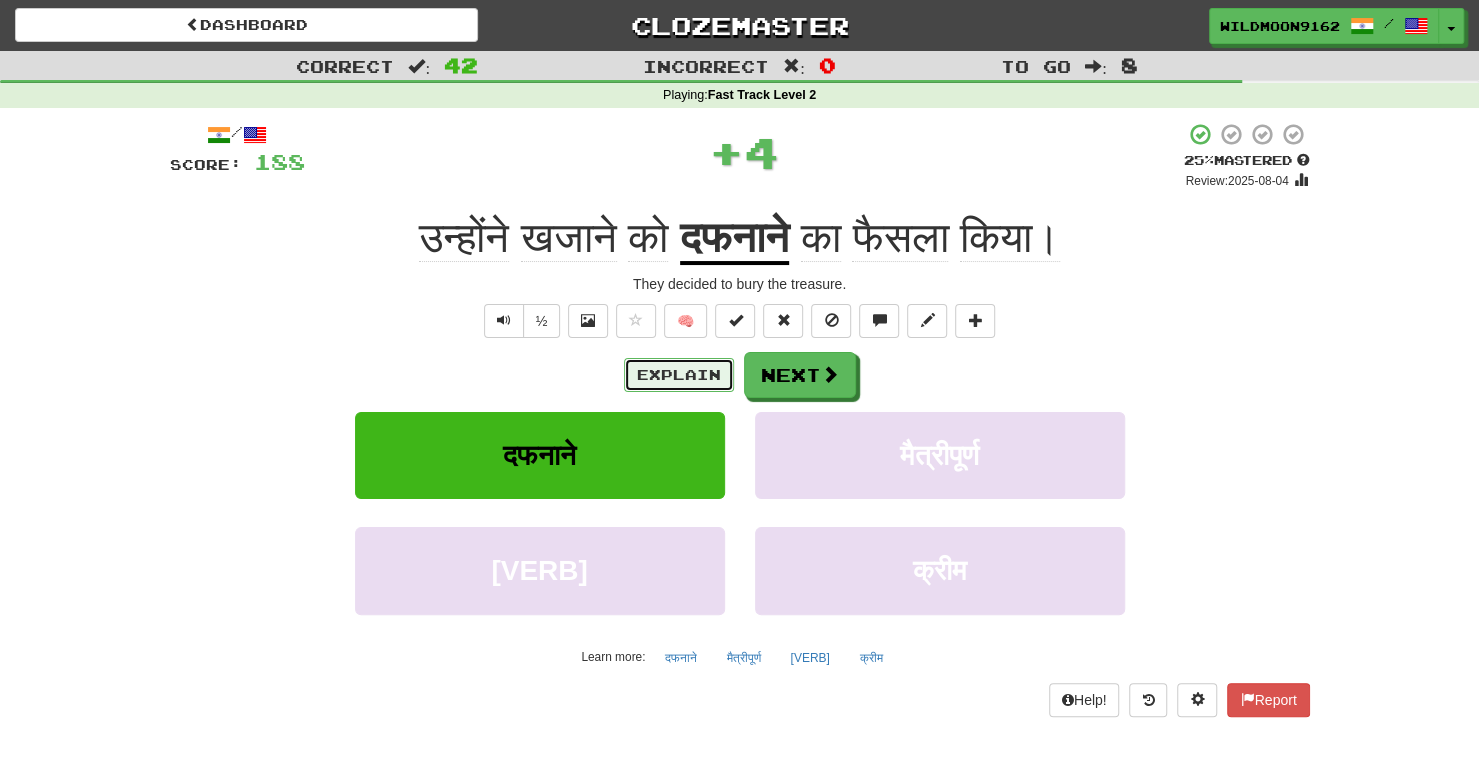 click on "Explain" at bounding box center [679, 375] 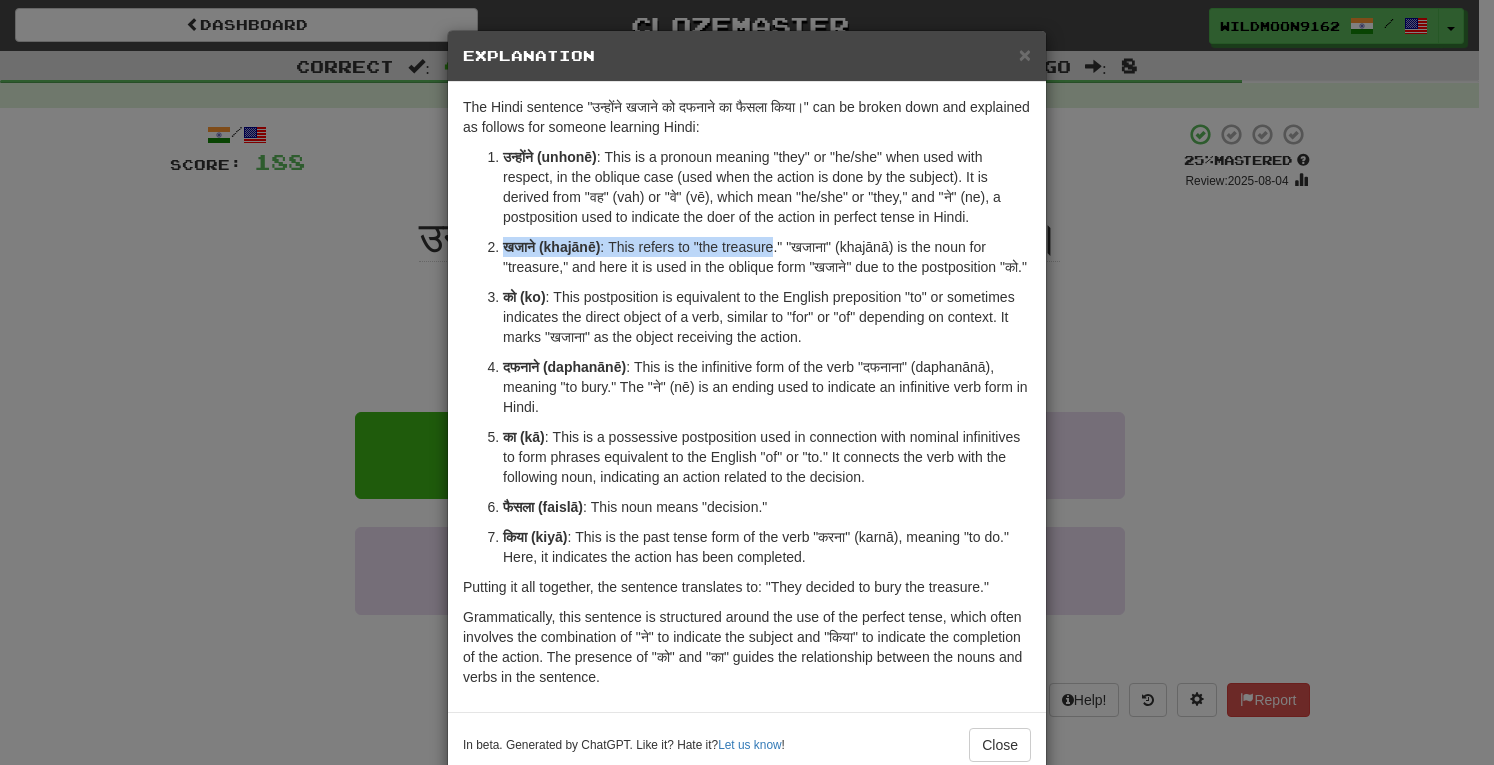 drag, startPoint x: 493, startPoint y: 245, endPoint x: 772, endPoint y: 242, distance: 279.01614 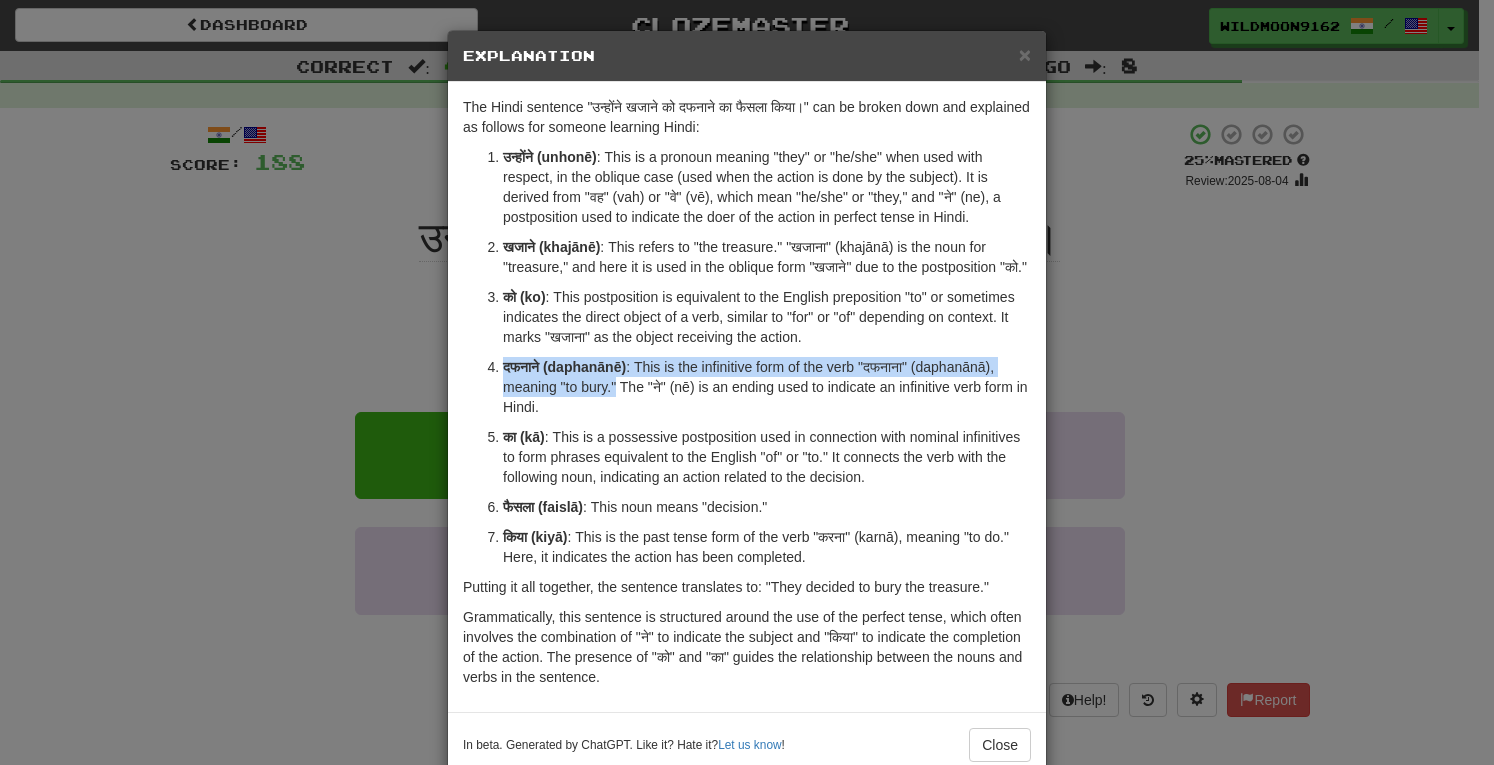 drag, startPoint x: 494, startPoint y: 387, endPoint x: 610, endPoint y: 400, distance: 116.72617 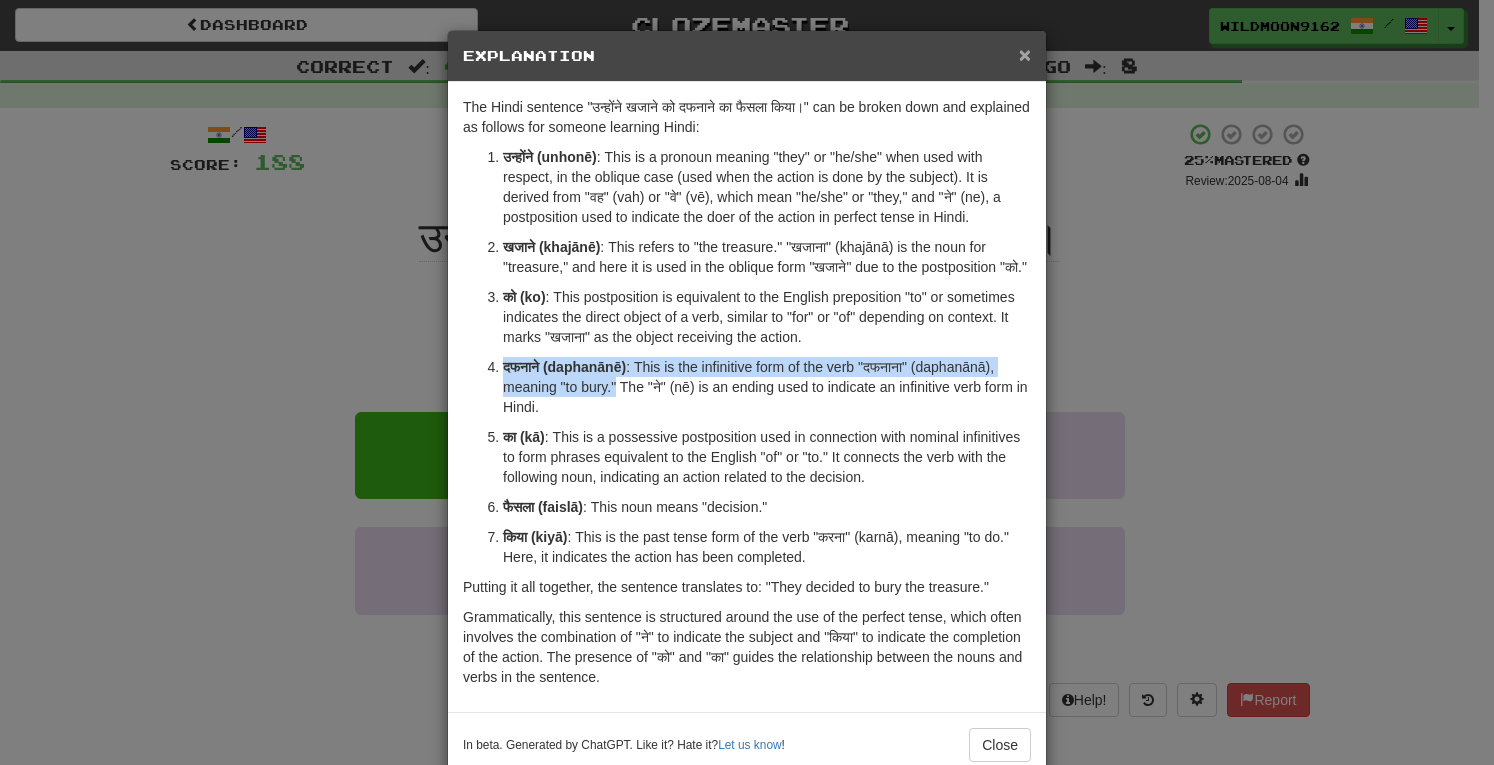 type 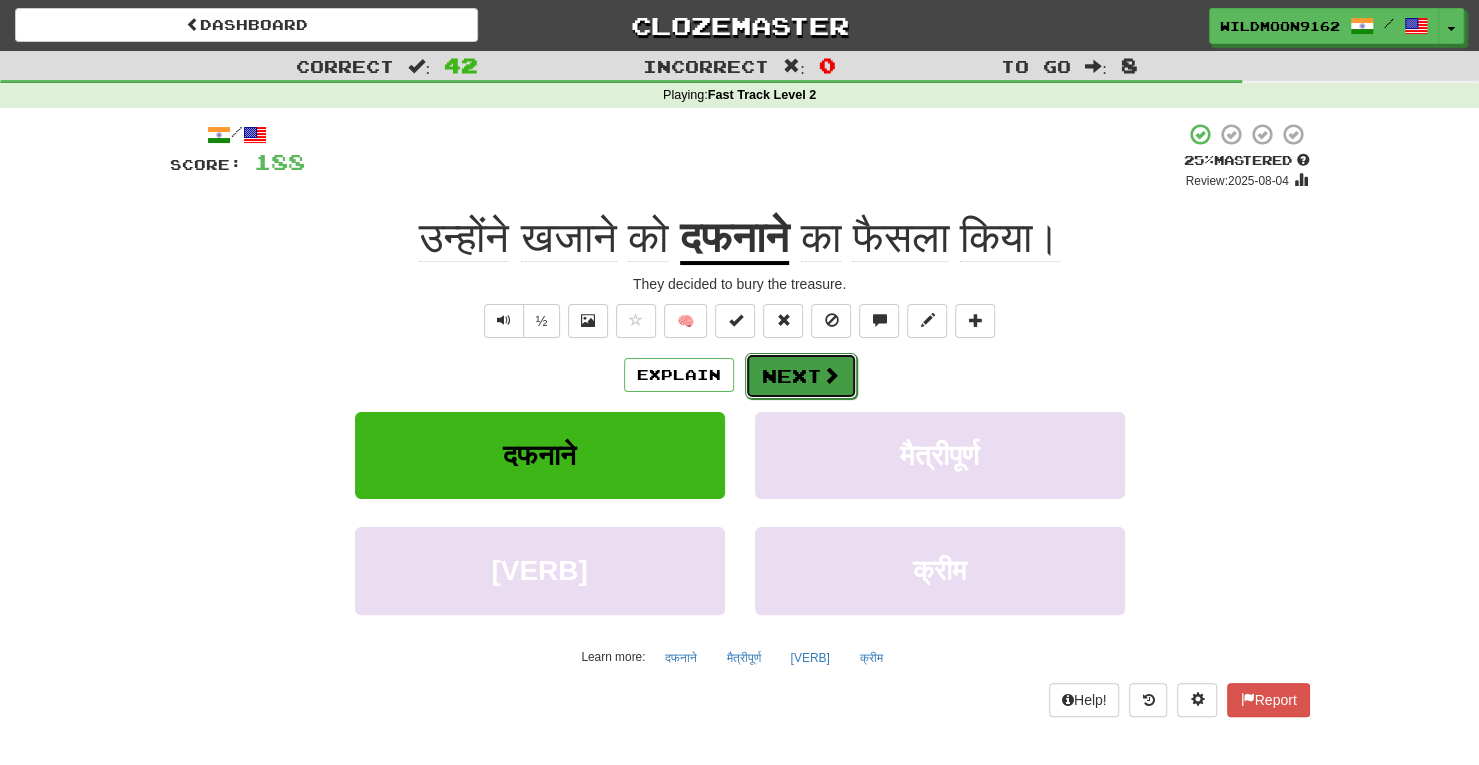 click on "Next" at bounding box center (801, 376) 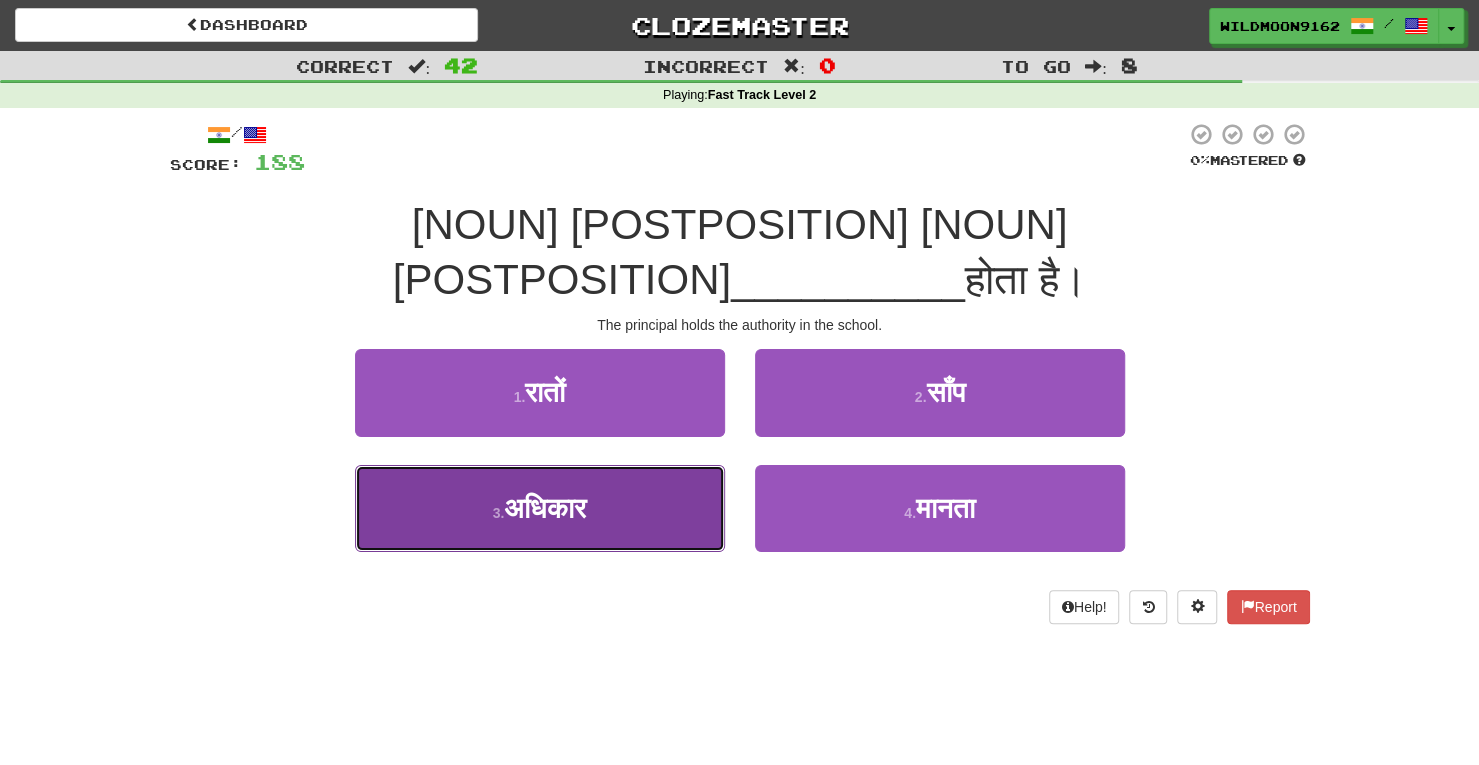 click on "3 .  अधिकार" at bounding box center (540, 508) 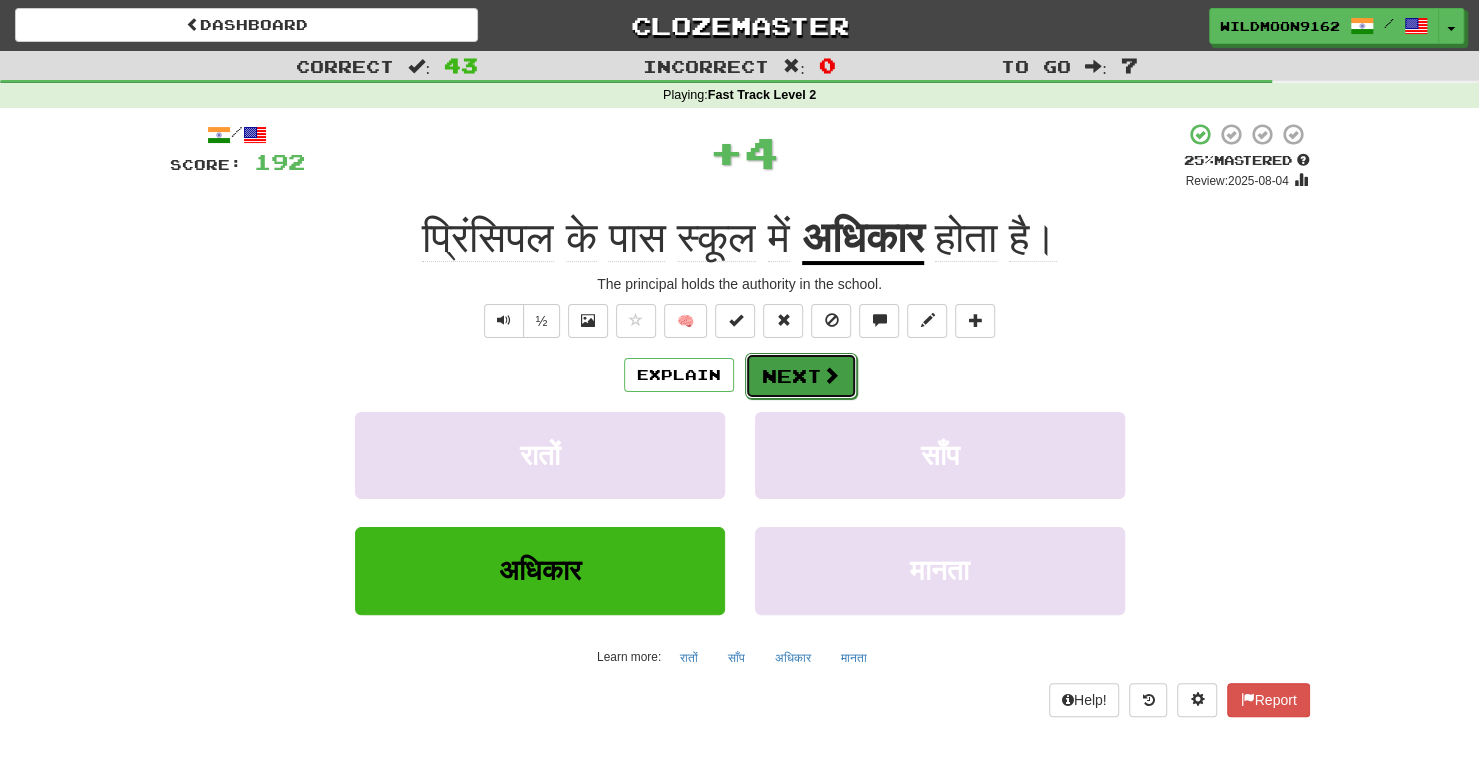 click on "Next" at bounding box center [801, 376] 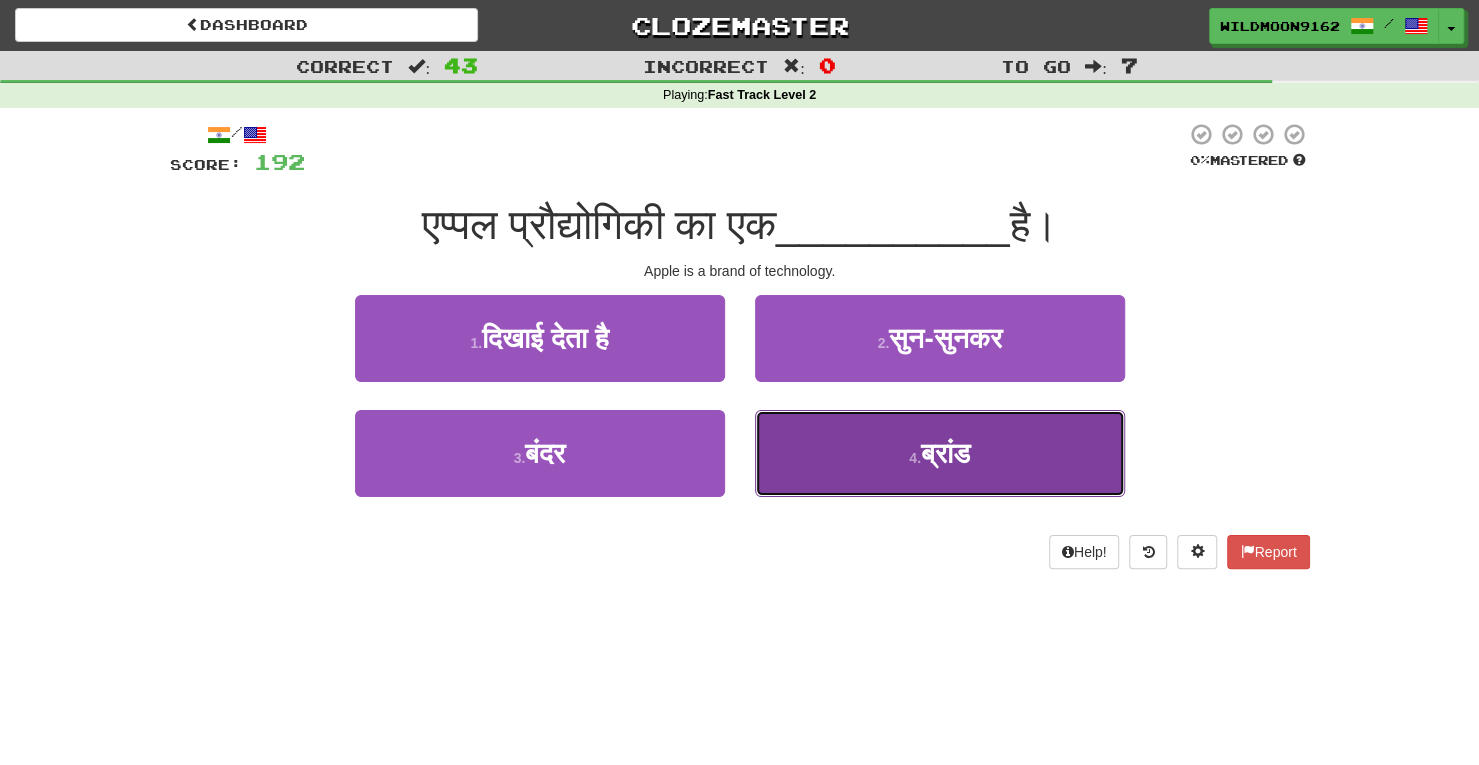 click on "ब्रांड" at bounding box center [945, 453] 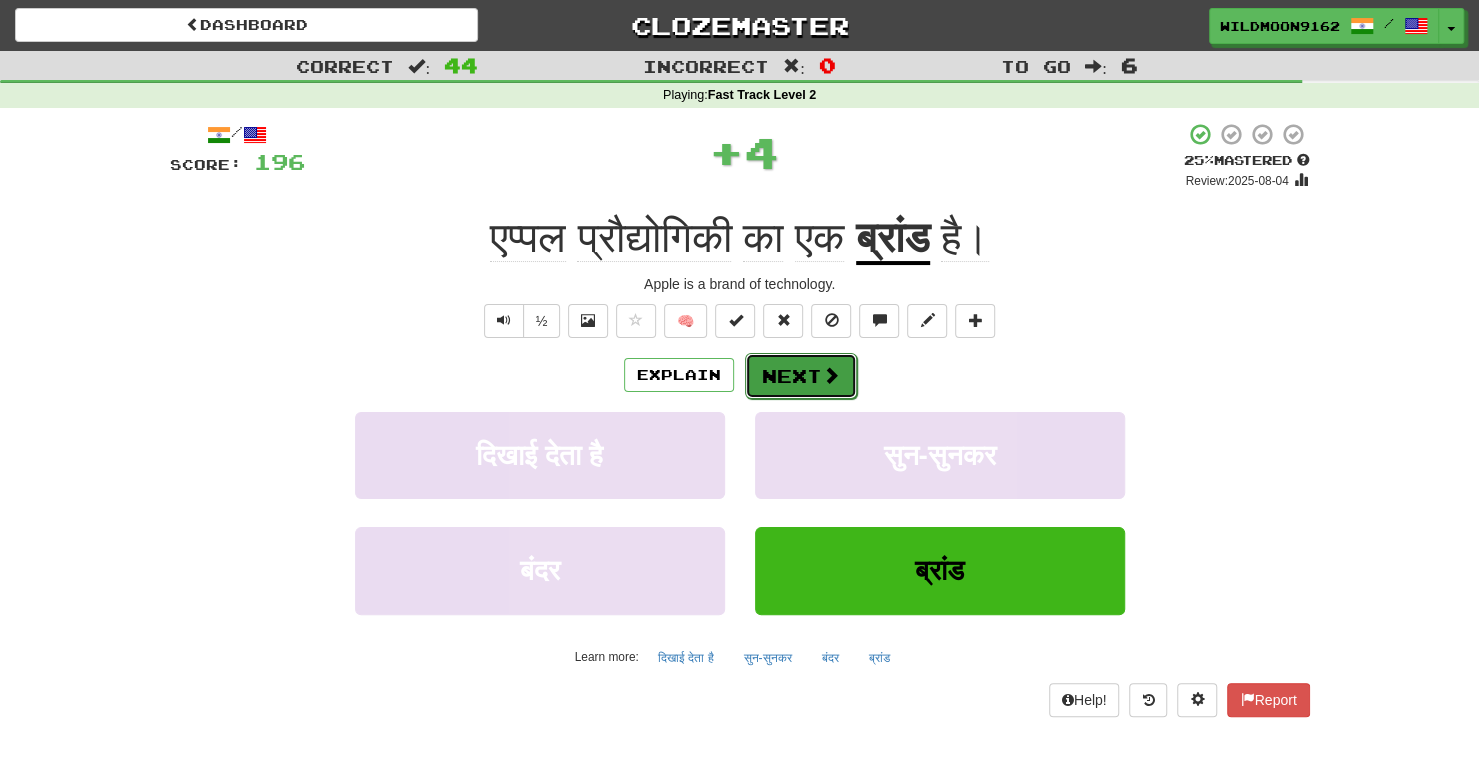 click on "Next" at bounding box center [801, 376] 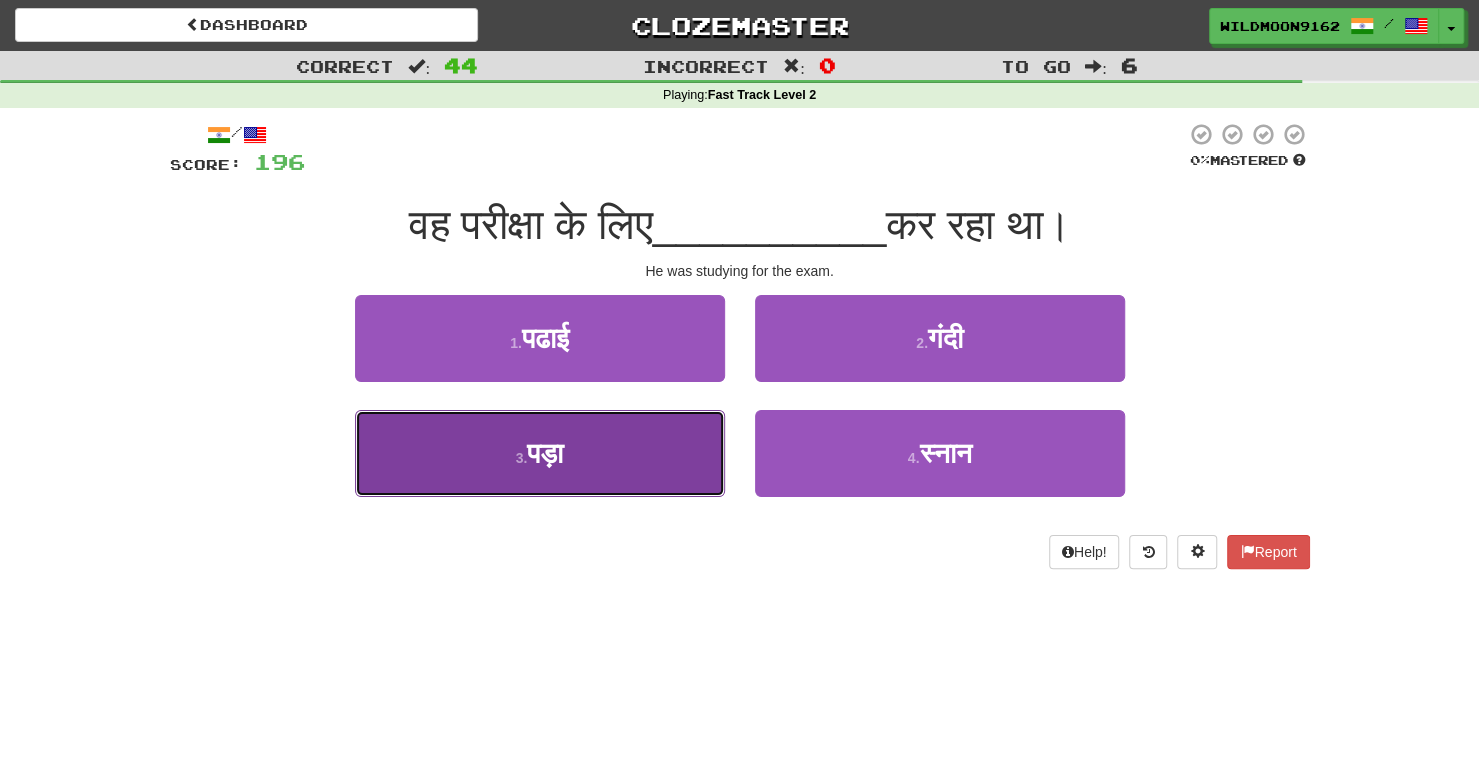 click on "3 .  पड़ा" at bounding box center [540, 453] 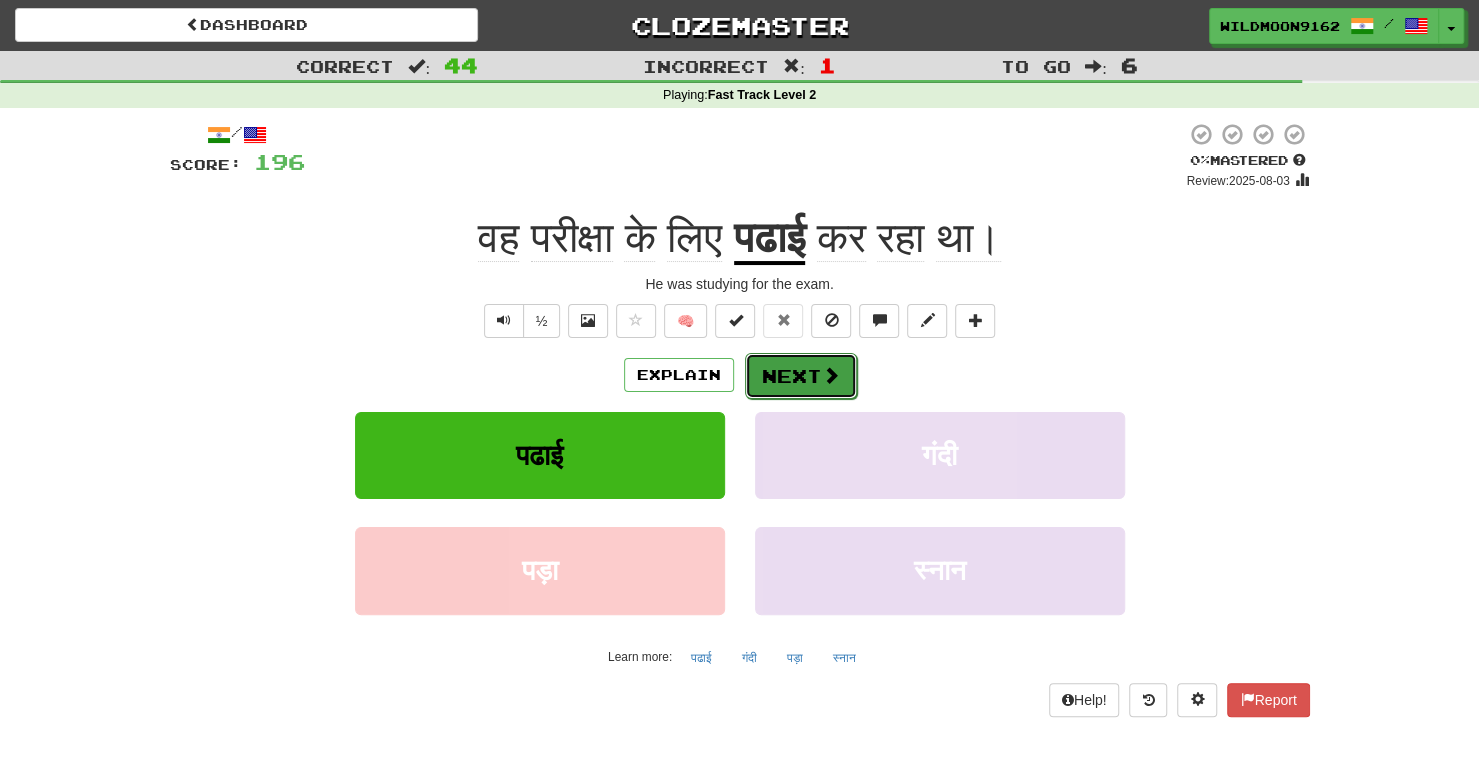 click on "Next" at bounding box center (801, 376) 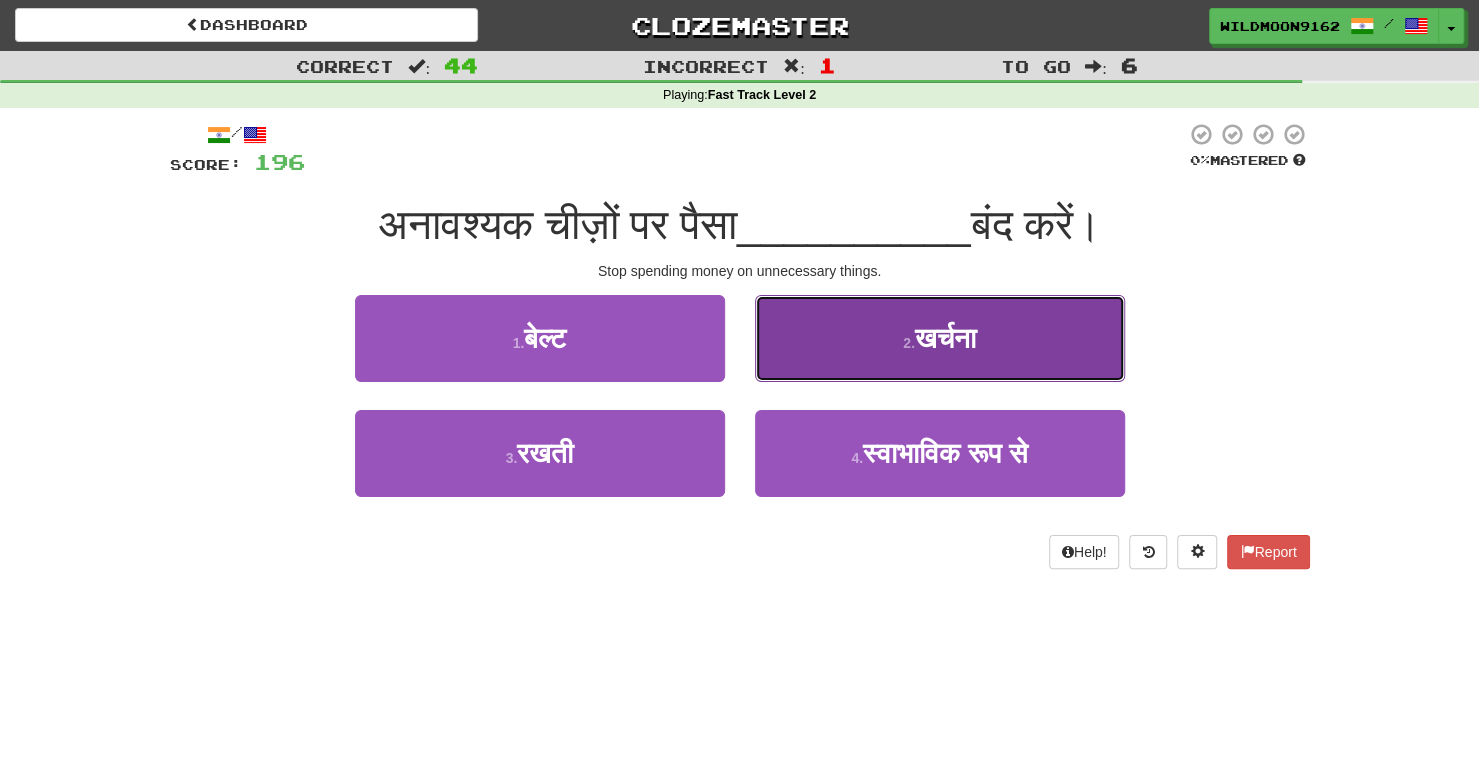 click on "2 .  खर्चना" at bounding box center (940, 338) 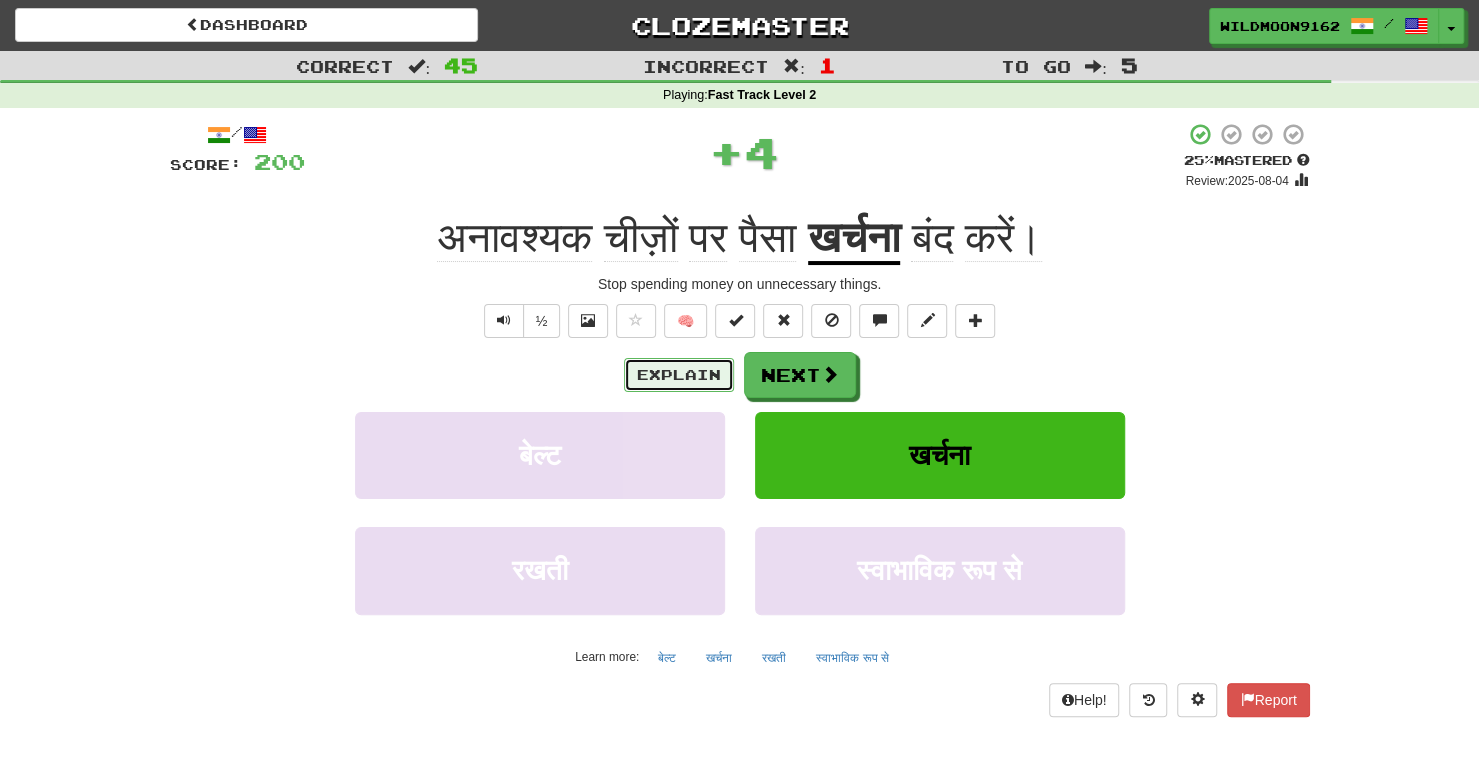 click on "Explain" at bounding box center (679, 375) 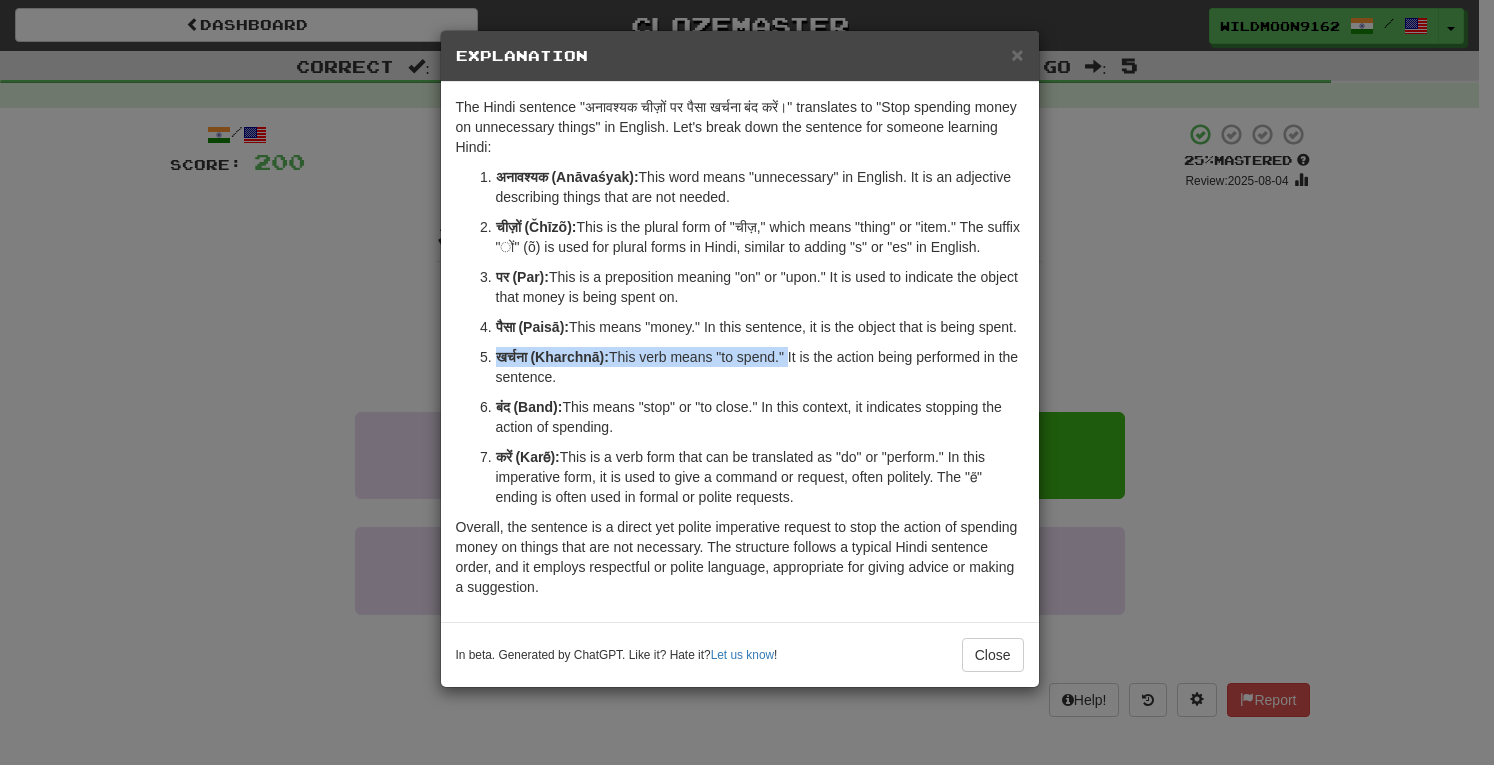 drag, startPoint x: 498, startPoint y: 375, endPoint x: 794, endPoint y: 373, distance: 296.00674 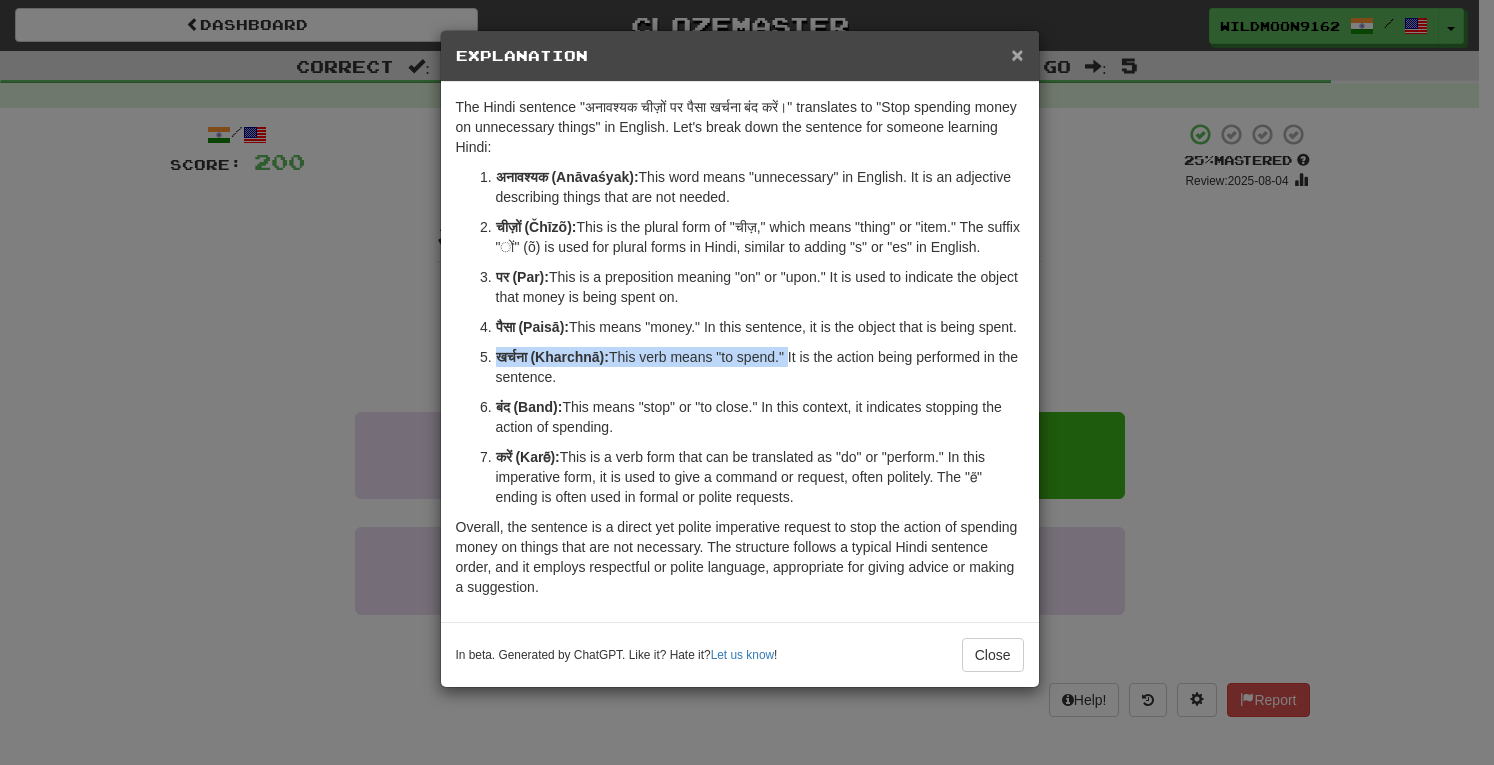 click on "×" at bounding box center (1017, 54) 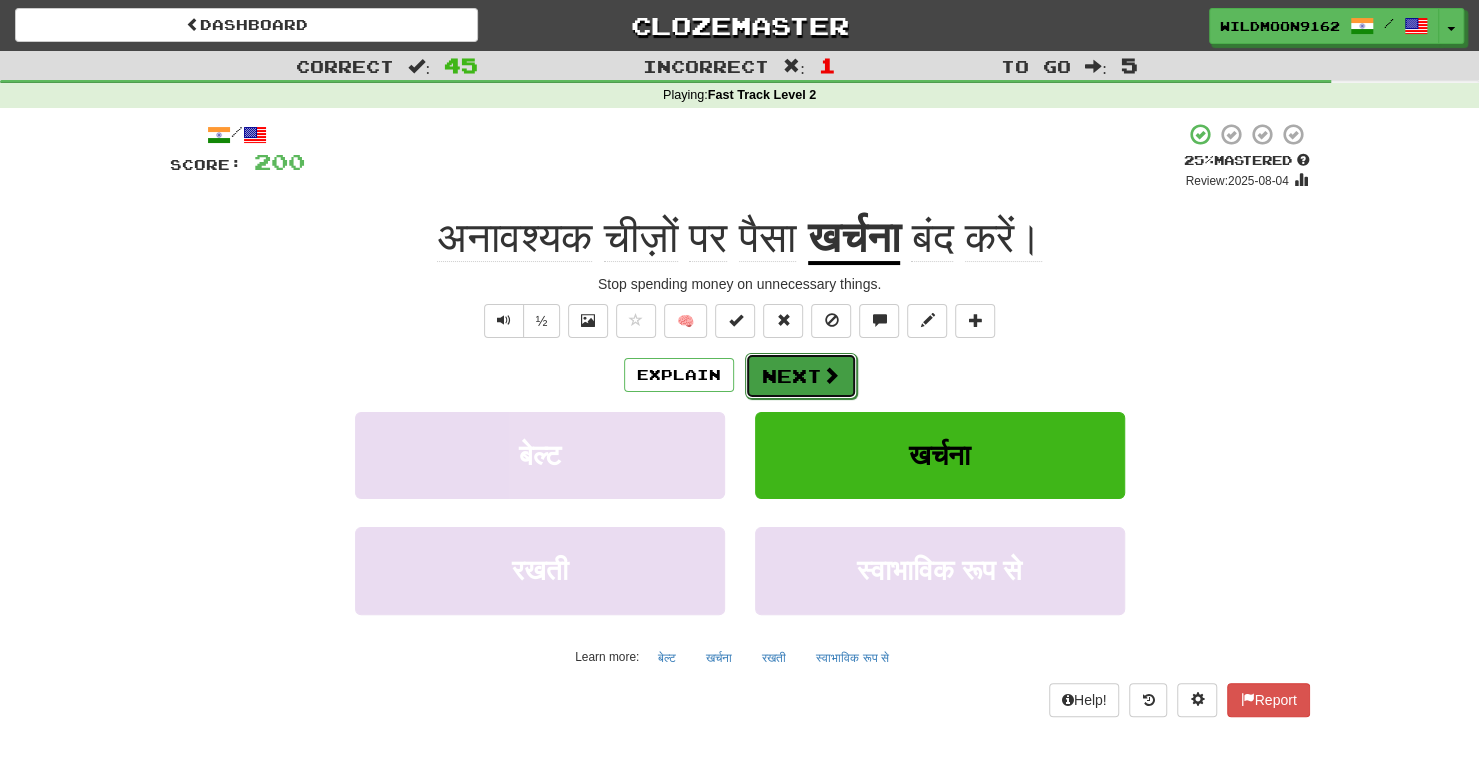 click on "Next" at bounding box center (801, 376) 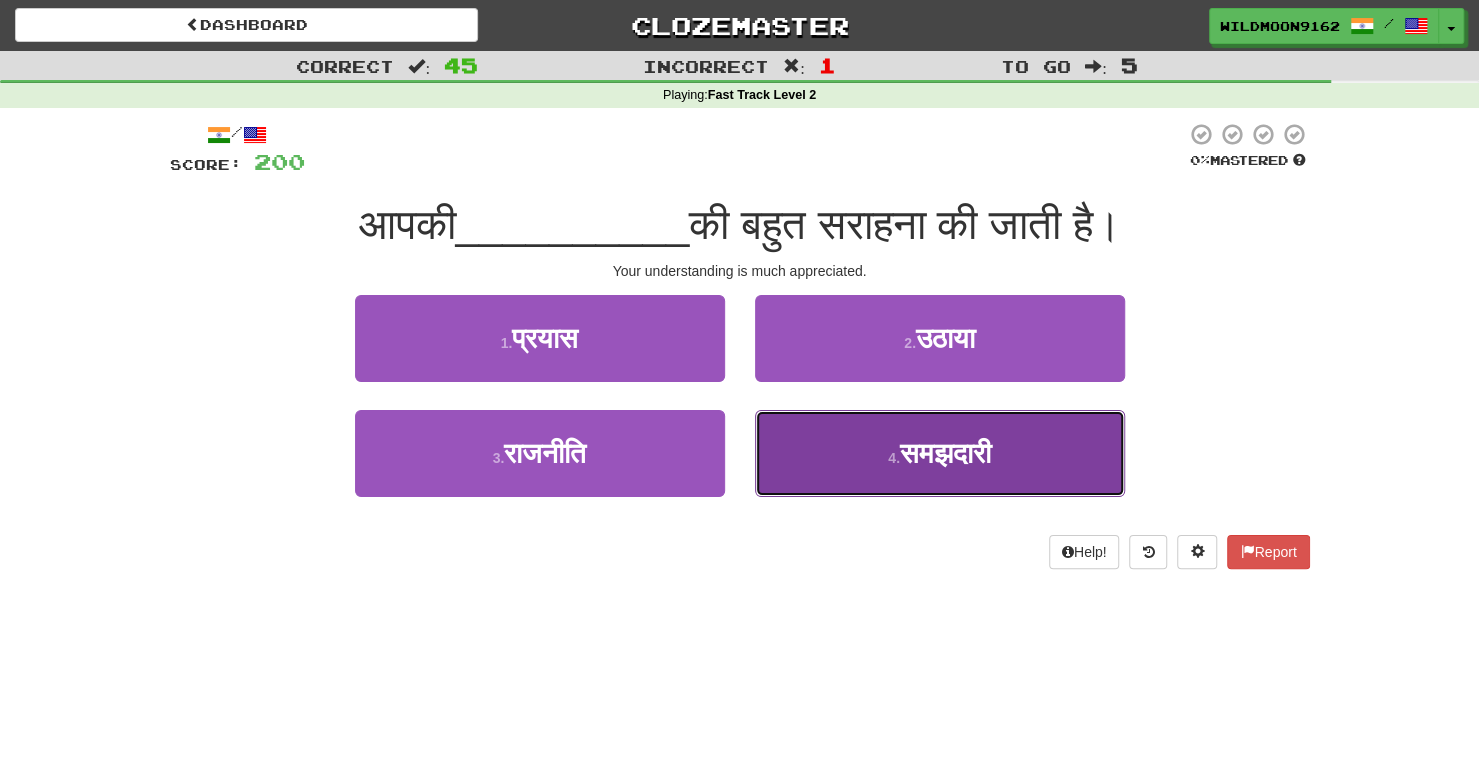 click on "समझदारी" at bounding box center [945, 453] 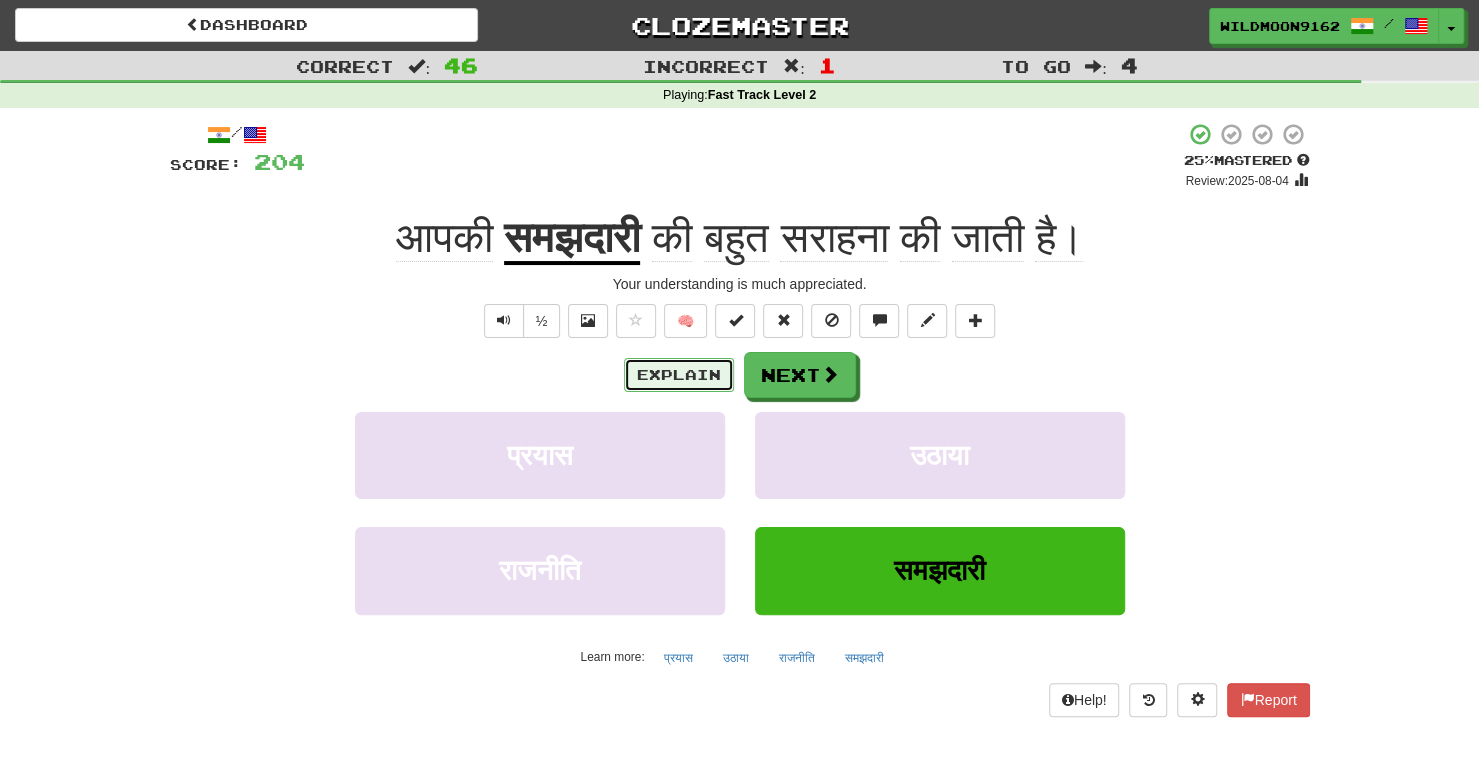 click on "Explain" at bounding box center [679, 375] 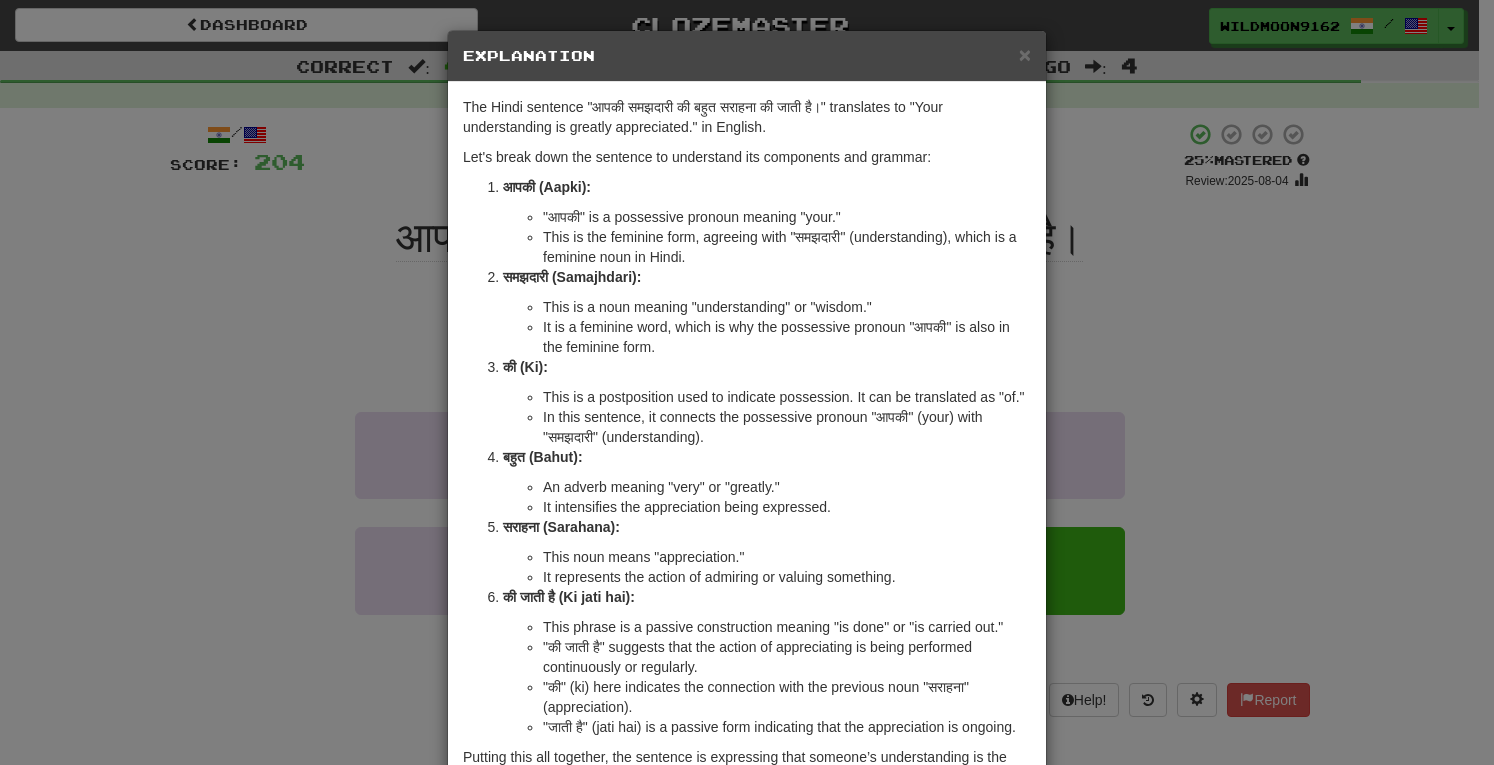 click on "सराहना (Sarahana):" at bounding box center [561, 527] 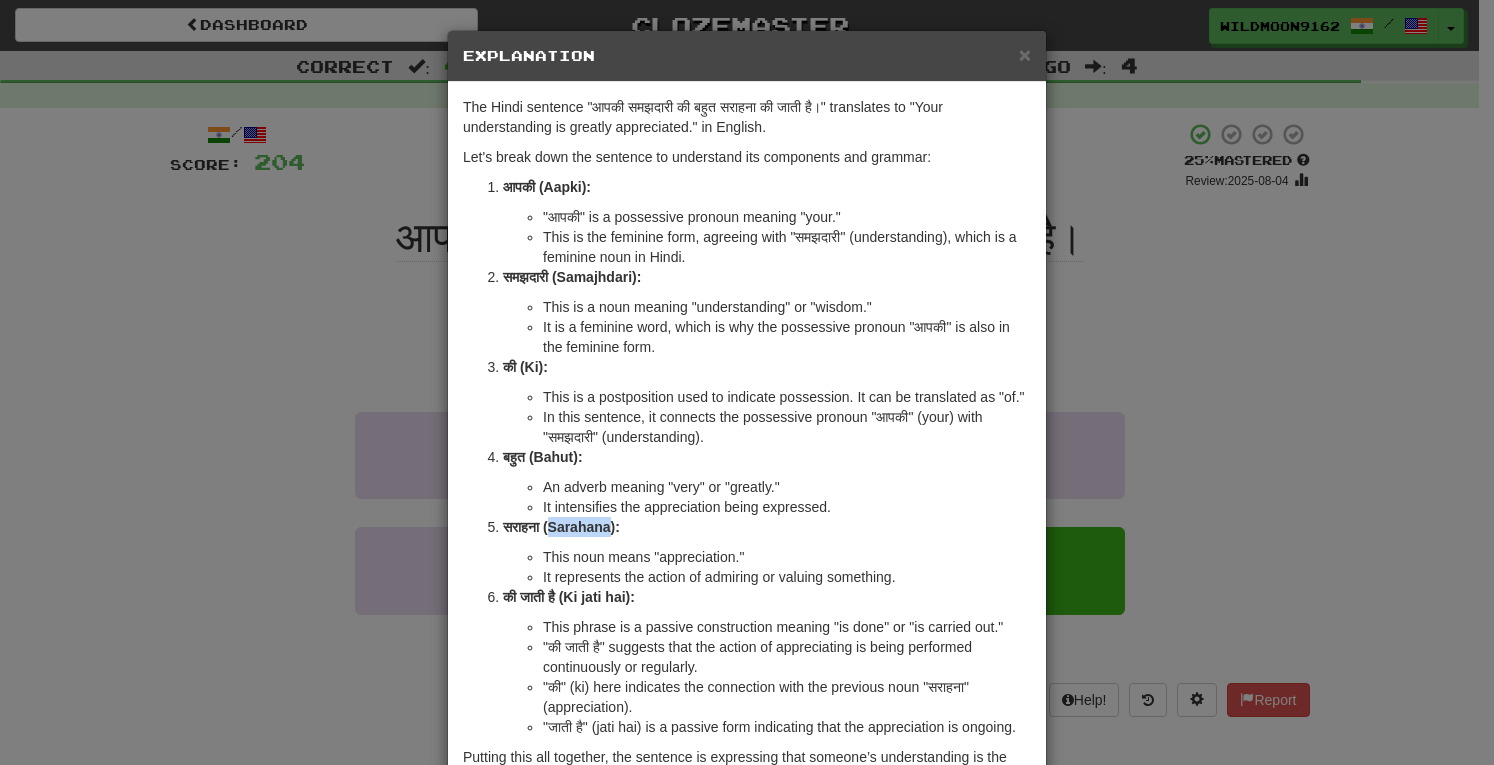click on "सराहना (Sarahana):" at bounding box center (561, 527) 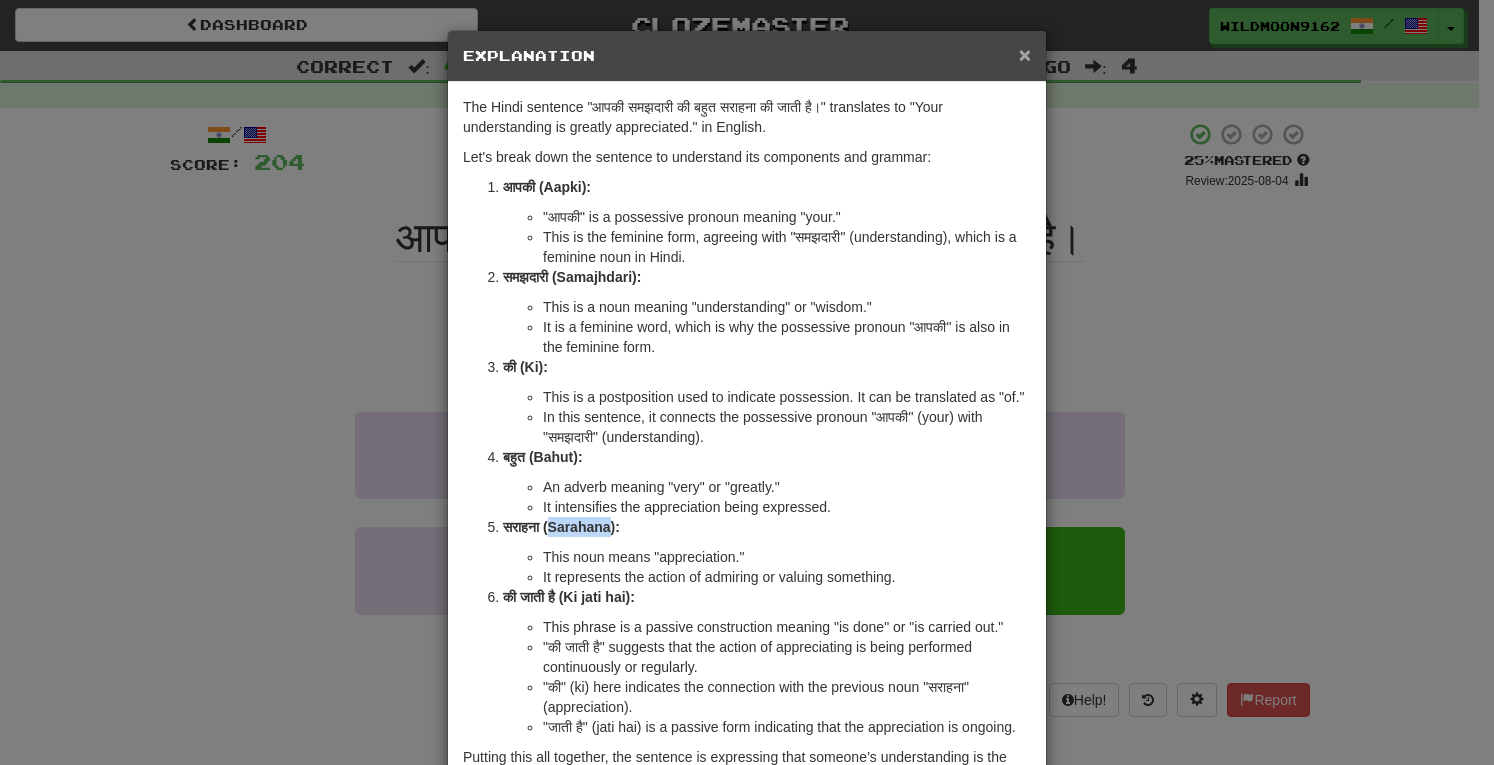 click on "×" at bounding box center [1025, 54] 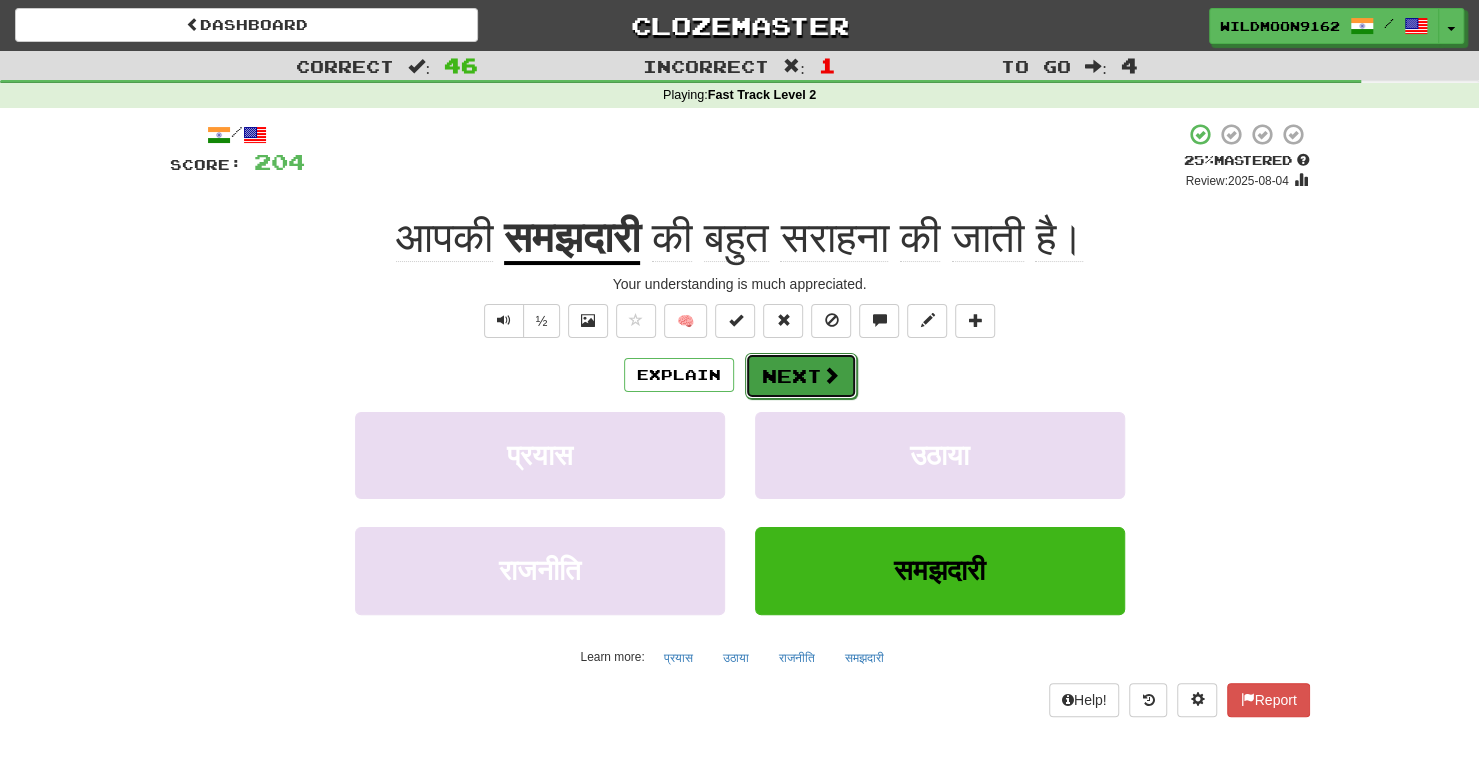 click on "Next" at bounding box center [801, 376] 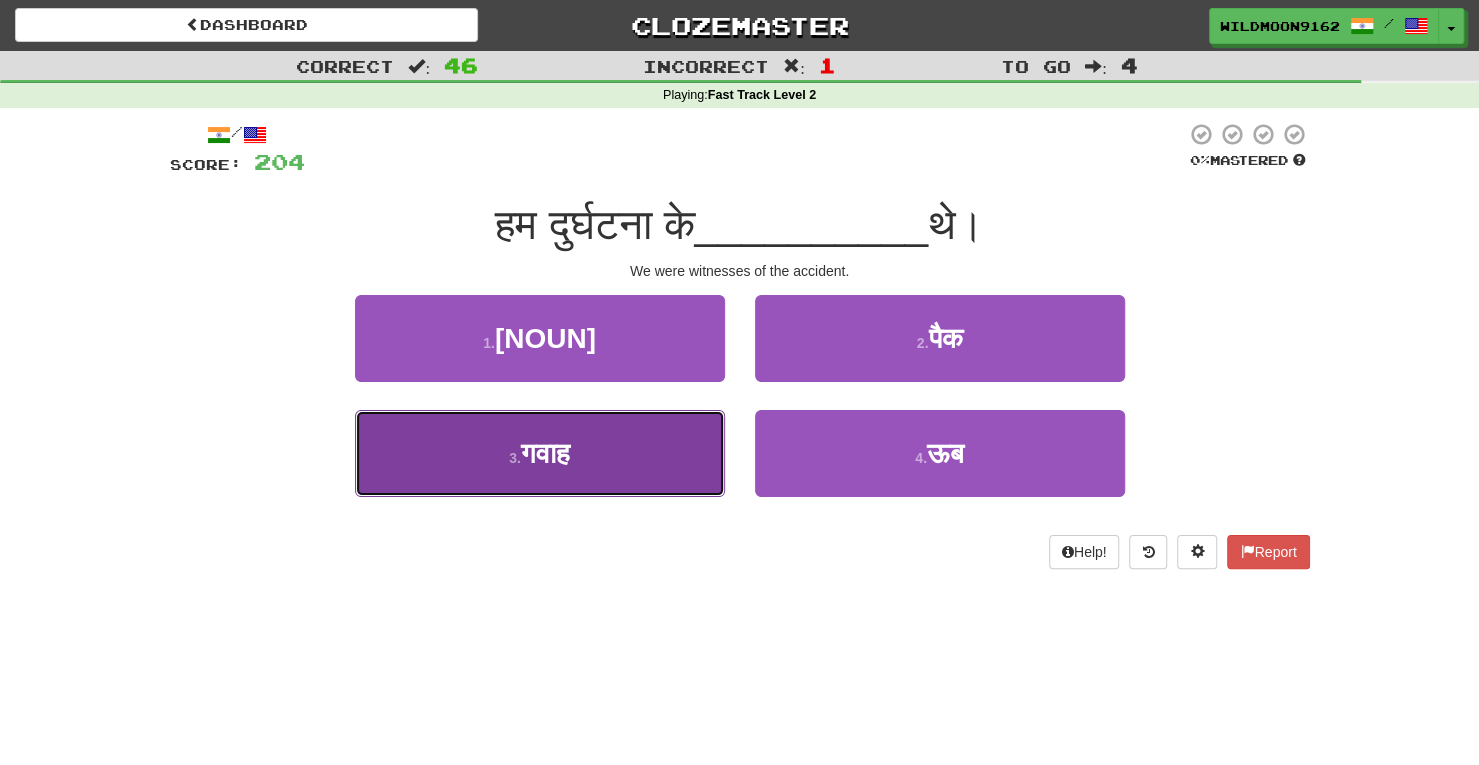 click on "गवाह" at bounding box center (545, 453) 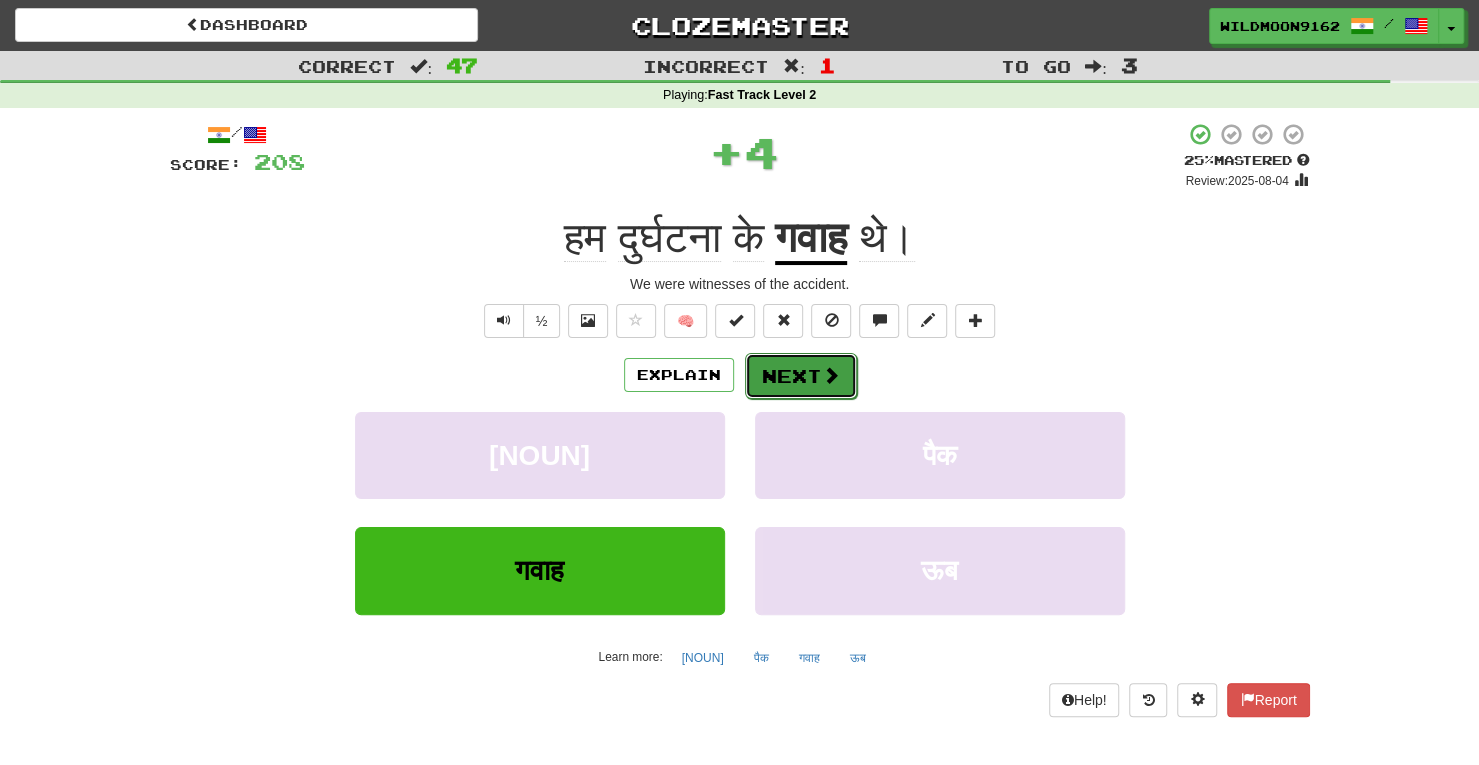 click on "Next" at bounding box center [801, 376] 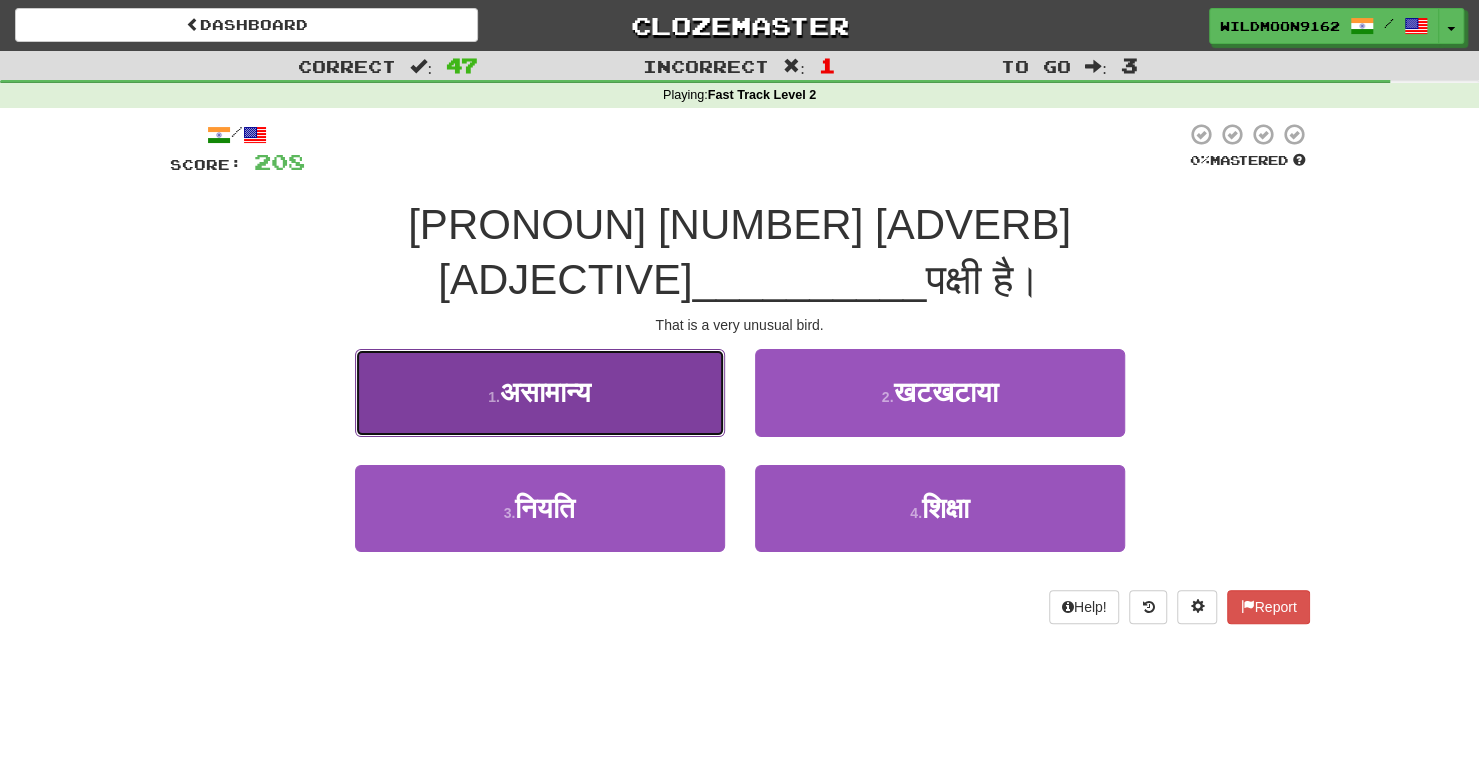 click on "1 .  असामान्य" at bounding box center (540, 392) 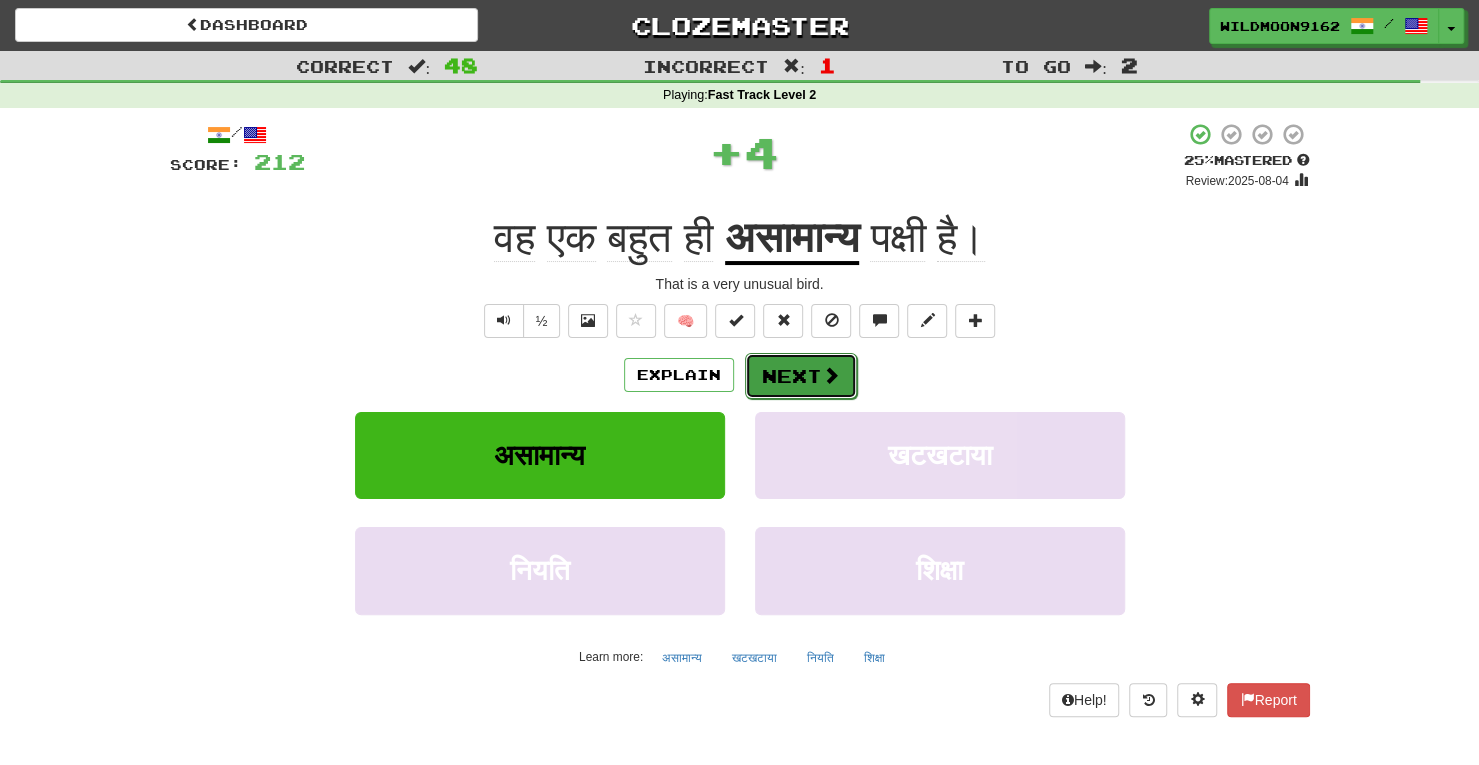 click on "Next" at bounding box center [801, 376] 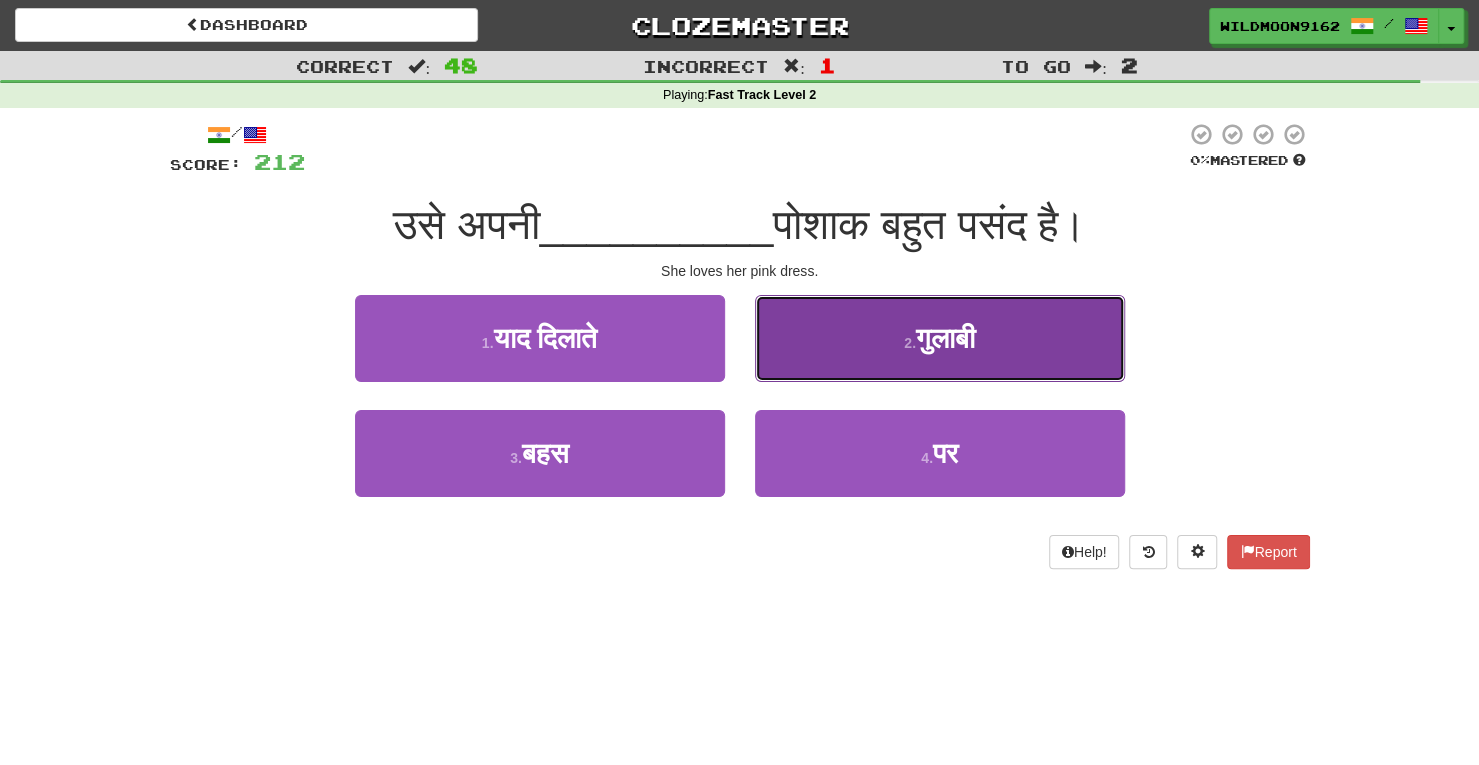click on "2 ." at bounding box center (910, 343) 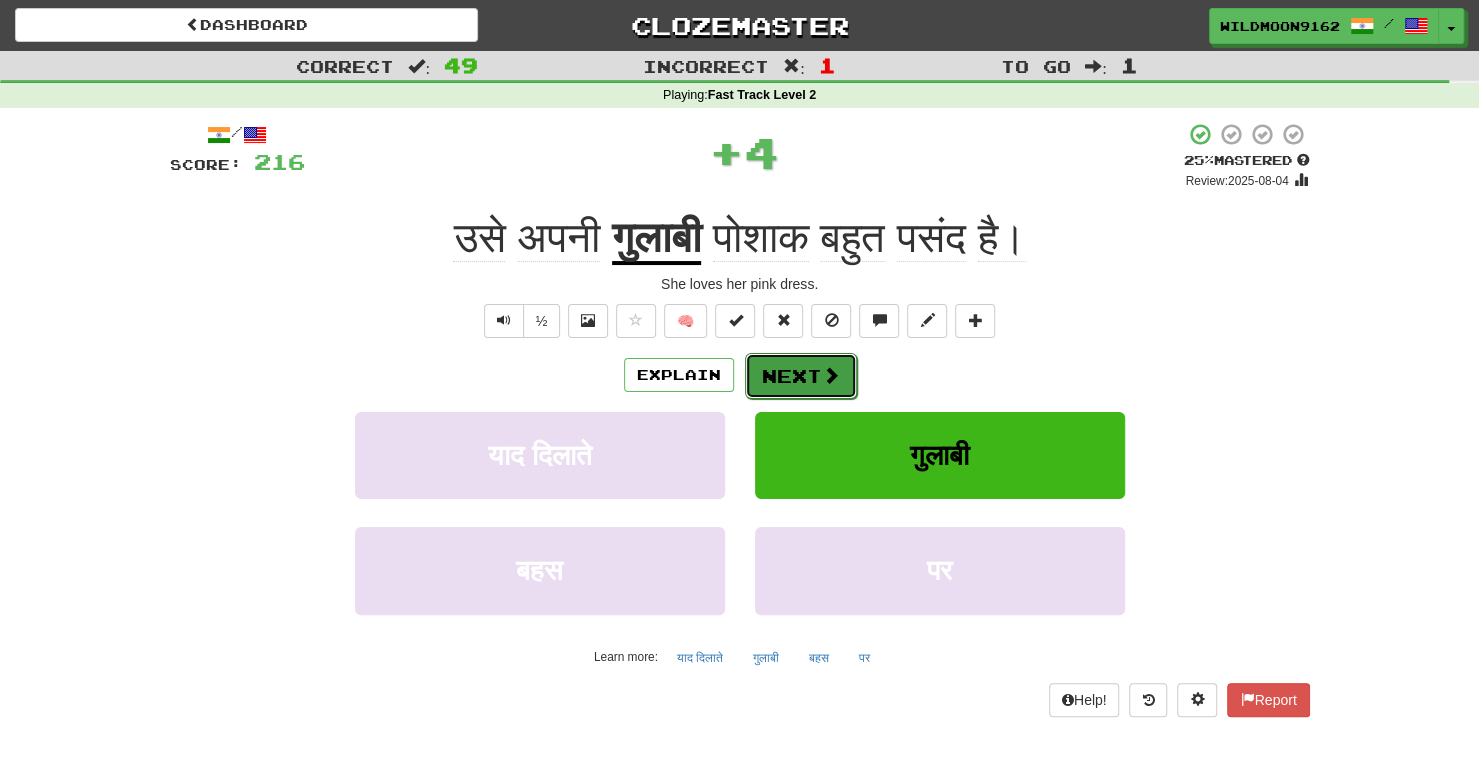 click on "Next" at bounding box center (801, 376) 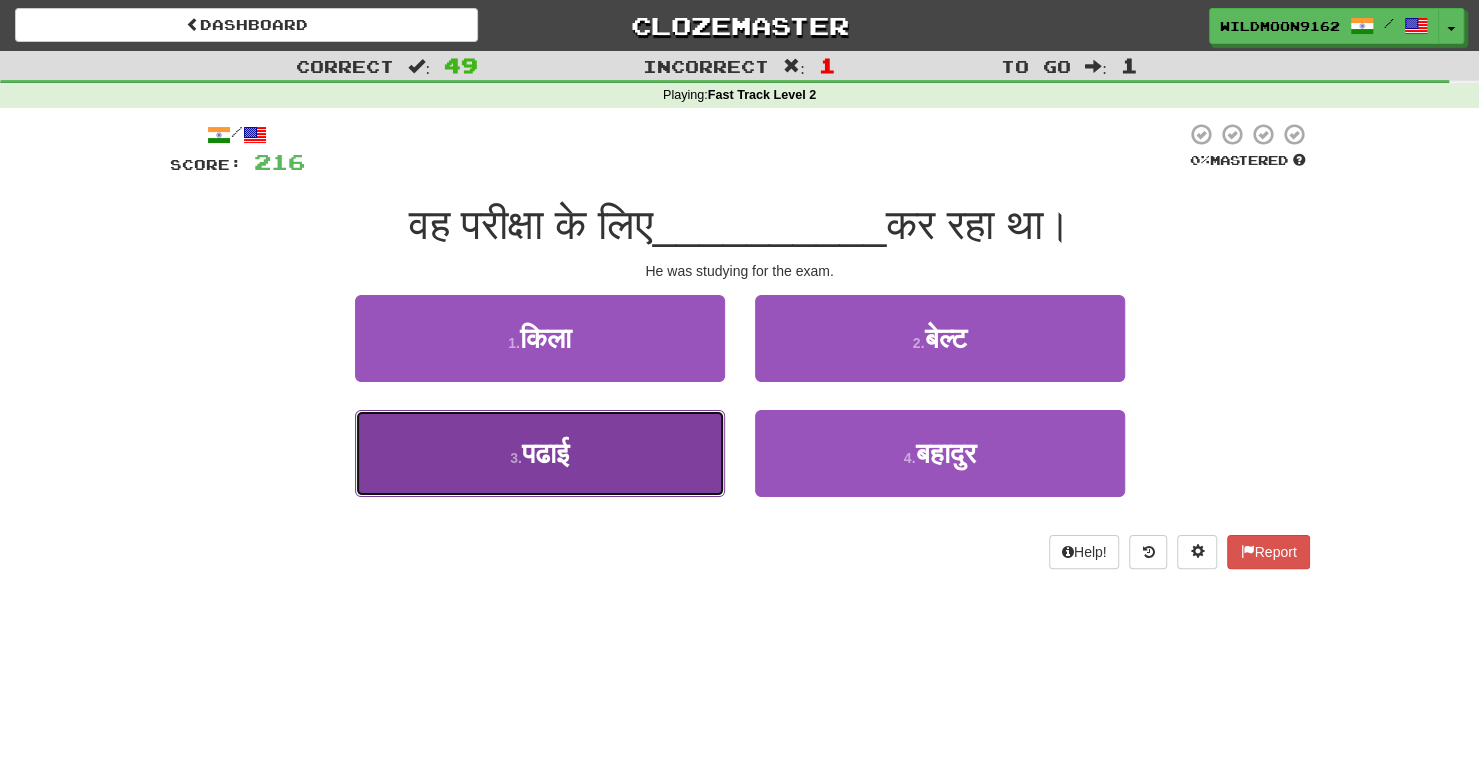 click on "3 .  पढाई" at bounding box center [540, 453] 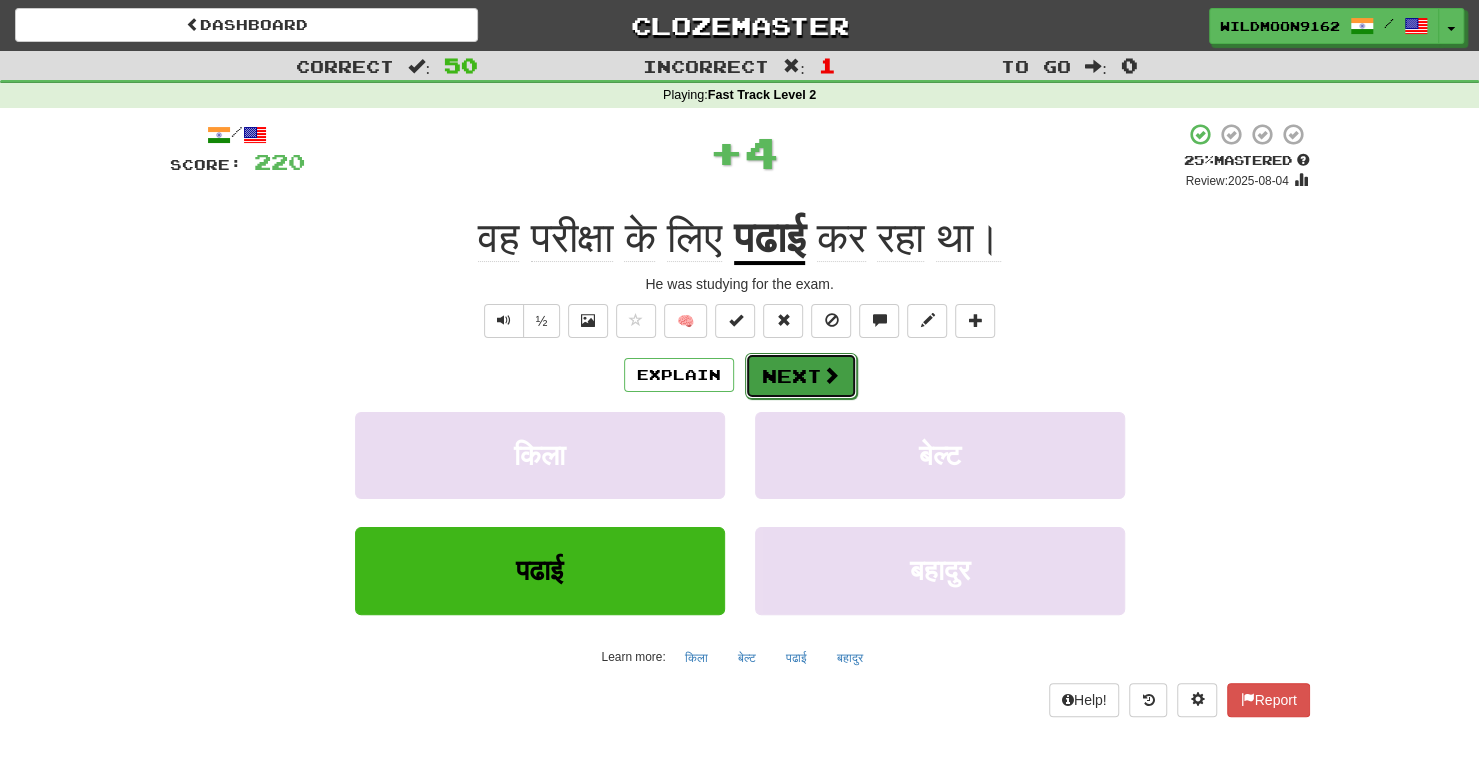 click on "Next" at bounding box center (801, 376) 